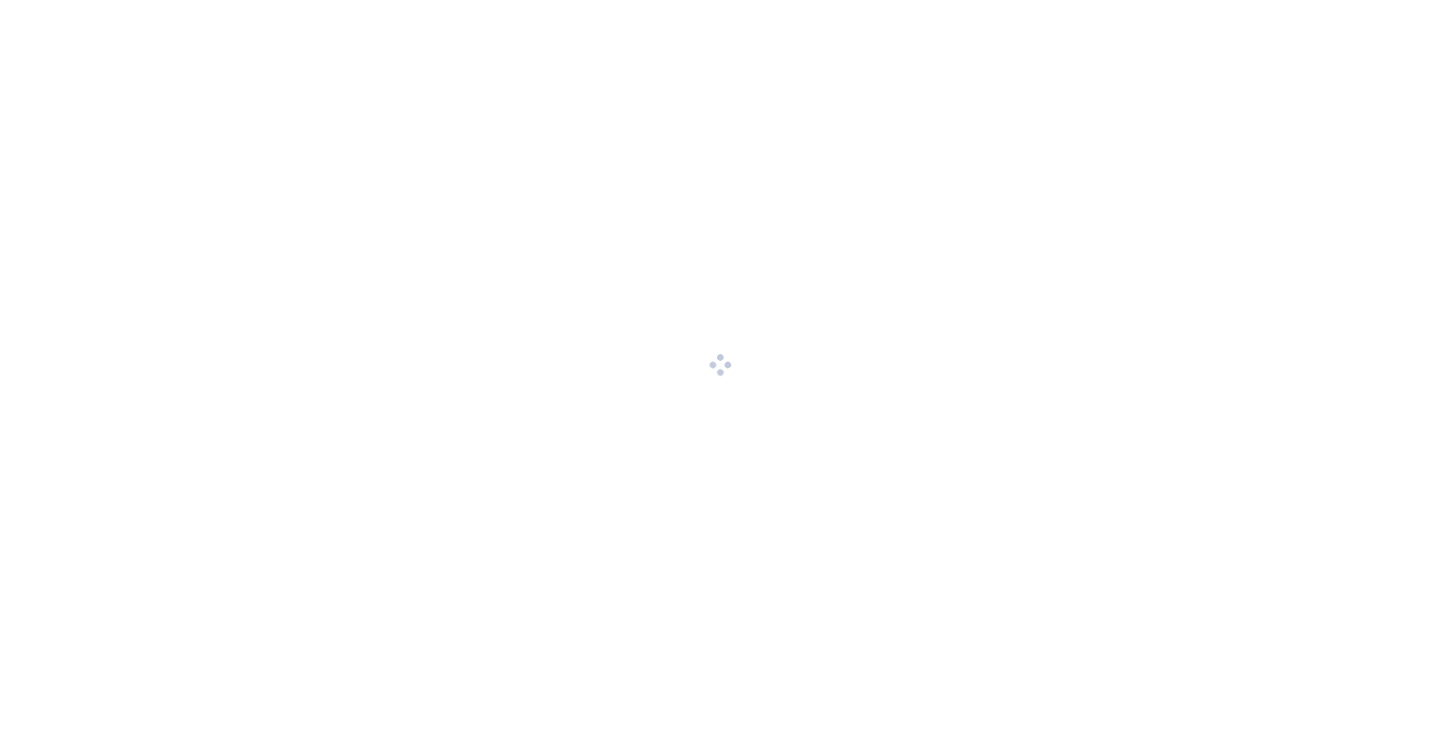 scroll, scrollTop: 0, scrollLeft: 0, axis: both 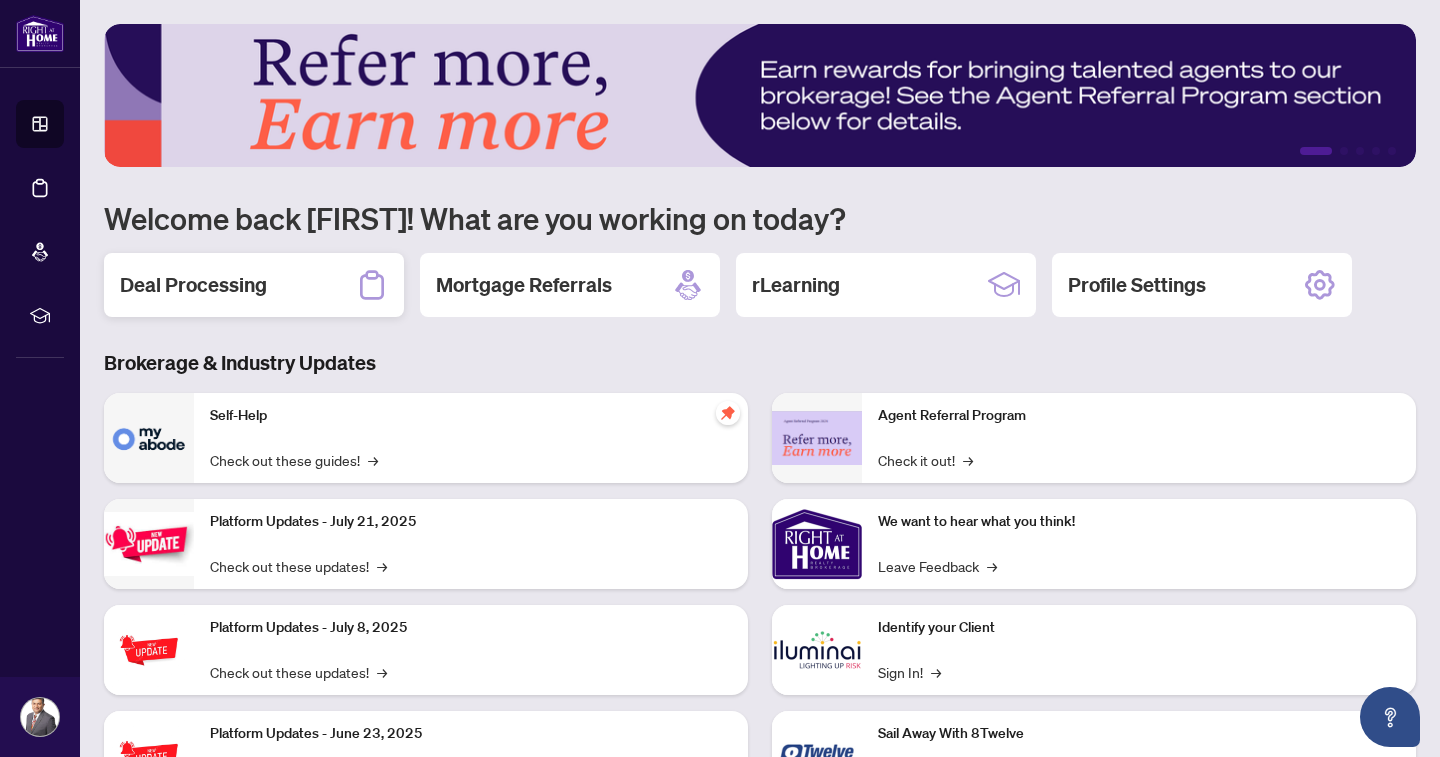 click on "Deal Processing" at bounding box center (193, 285) 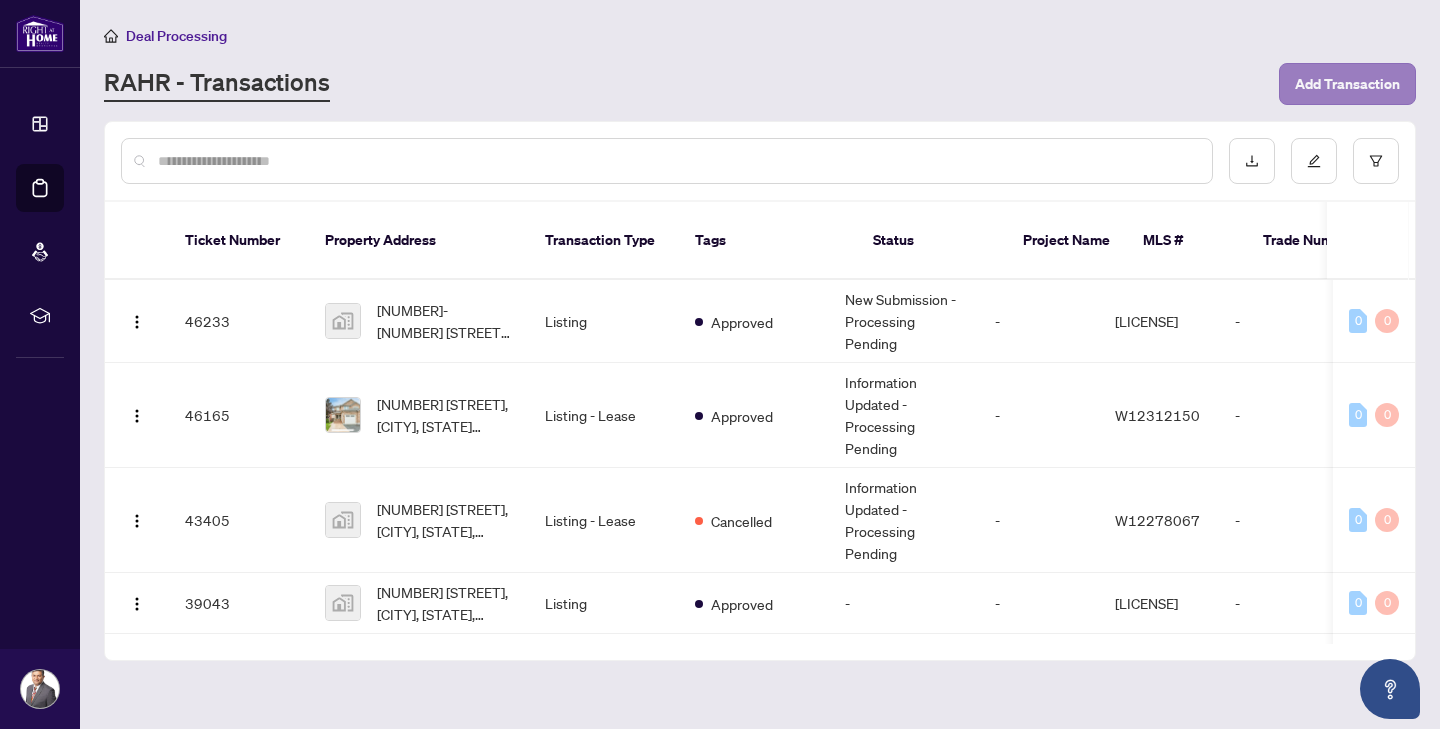 click on "Add Transaction" at bounding box center [1347, 84] 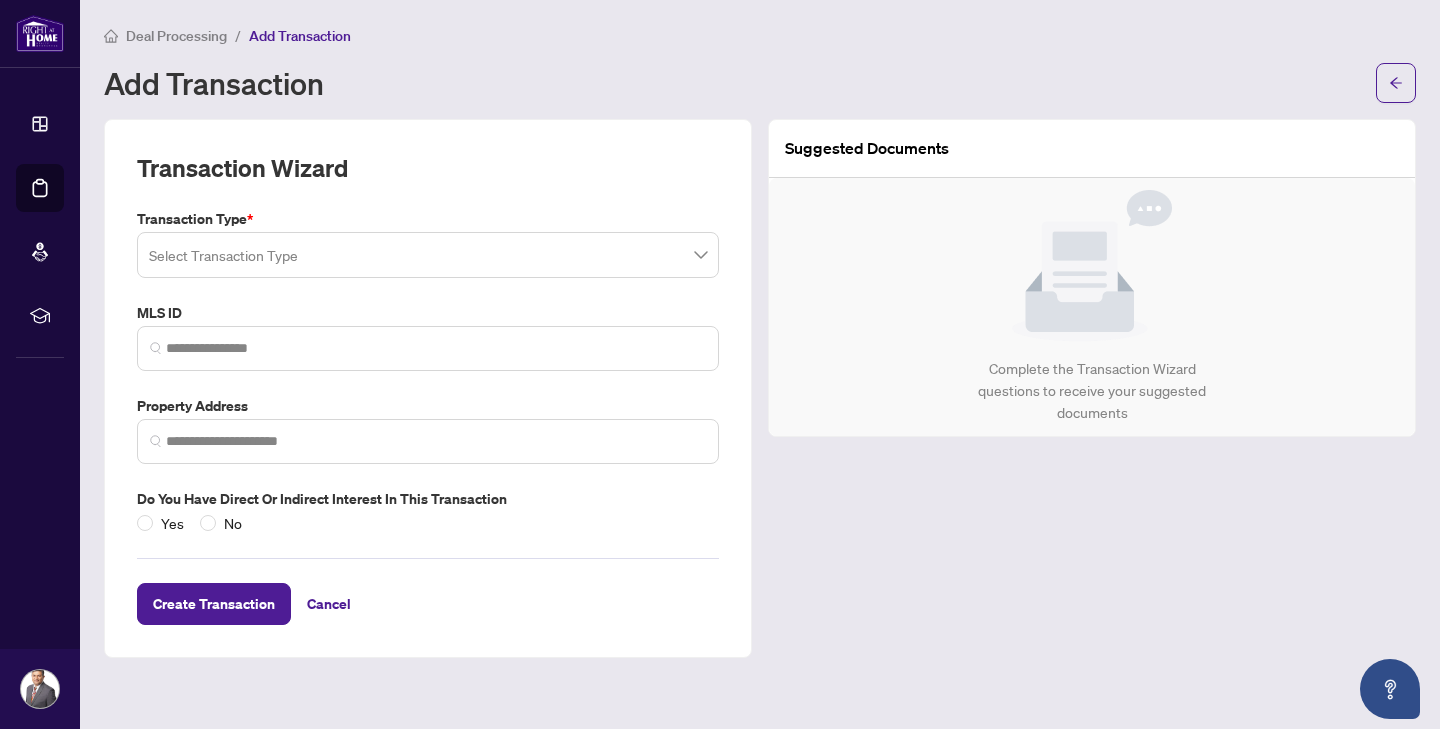 click at bounding box center [428, 255] 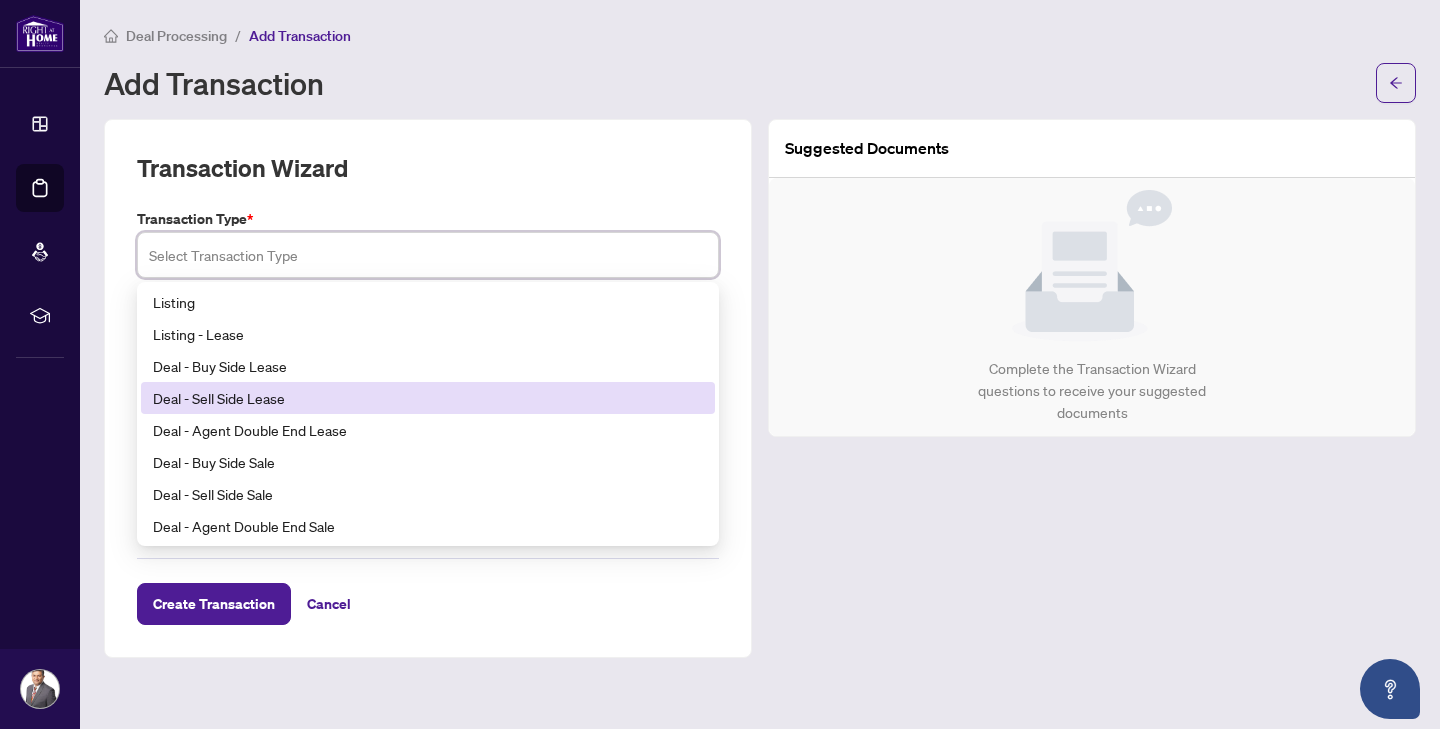 click on "Deal - Sell Side Lease" at bounding box center (428, 398) 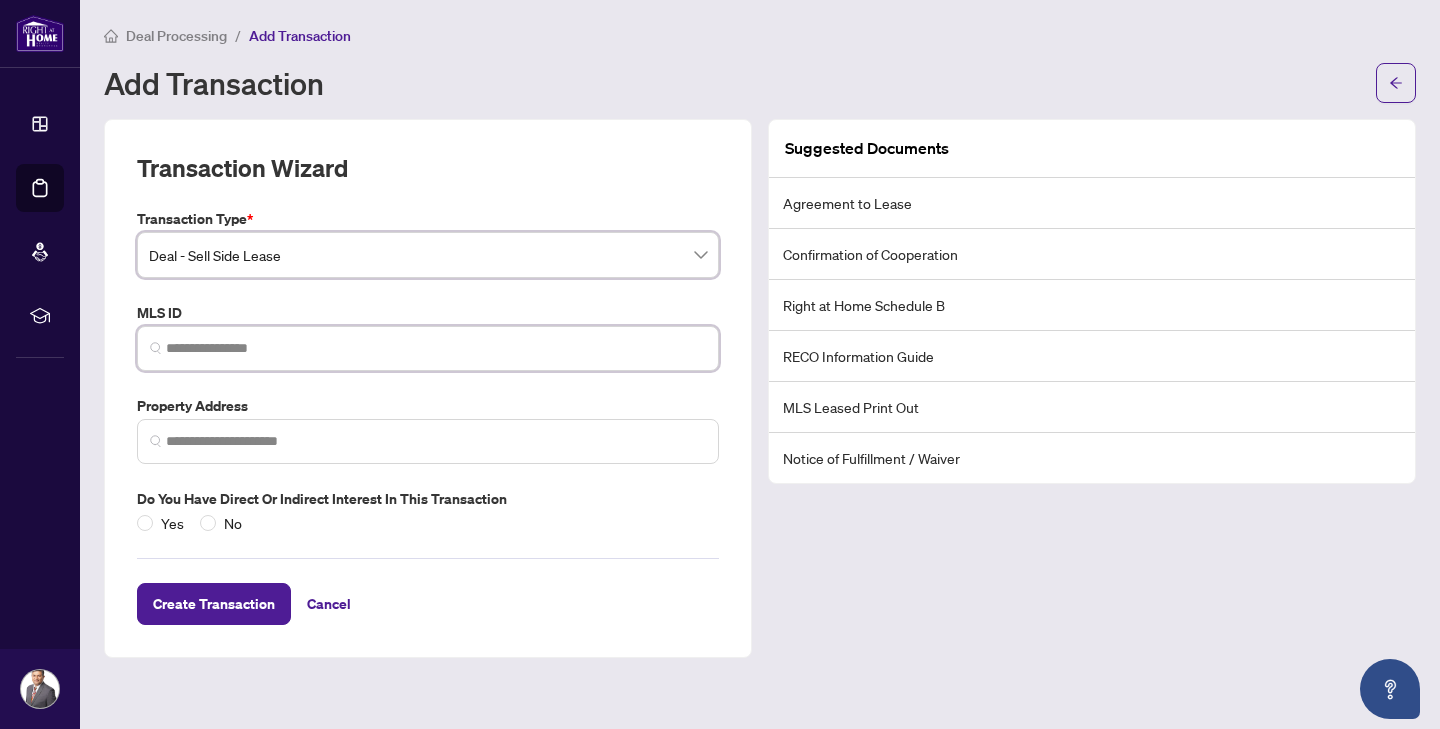 click at bounding box center (436, 348) 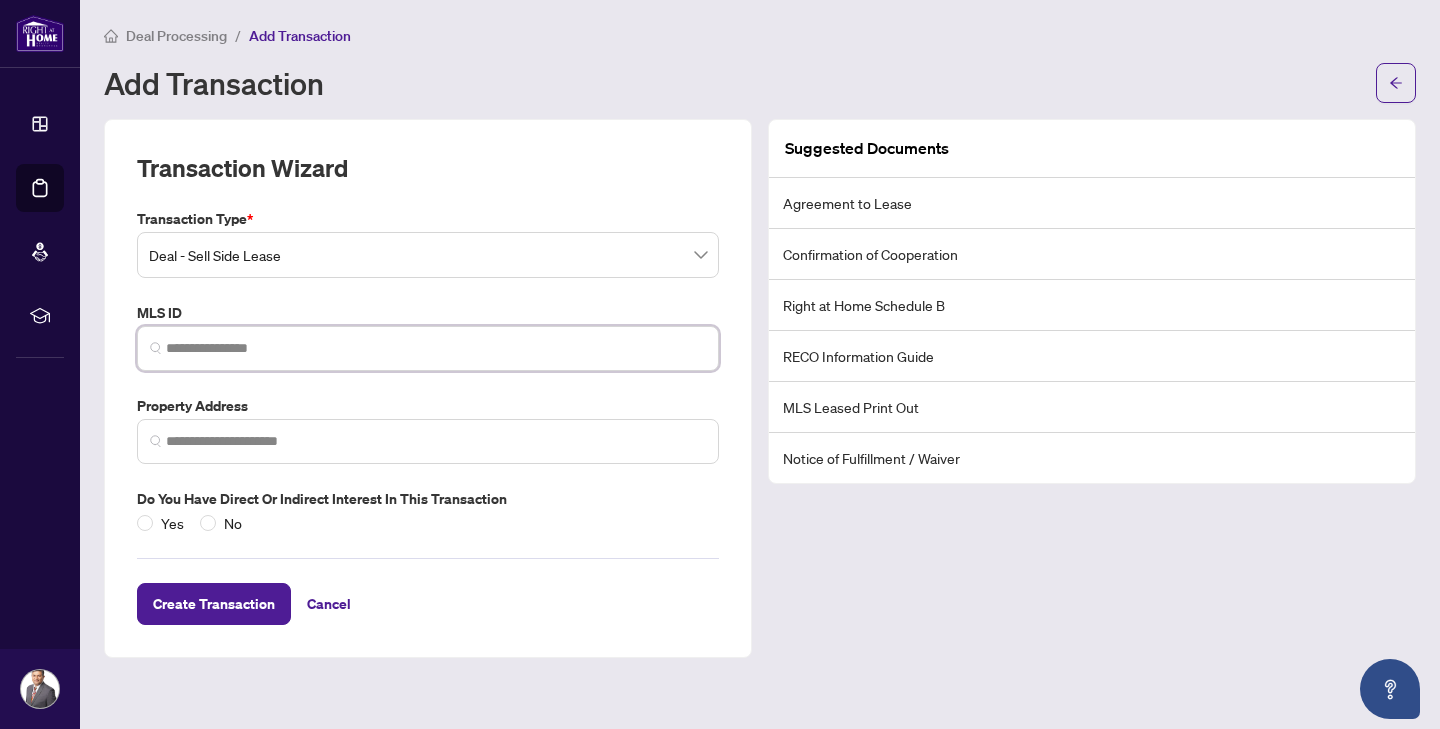 paste on "*********" 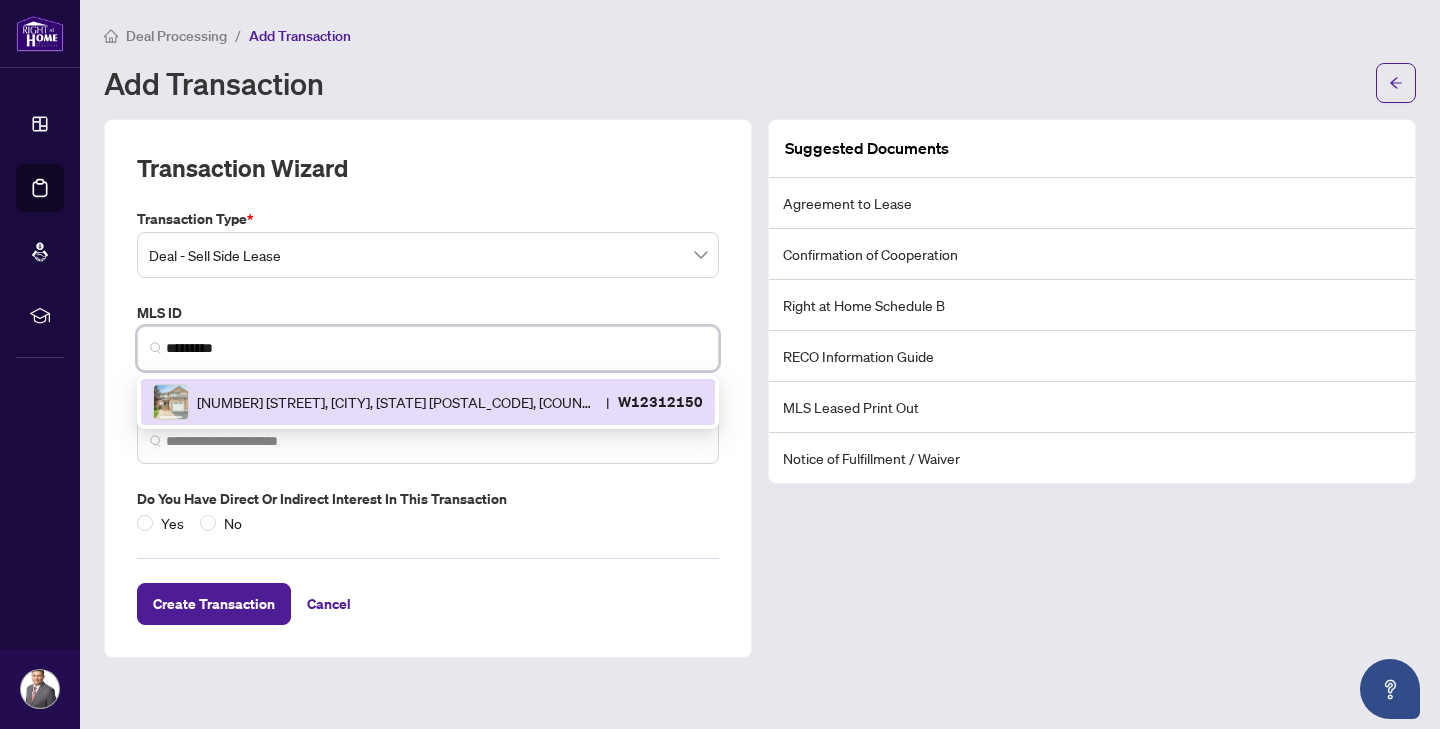 click on "[NUMBER] [STREET], [CITY], [STATE] [POSTAL_CODE], [COUNTRY]" at bounding box center (397, 402) 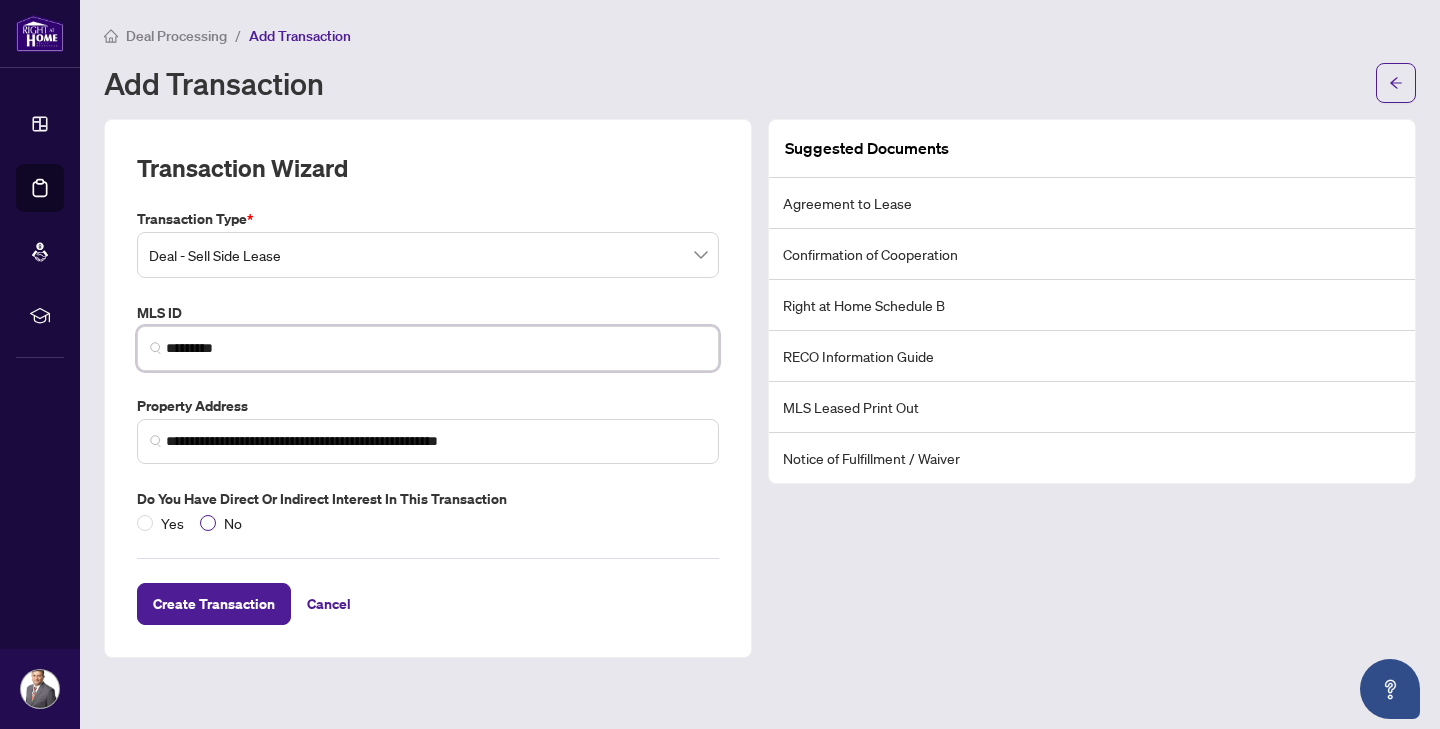 type on "*********" 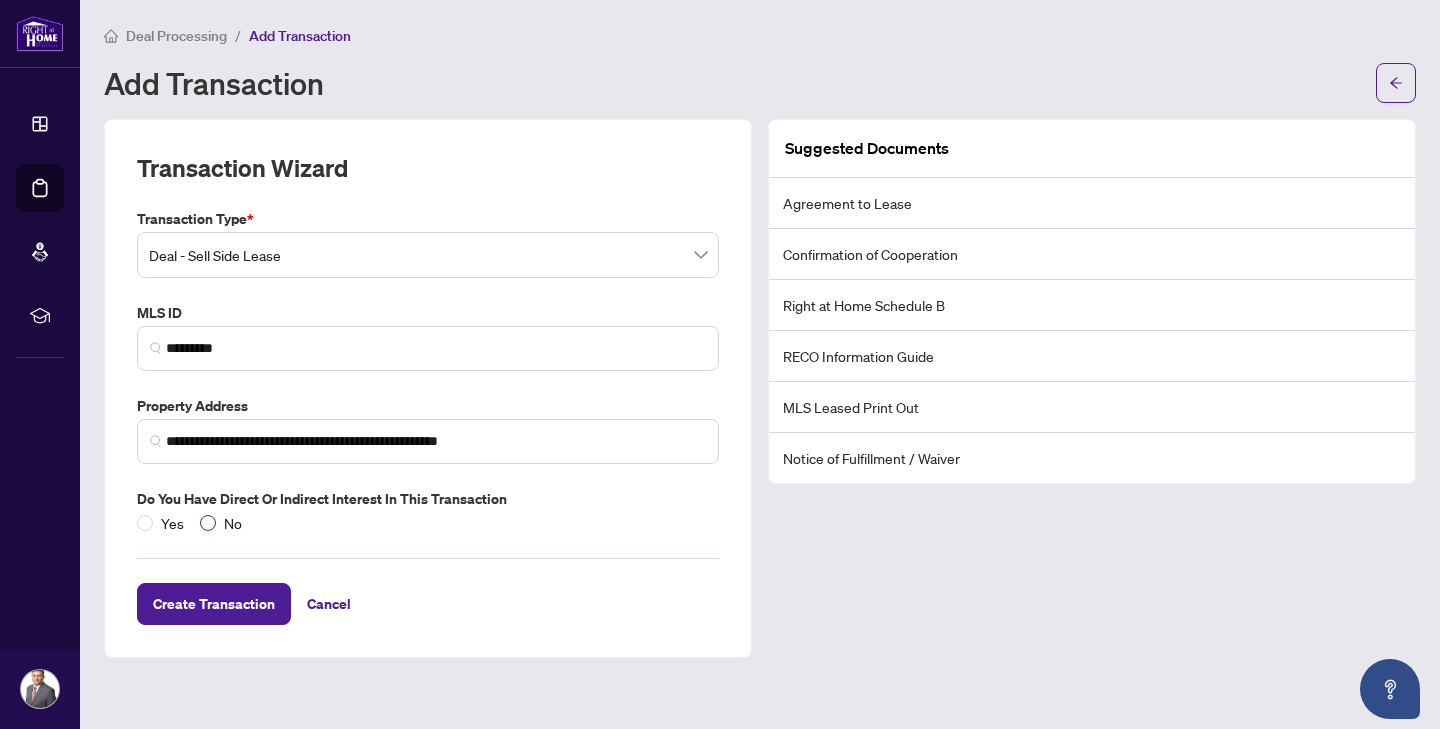 click at bounding box center (208, 523) 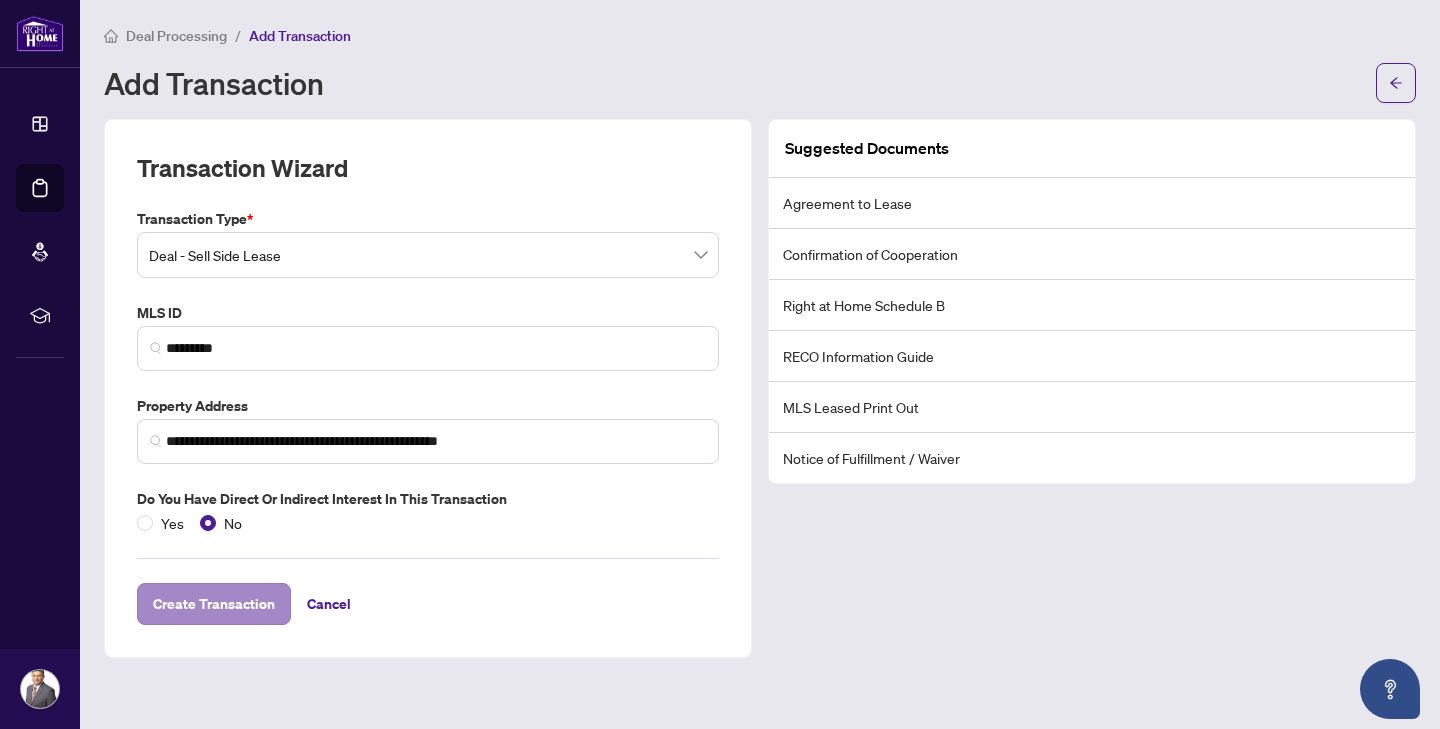 click on "Create Transaction" at bounding box center (214, 604) 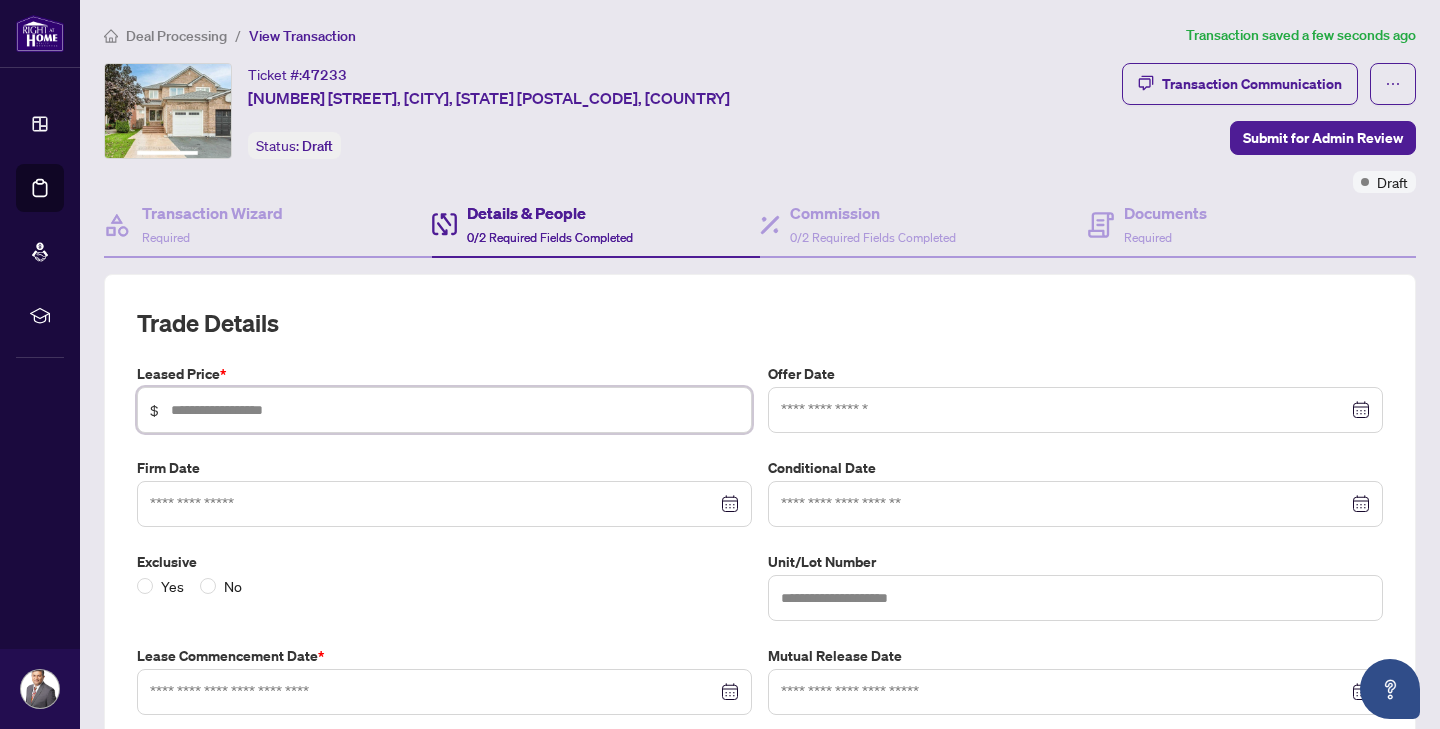 click at bounding box center (455, 410) 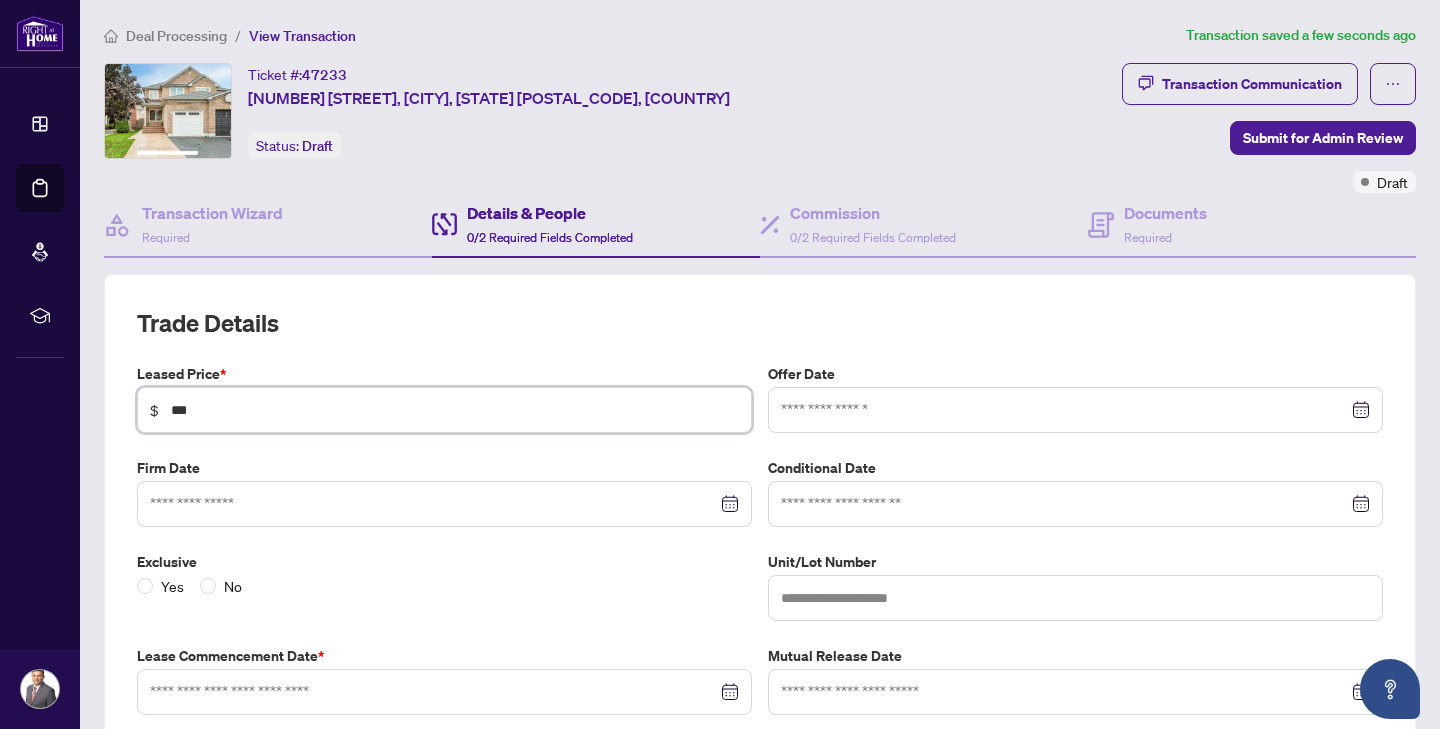 type on "*****" 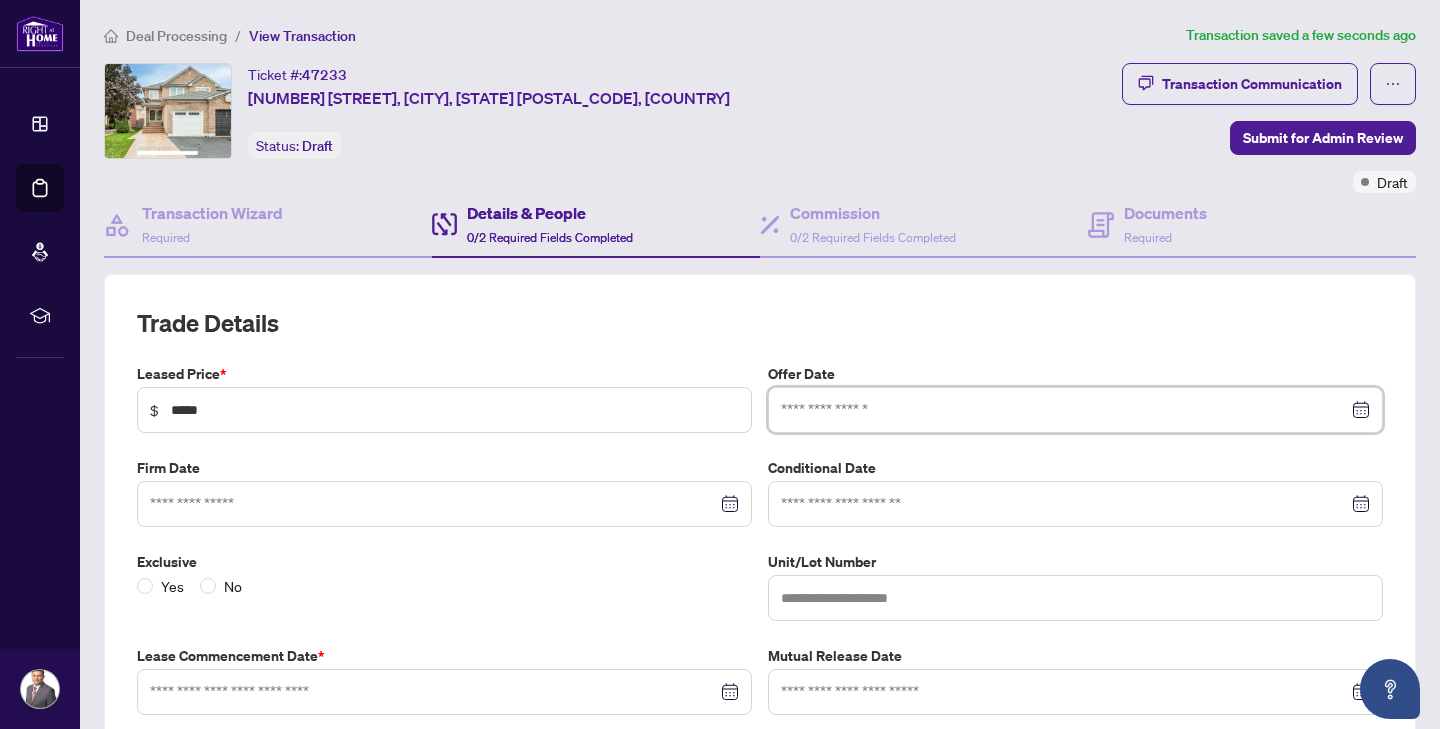 click at bounding box center [1064, 410] 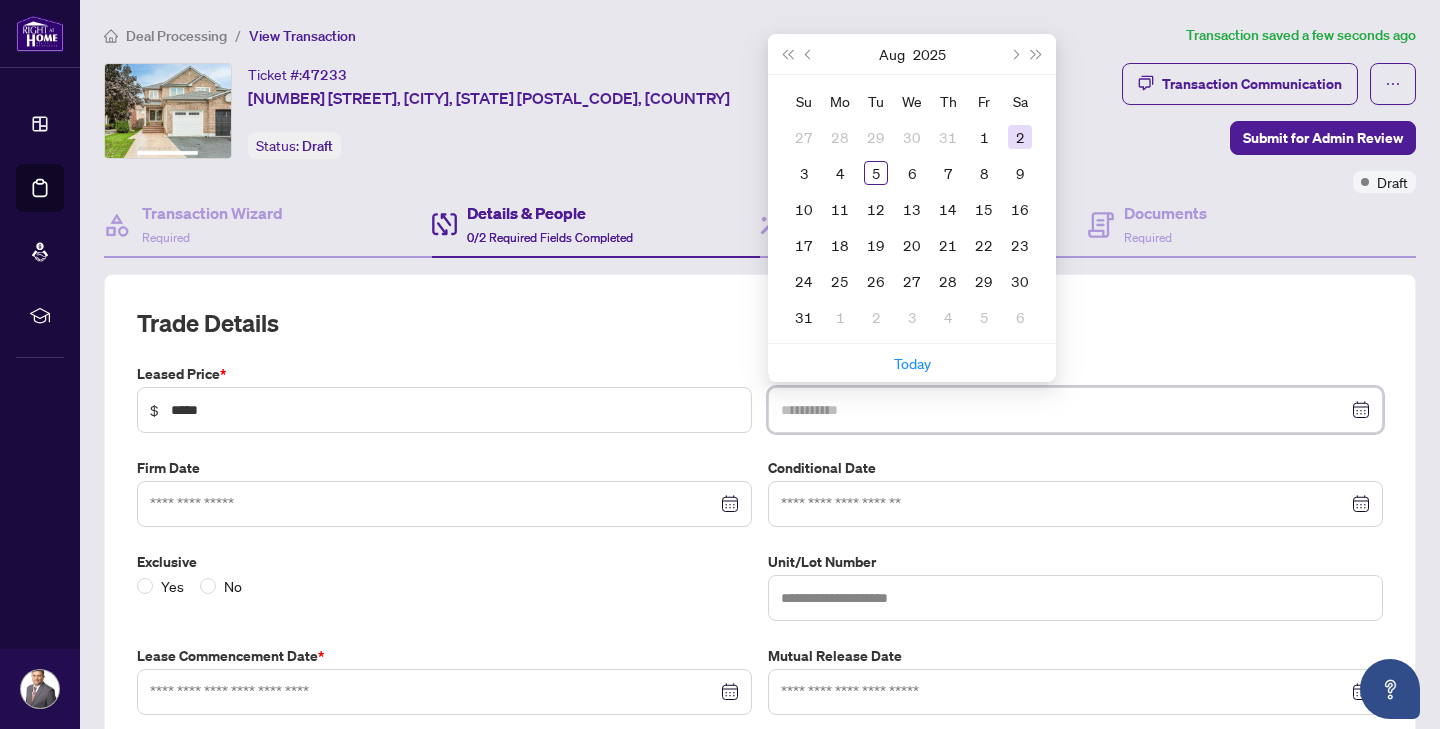 type on "**********" 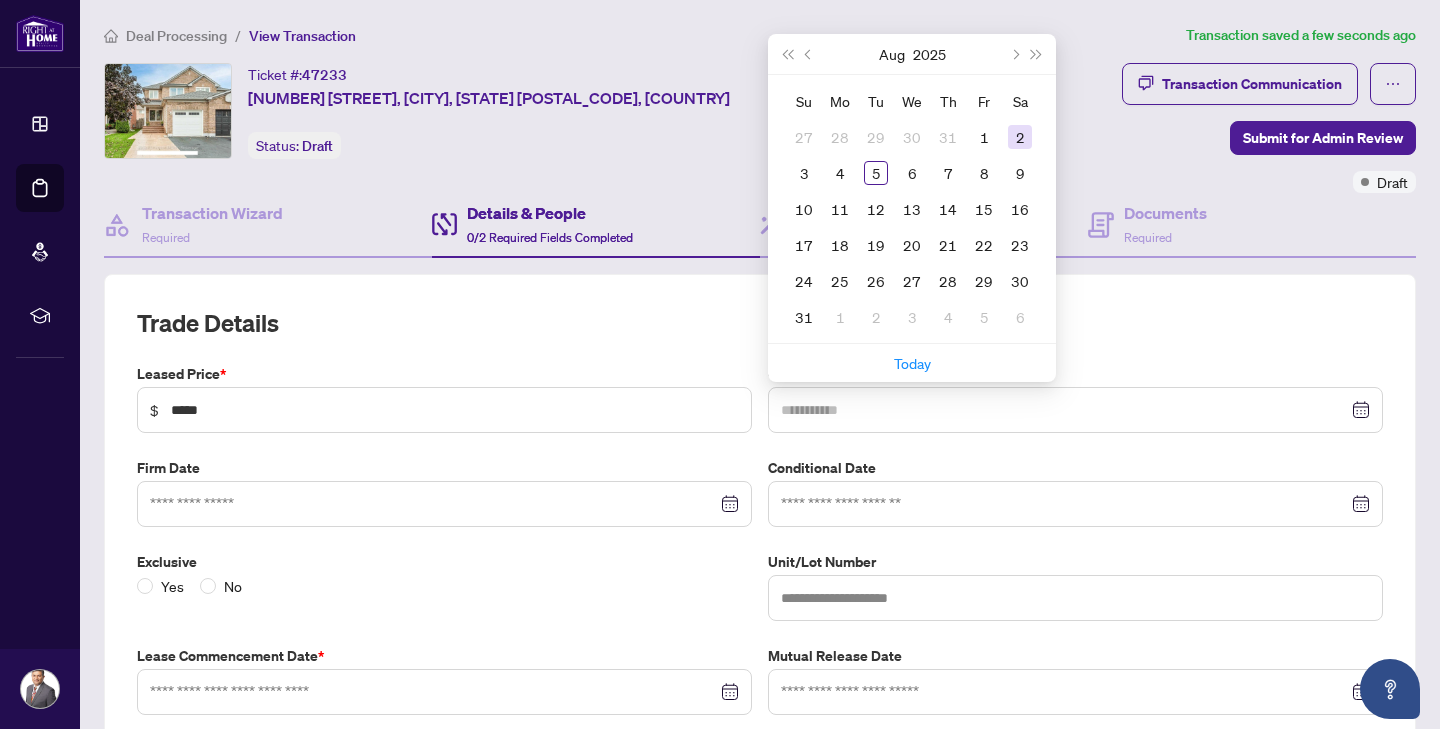 click on "2" at bounding box center (1020, 137) 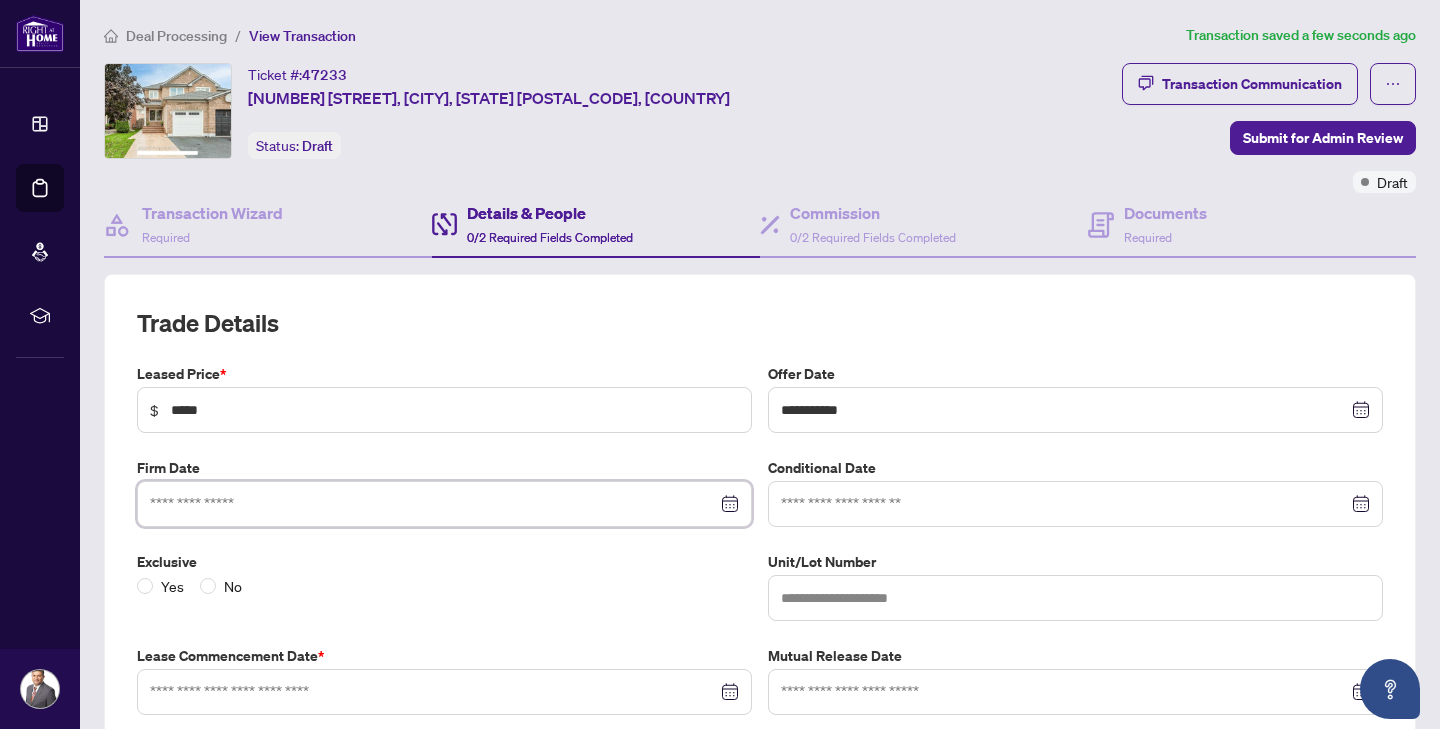 click at bounding box center (433, 504) 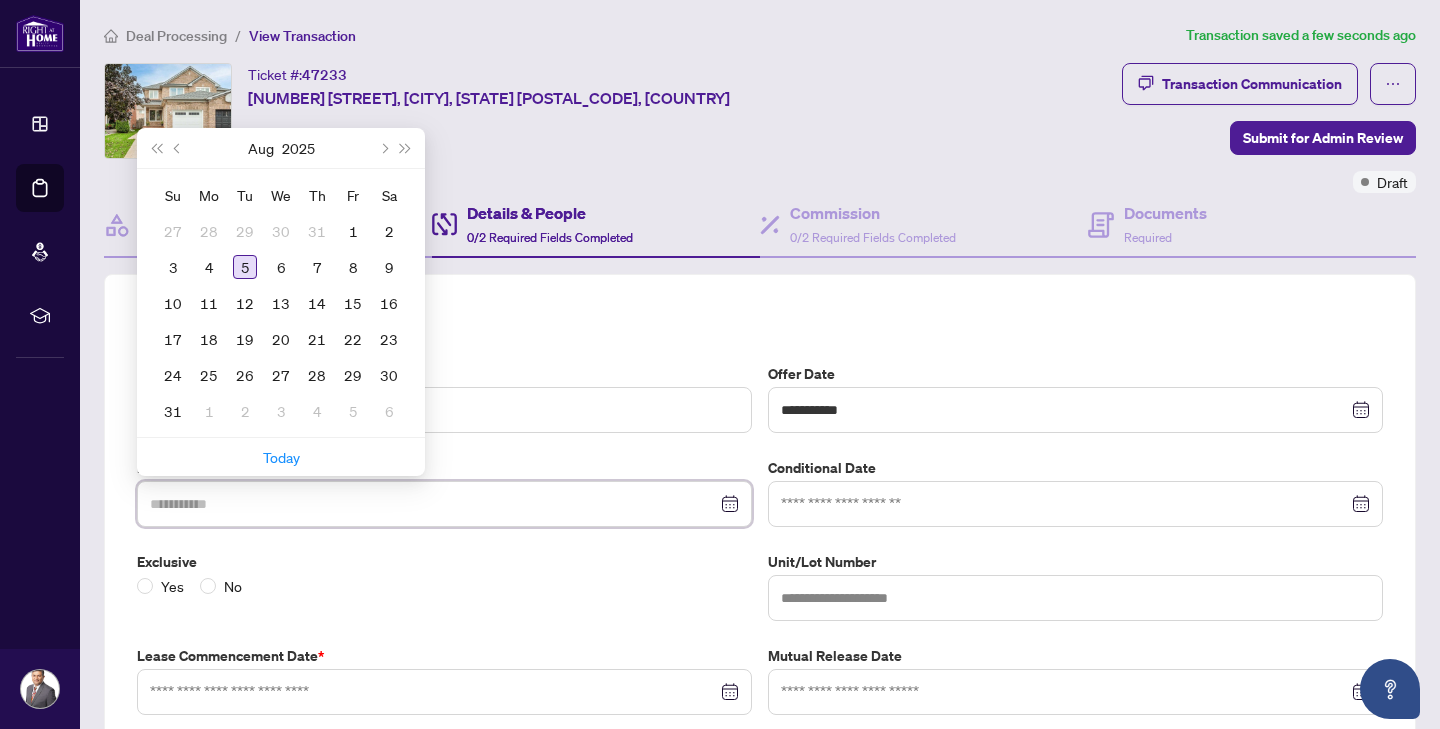 type on "**********" 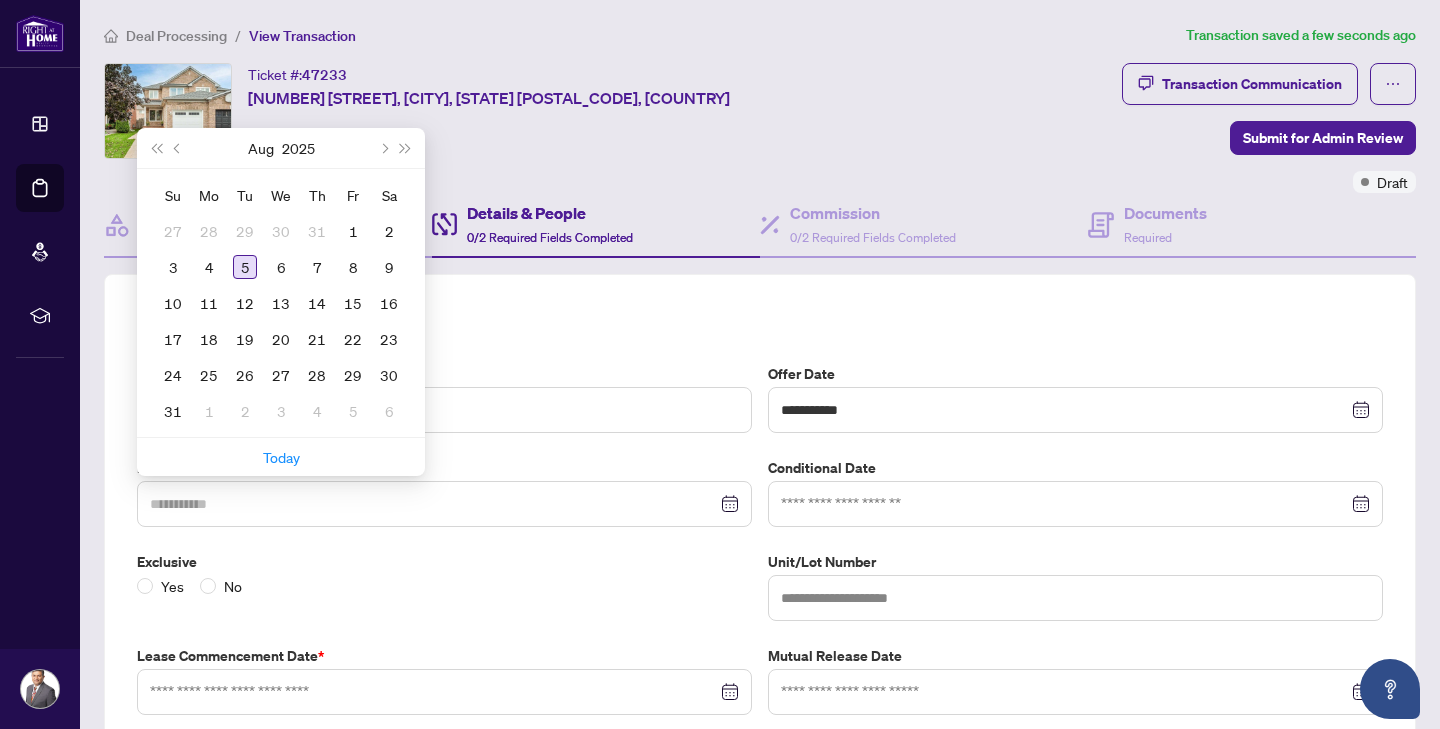 click on "5" at bounding box center [245, 267] 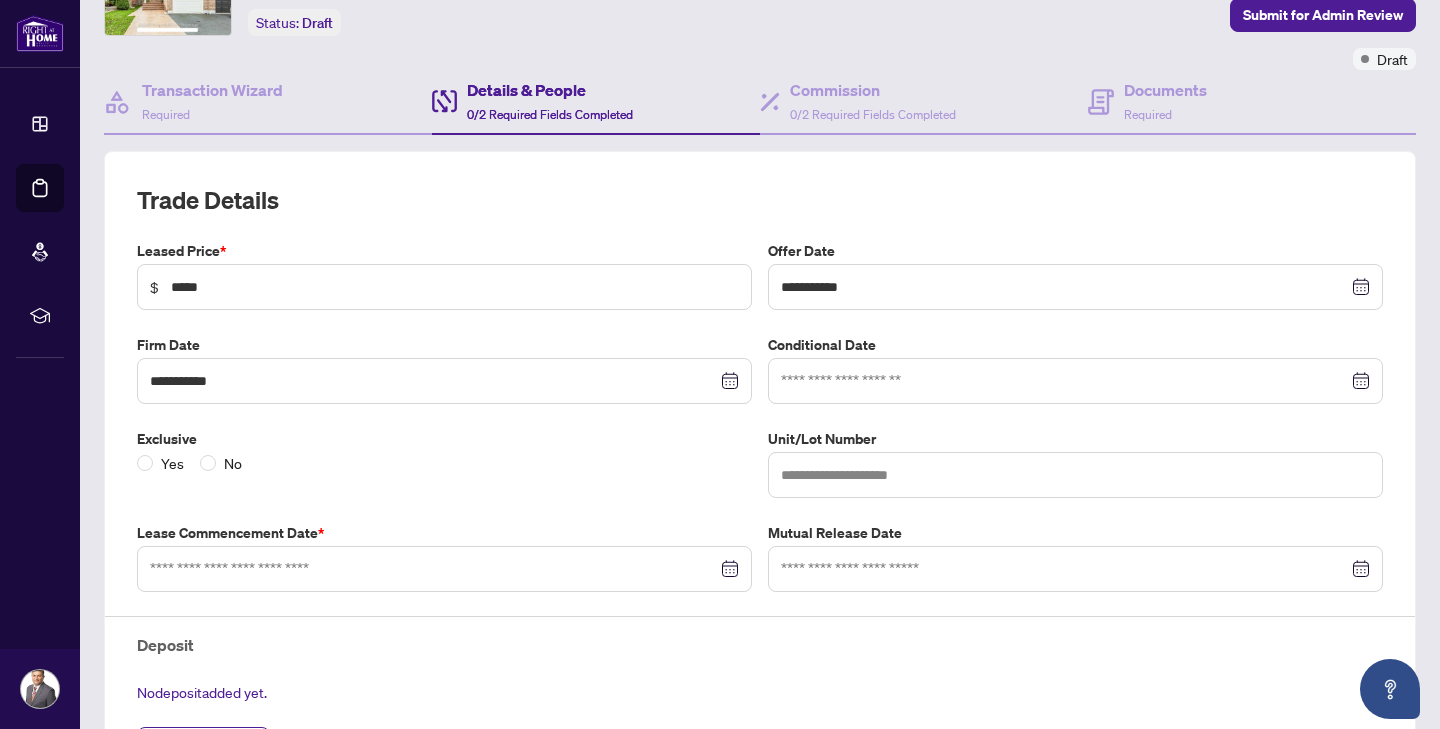 scroll, scrollTop: 174, scrollLeft: 0, axis: vertical 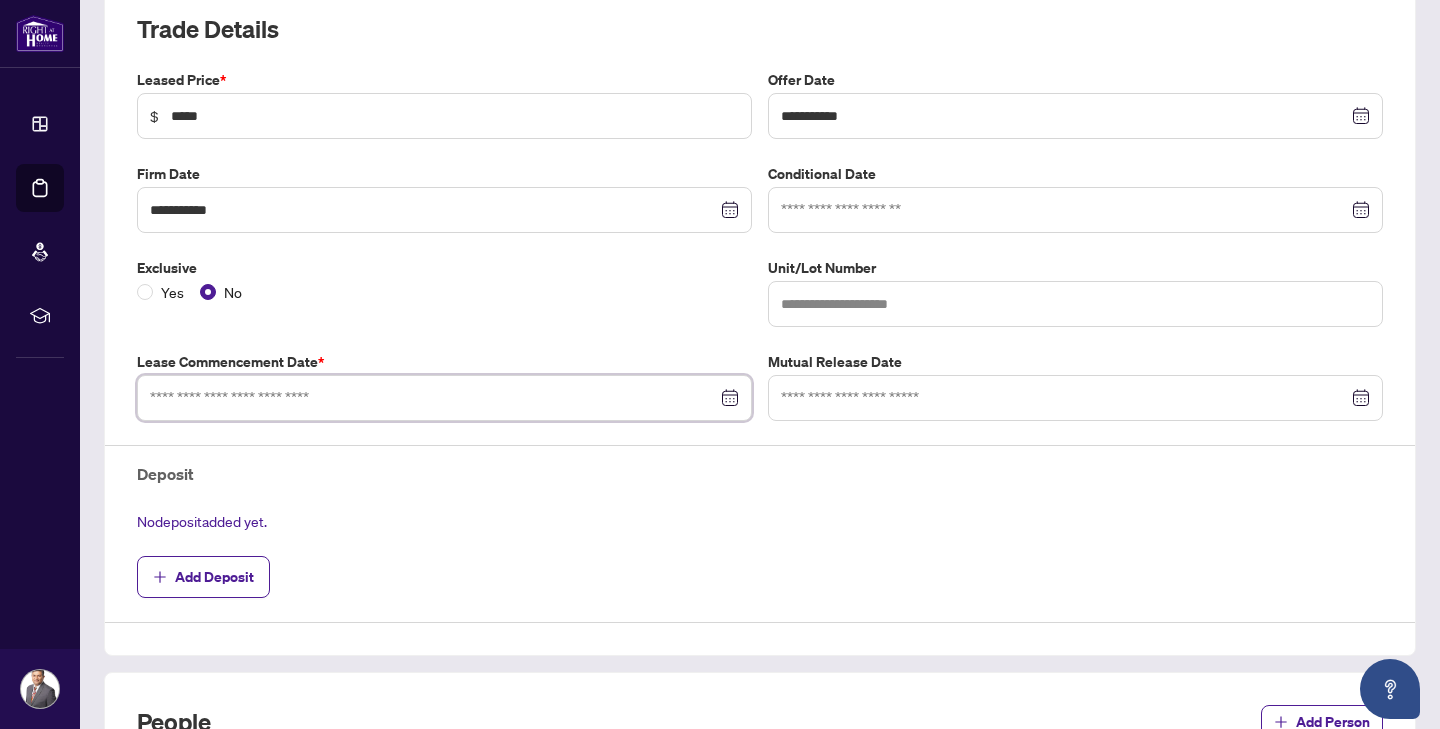 click at bounding box center (433, 398) 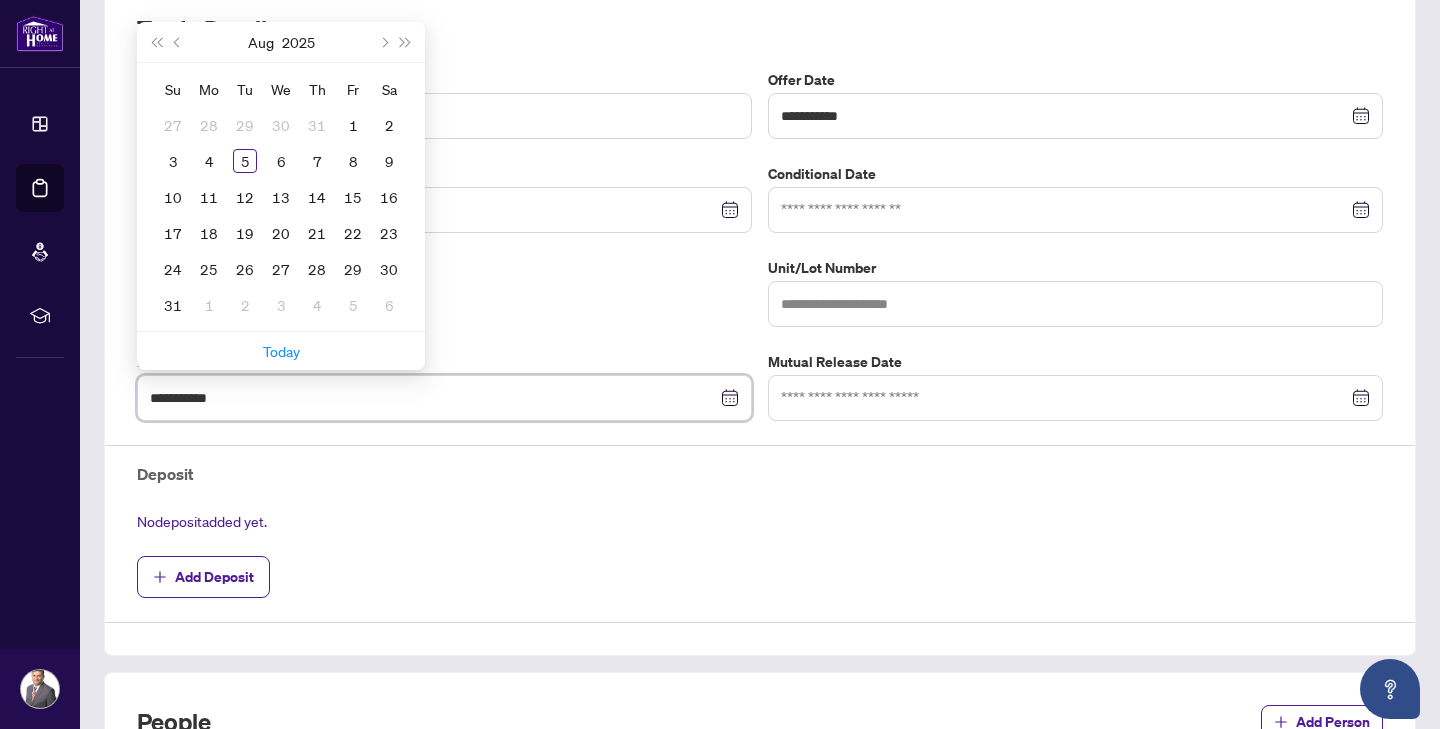 type on "**********" 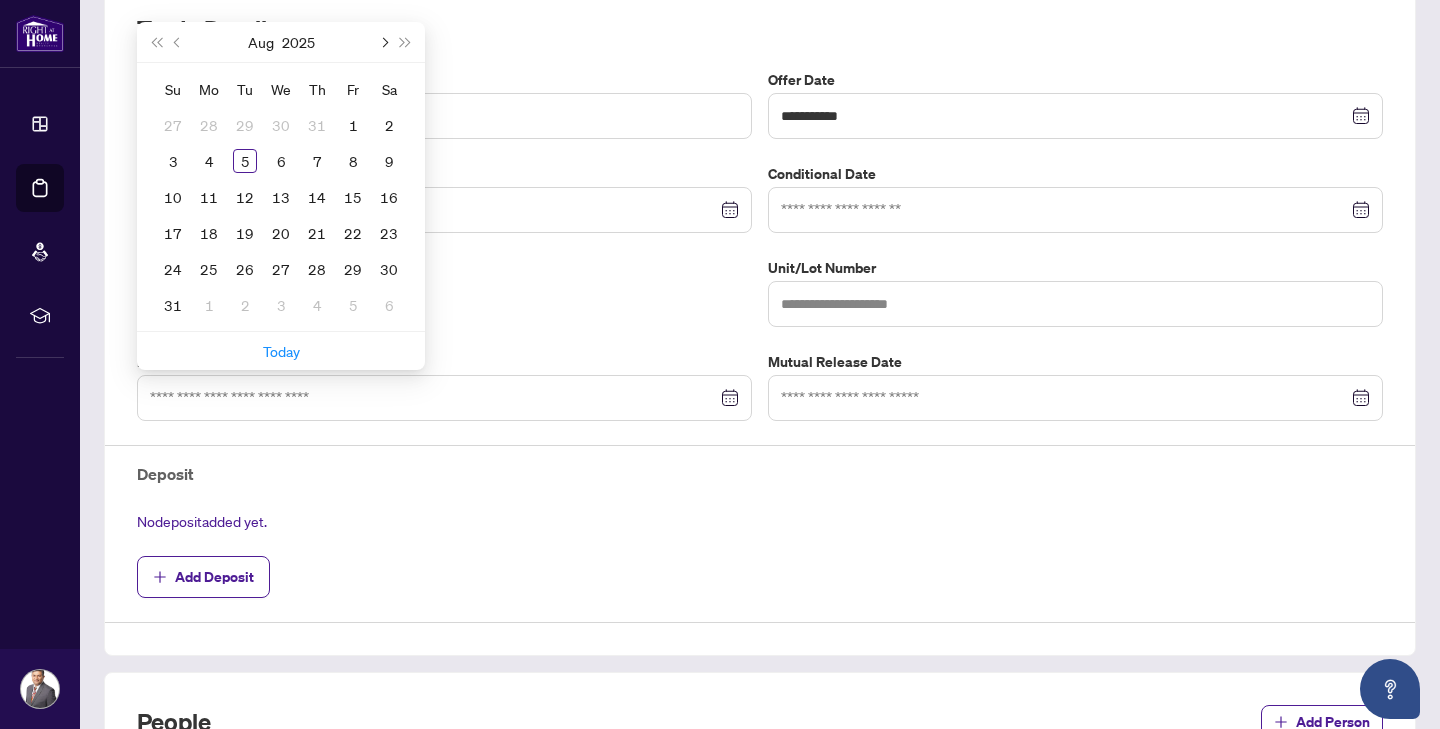 click at bounding box center [383, 42] 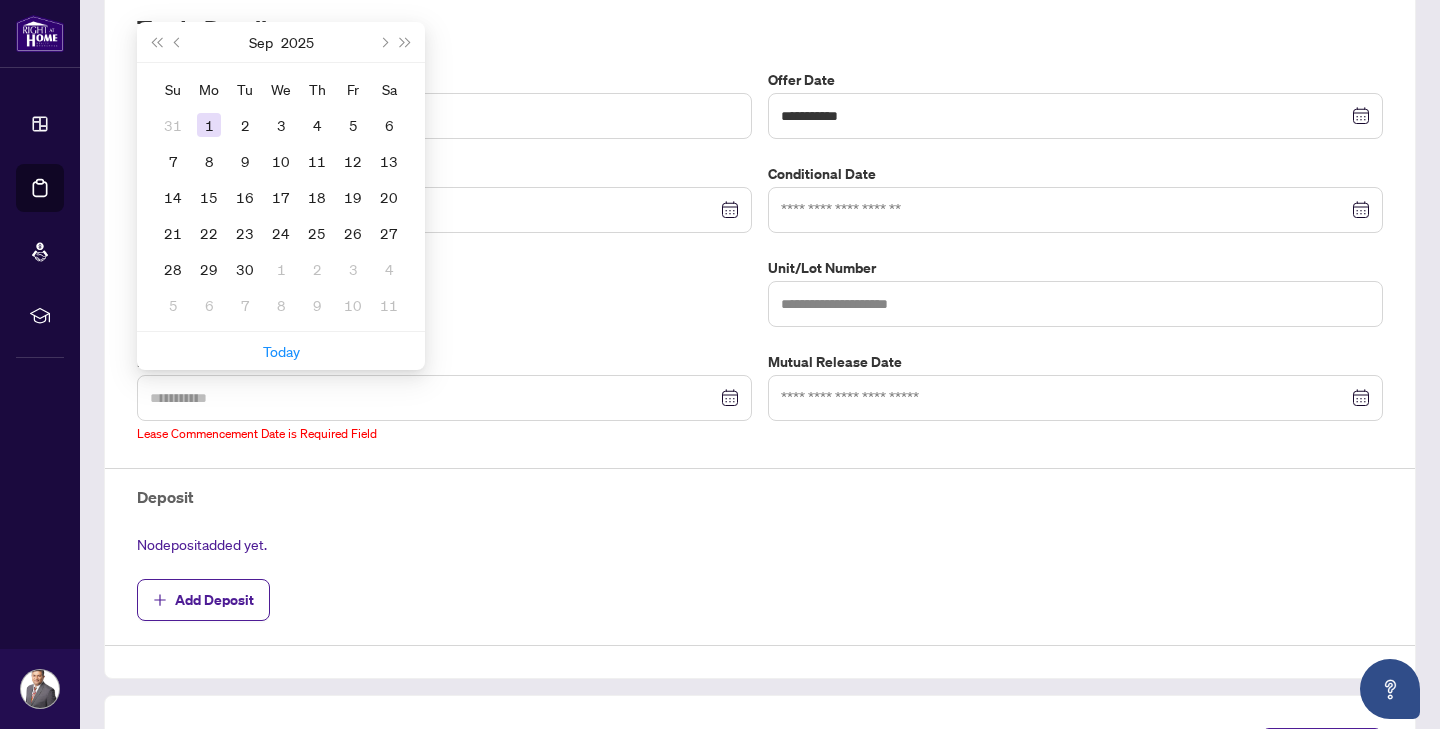 type on "**********" 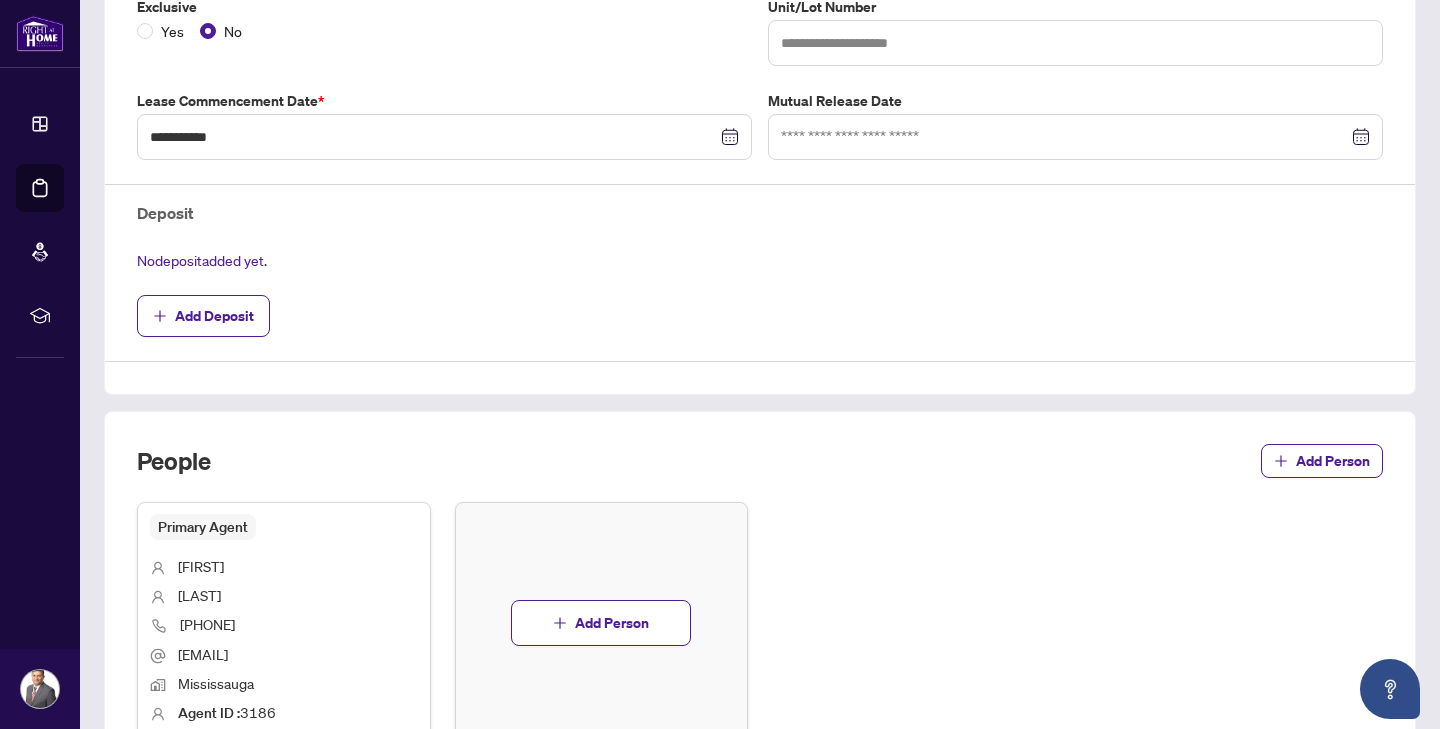 scroll, scrollTop: 560, scrollLeft: 0, axis: vertical 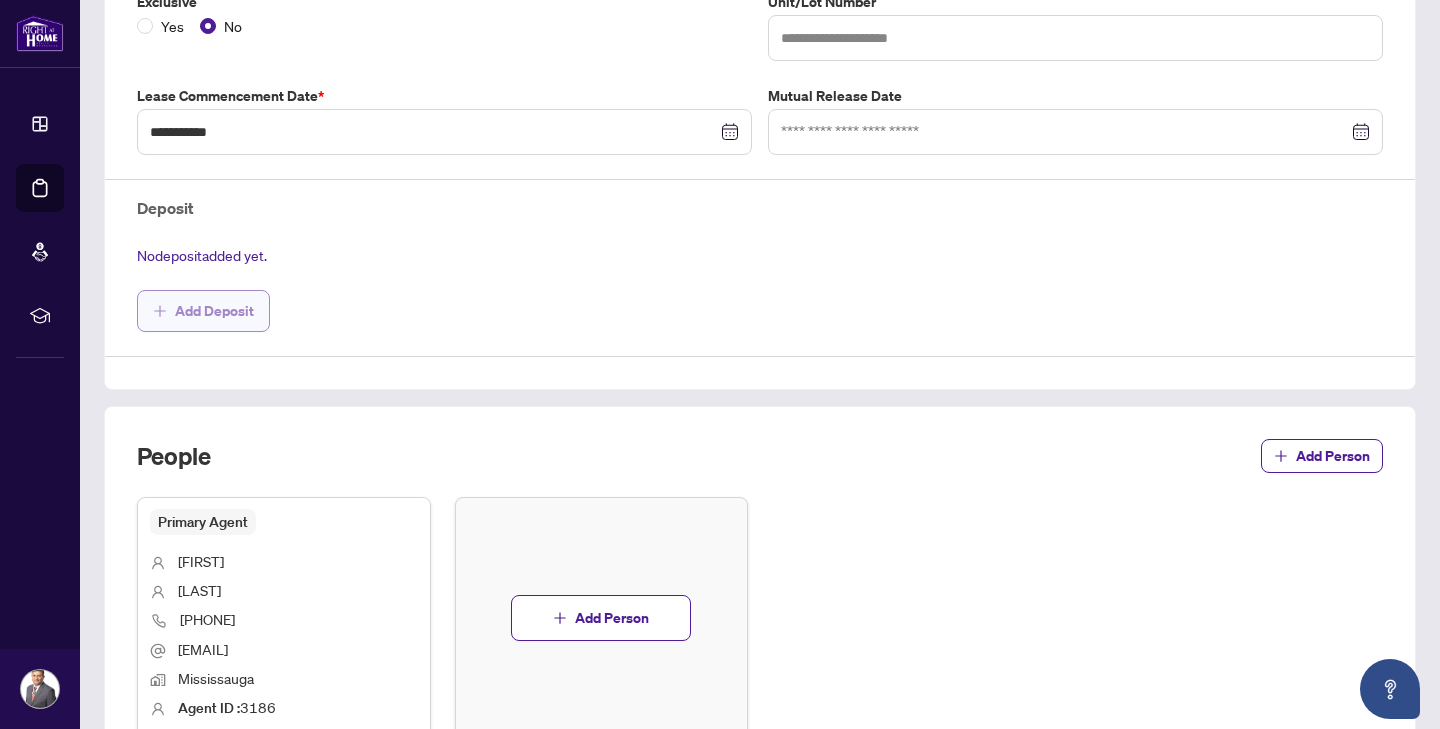 click on "Add Deposit" at bounding box center [214, 311] 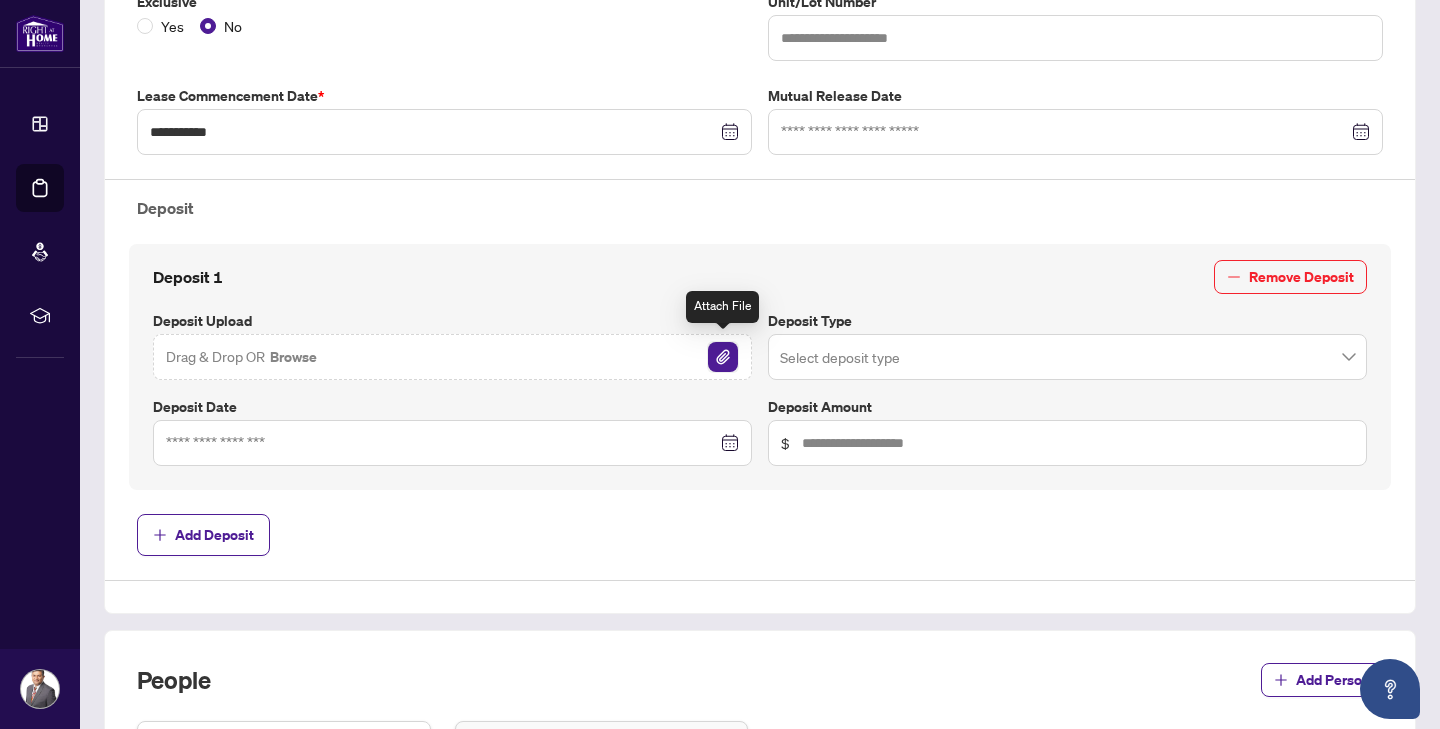click at bounding box center (723, 357) 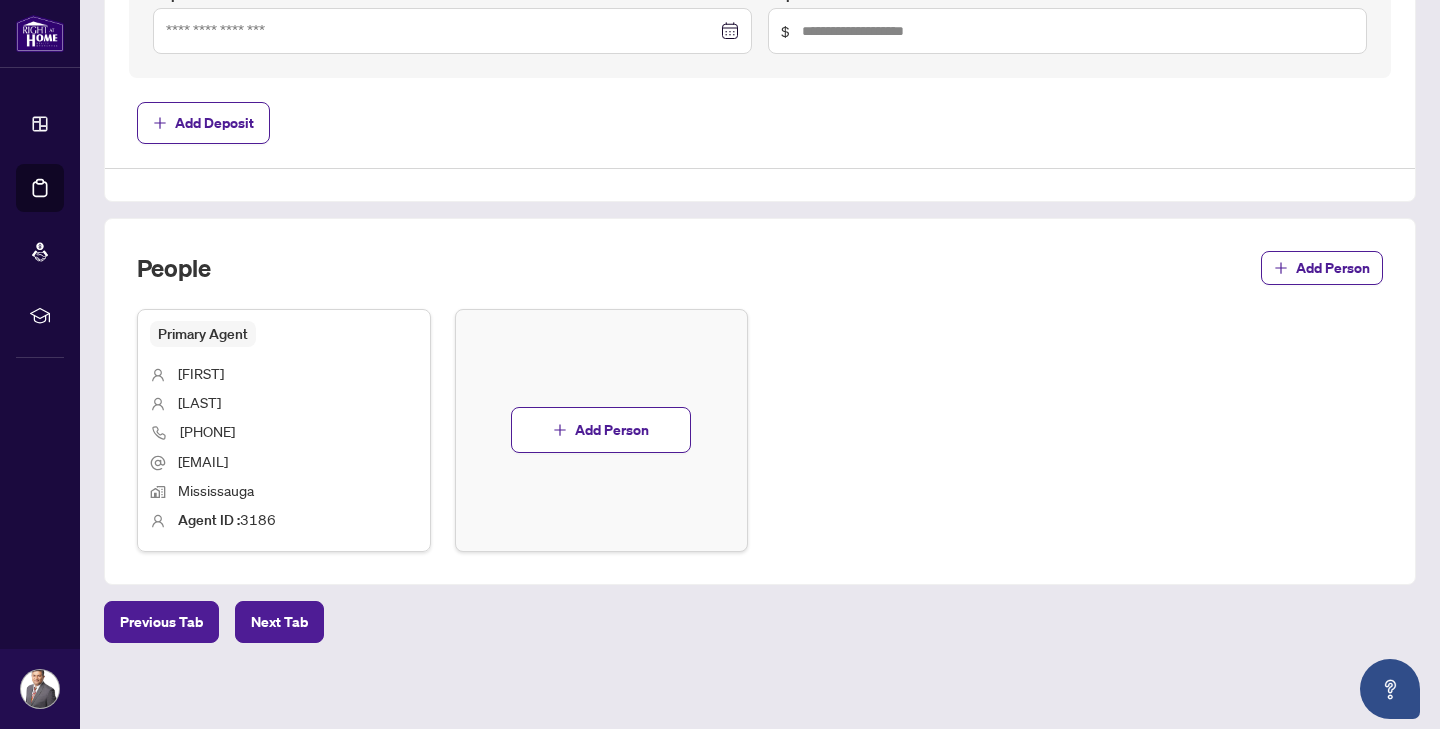 scroll, scrollTop: 971, scrollLeft: 0, axis: vertical 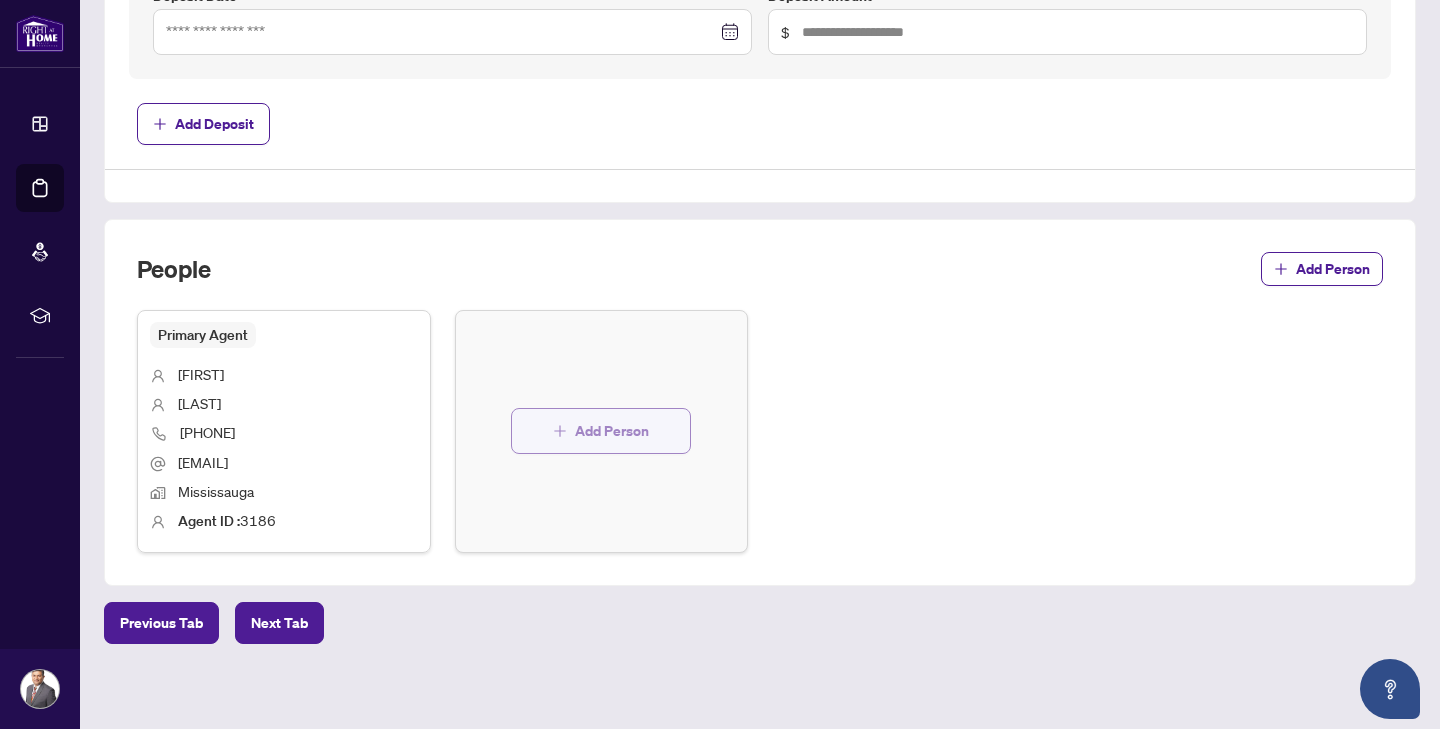 click on "Add Person" at bounding box center [612, 431] 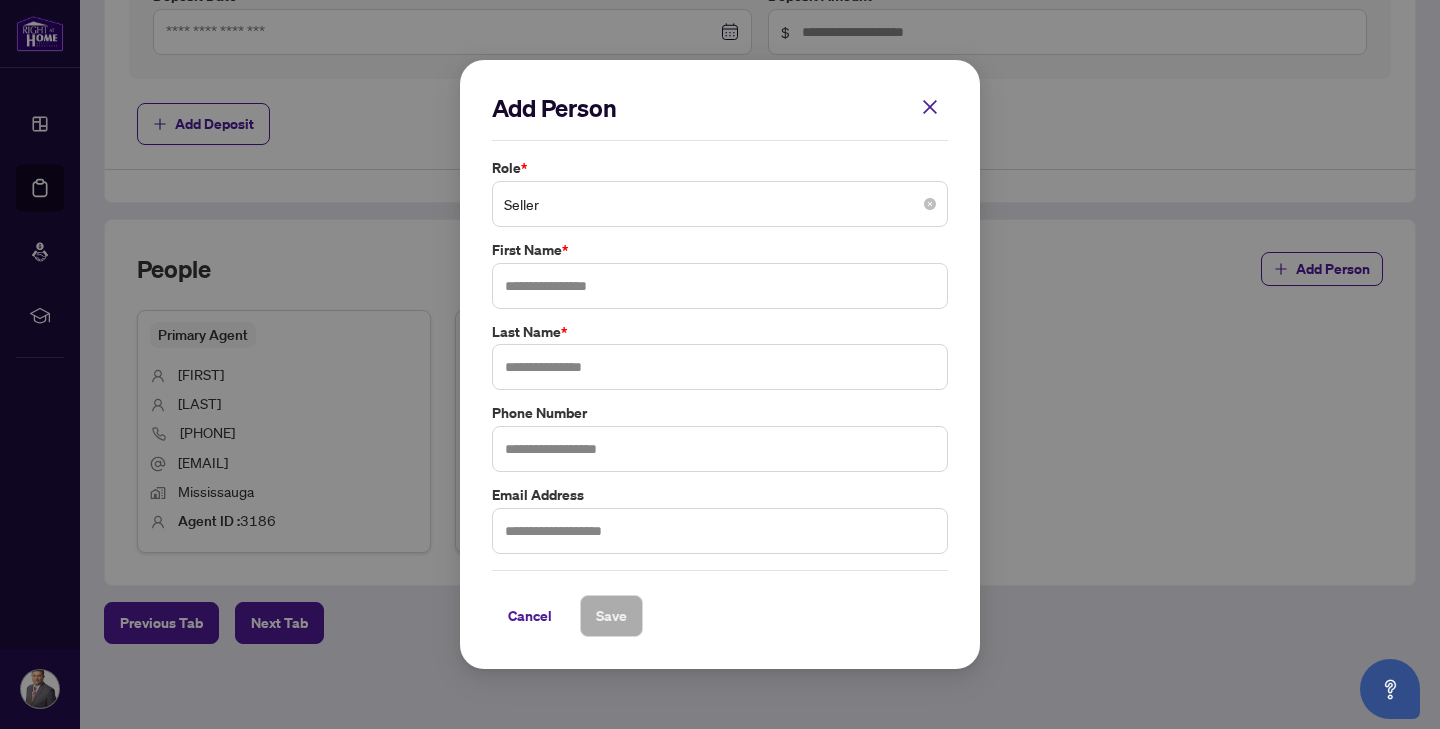 click on "Seller" at bounding box center [720, 204] 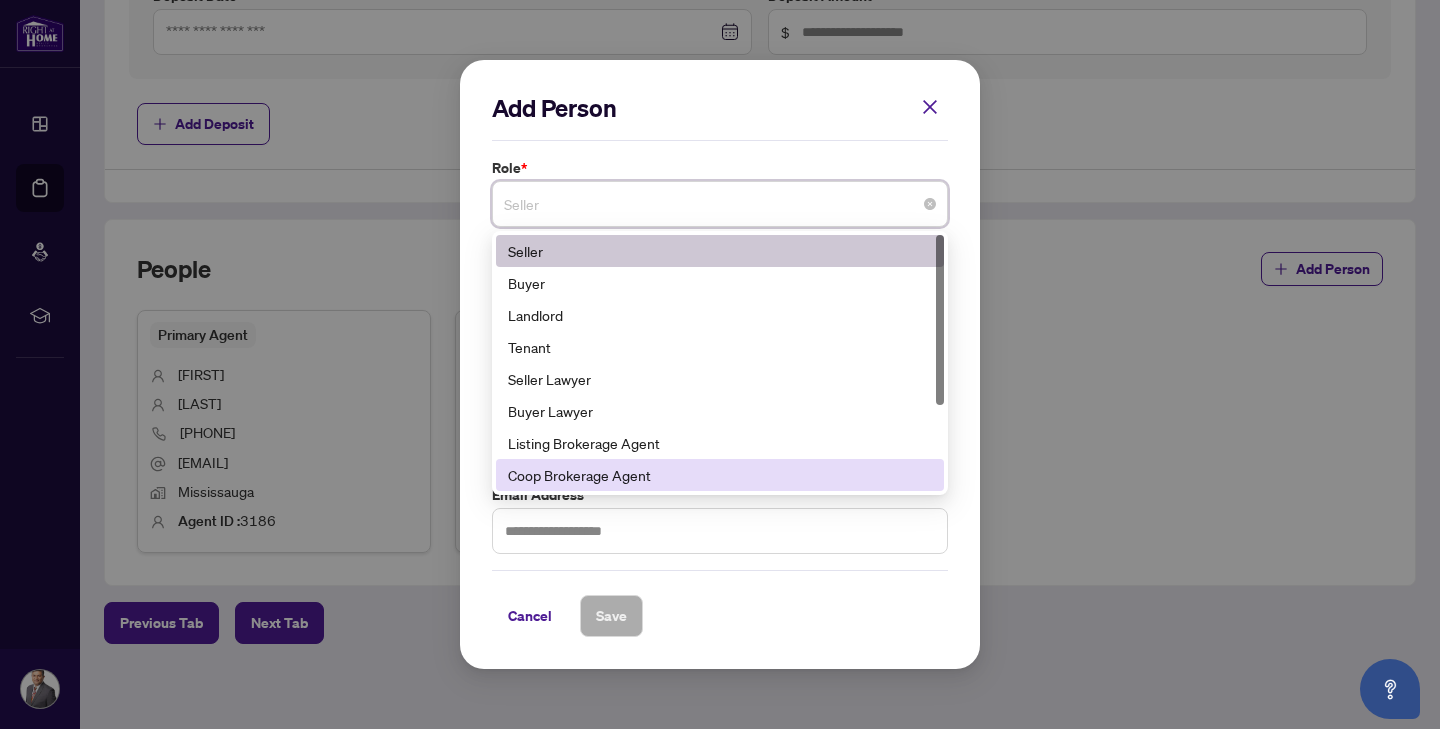 click on "Coop Brokerage Agent" at bounding box center [720, 475] 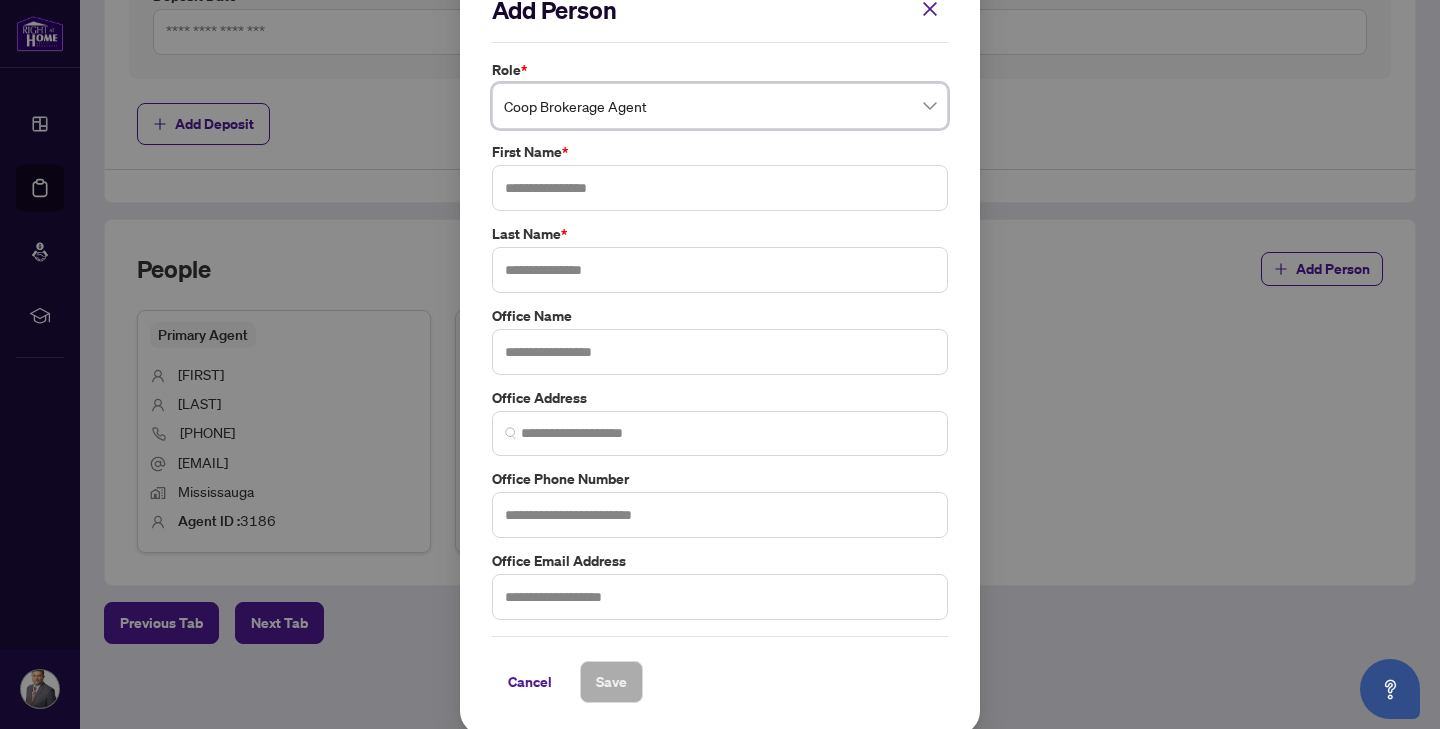 scroll, scrollTop: 37, scrollLeft: 0, axis: vertical 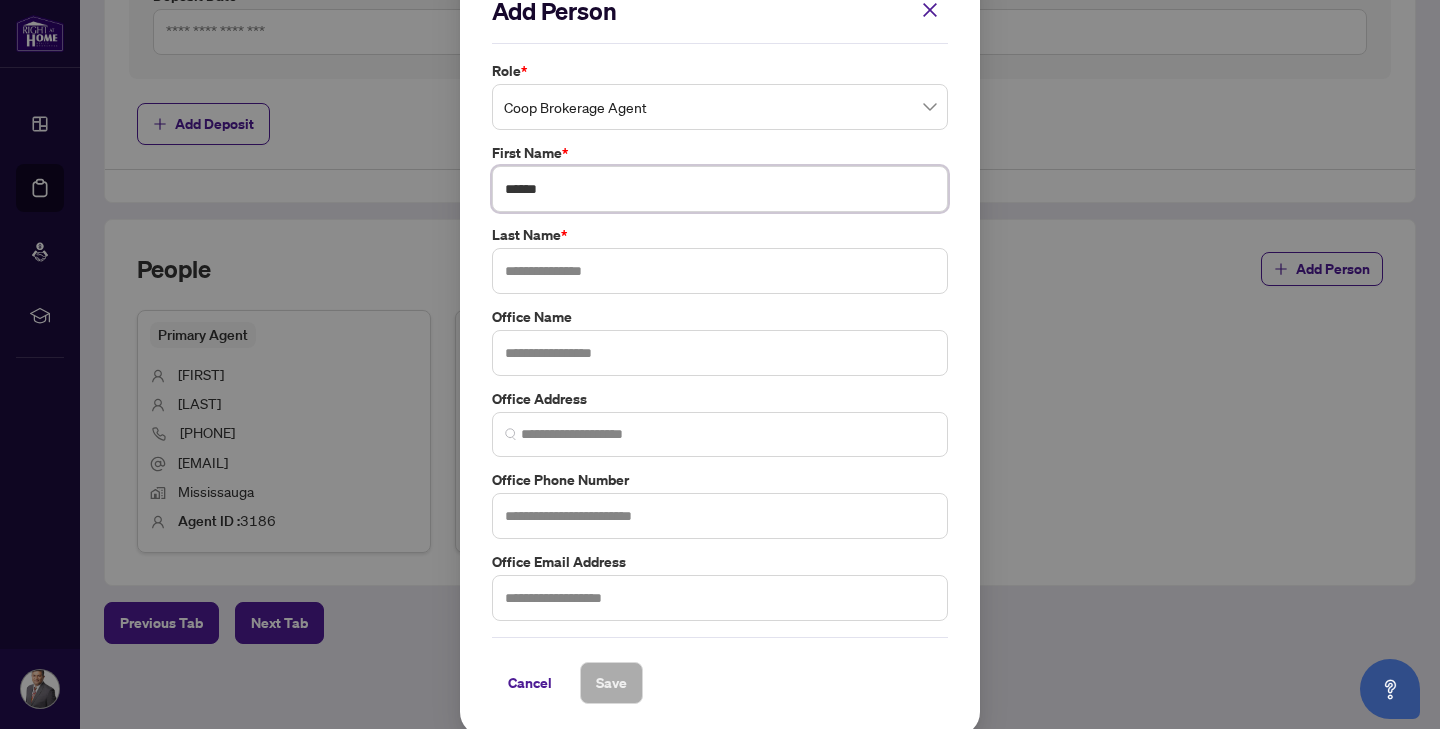 type on "******" 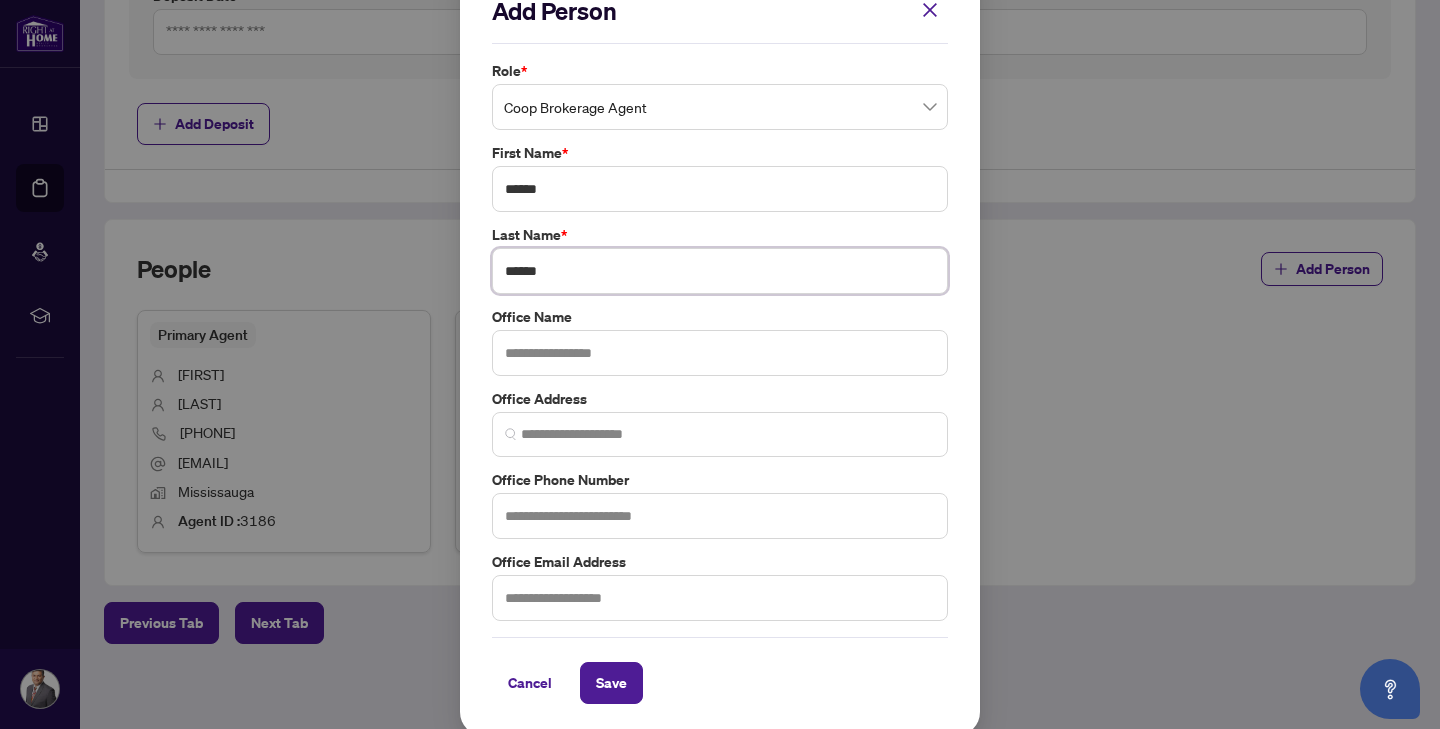 type on "******" 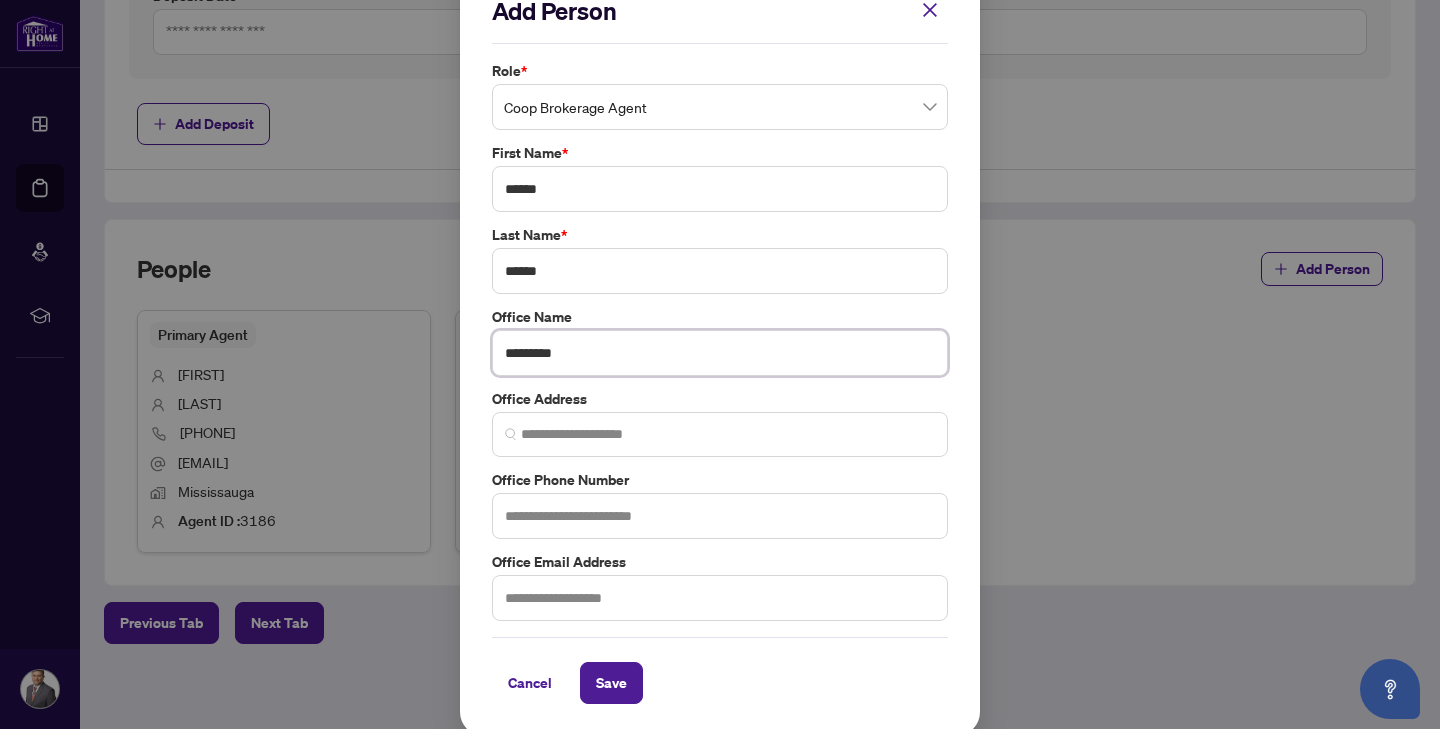 scroll, scrollTop: 0, scrollLeft: 0, axis: both 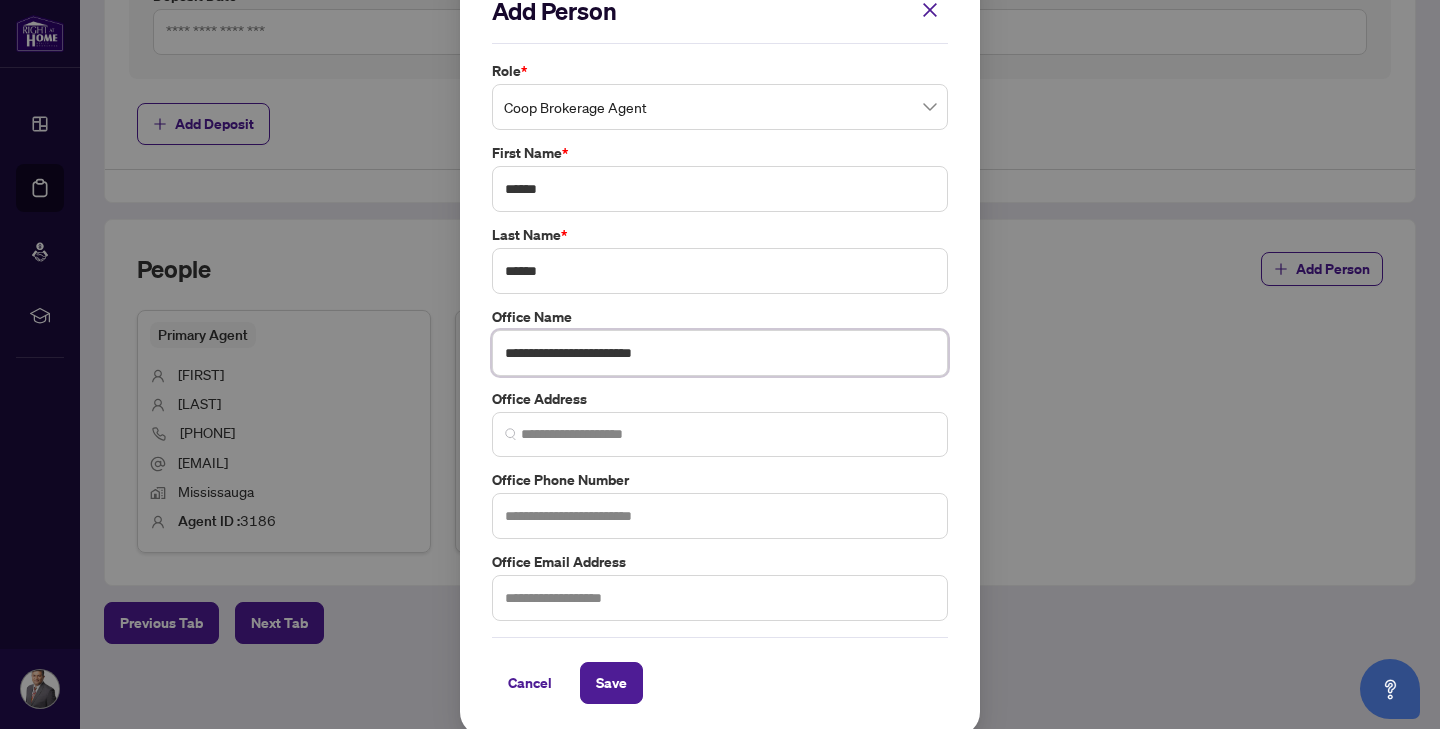 type on "**********" 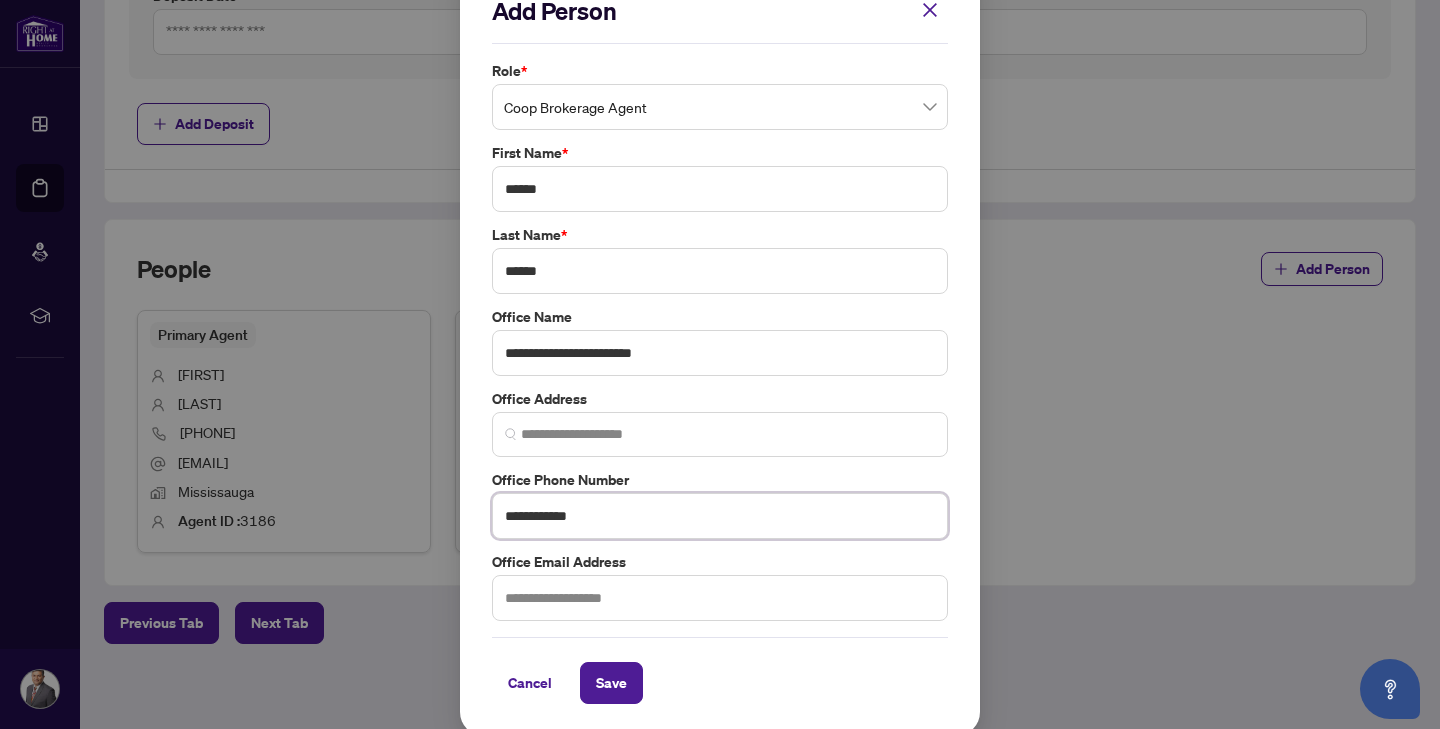 type on "**********" 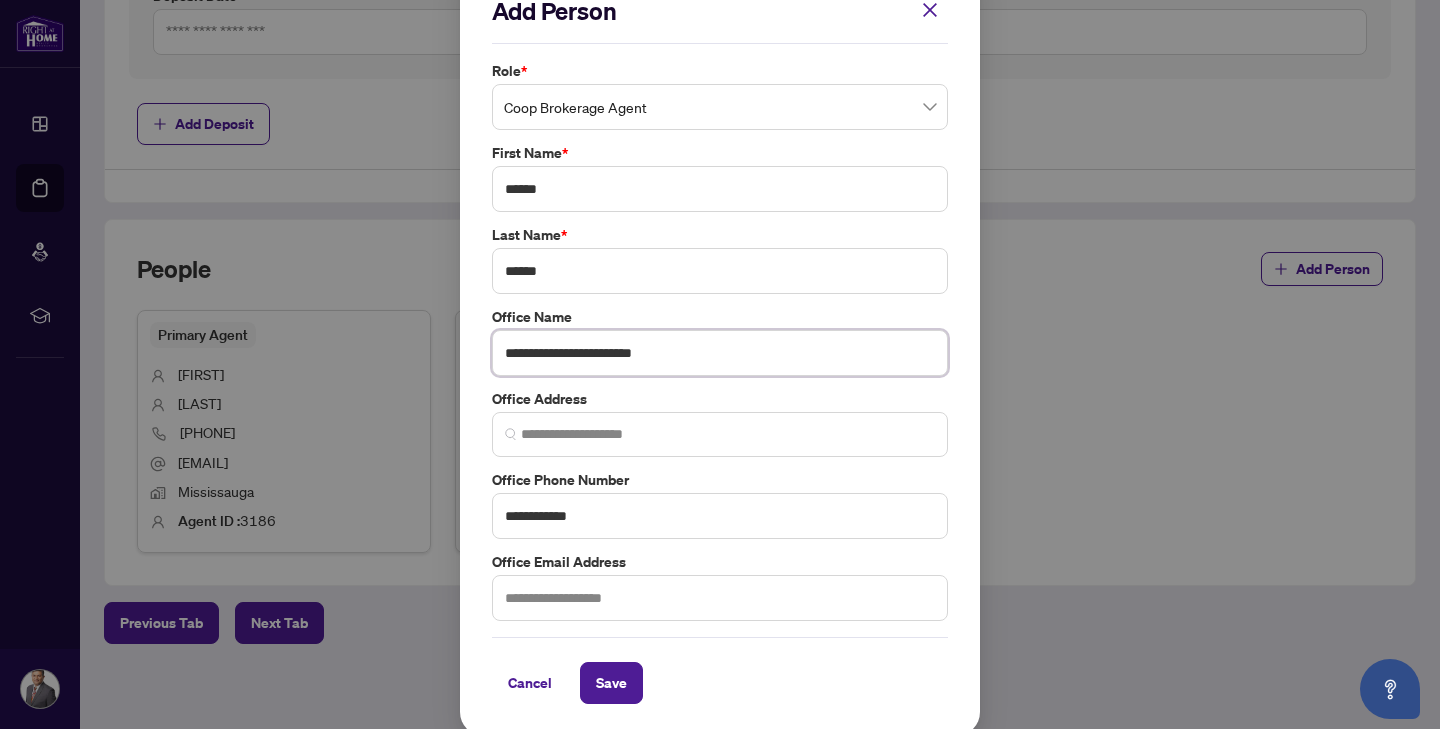 click on "**********" at bounding box center (720, 353) 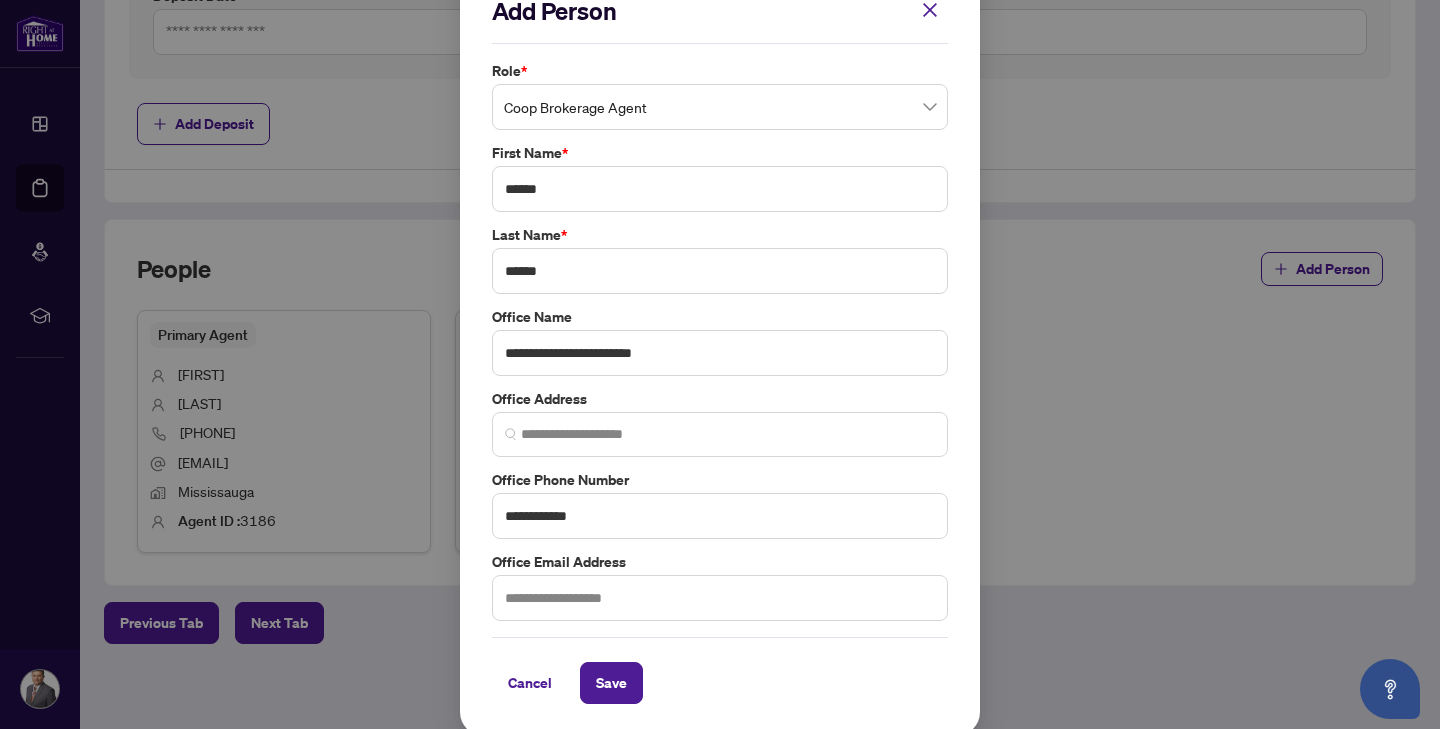 click on "**********" at bounding box center (720, 349) 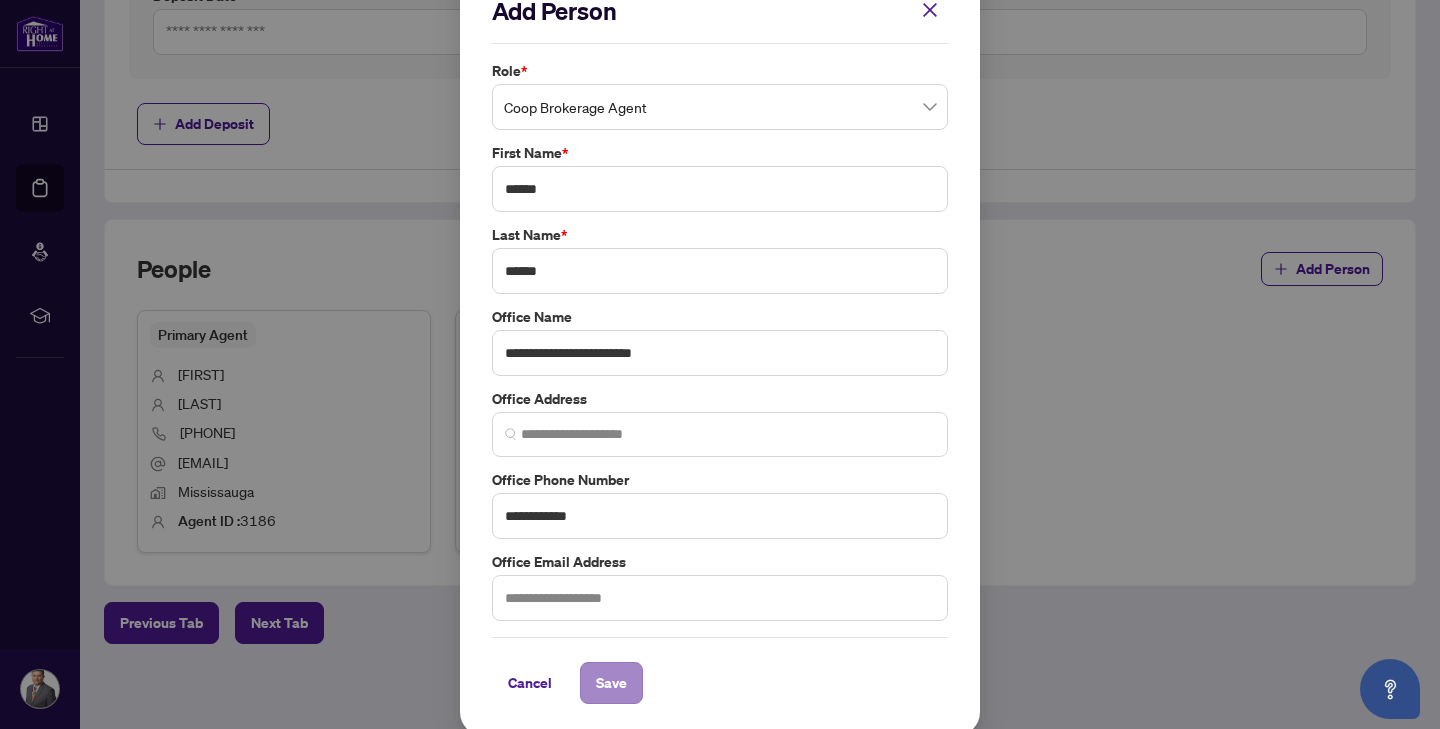 click on "Save" at bounding box center (611, 683) 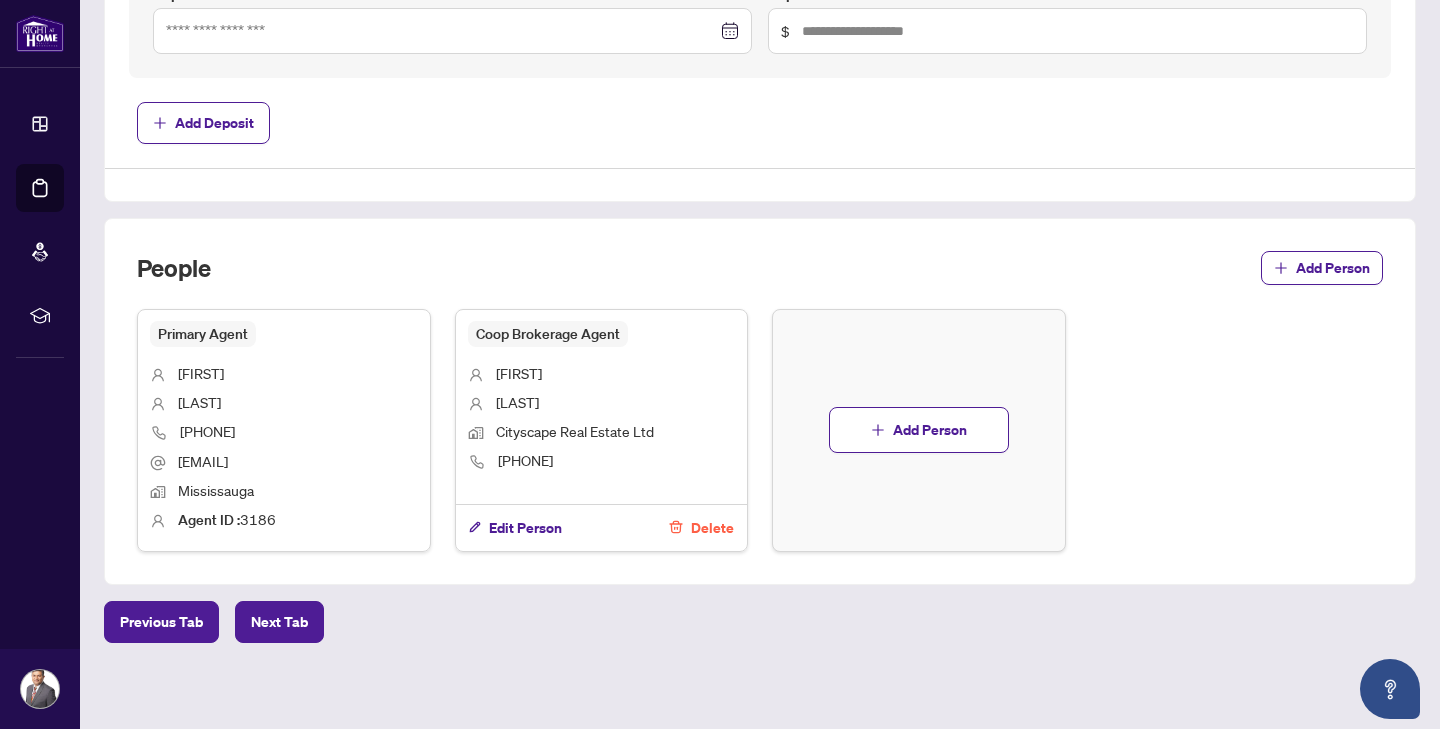 scroll, scrollTop: 971, scrollLeft: 0, axis: vertical 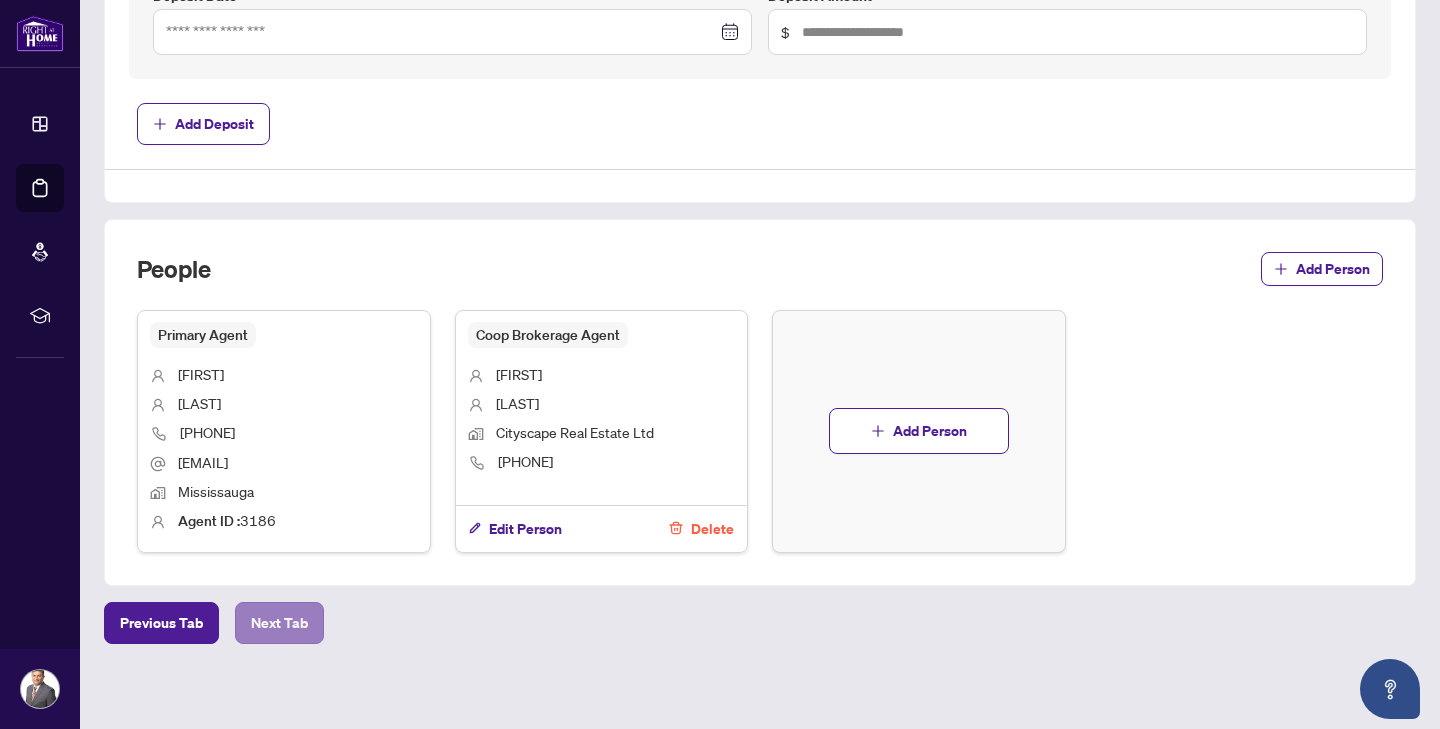 click on "Next Tab" at bounding box center (279, 623) 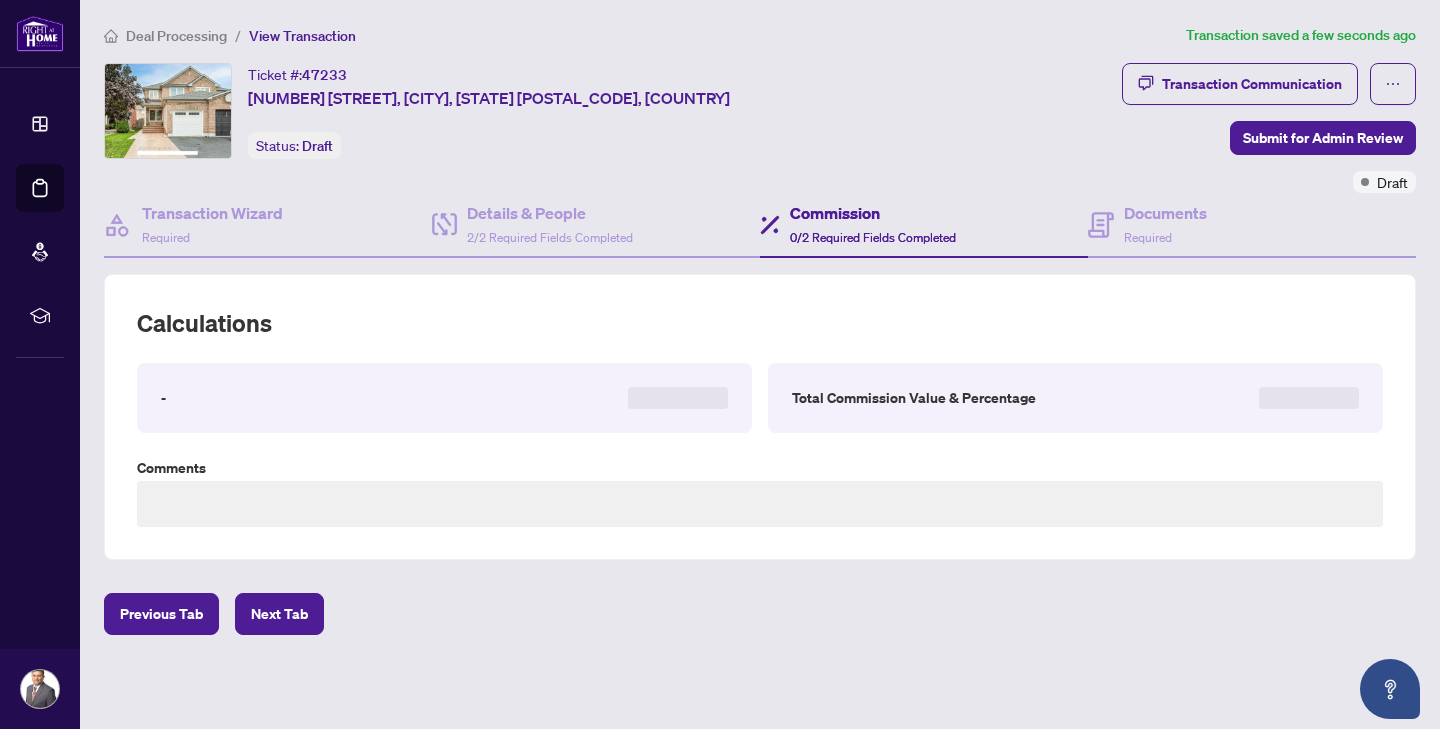 scroll, scrollTop: 0, scrollLeft: 0, axis: both 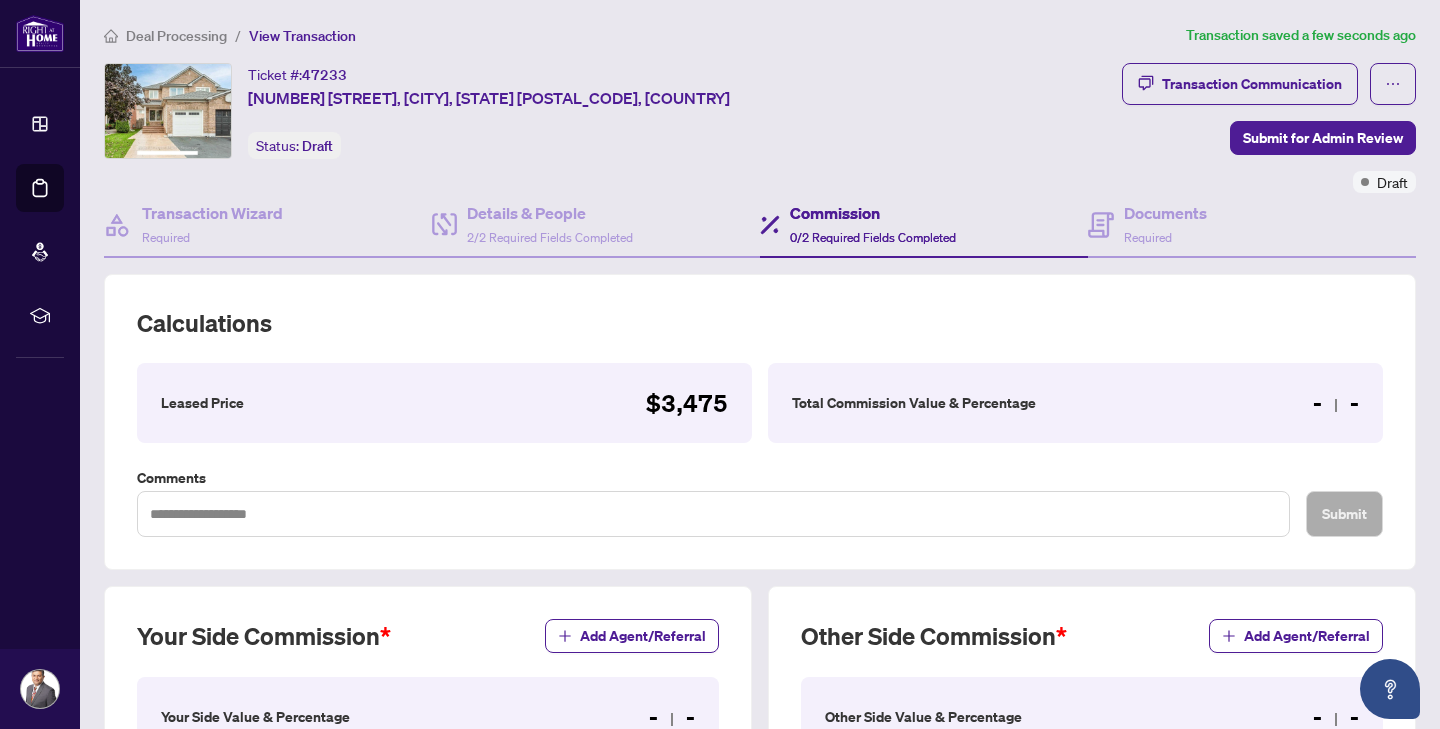 click on "Total Commission Value & Percentage" at bounding box center [914, 403] 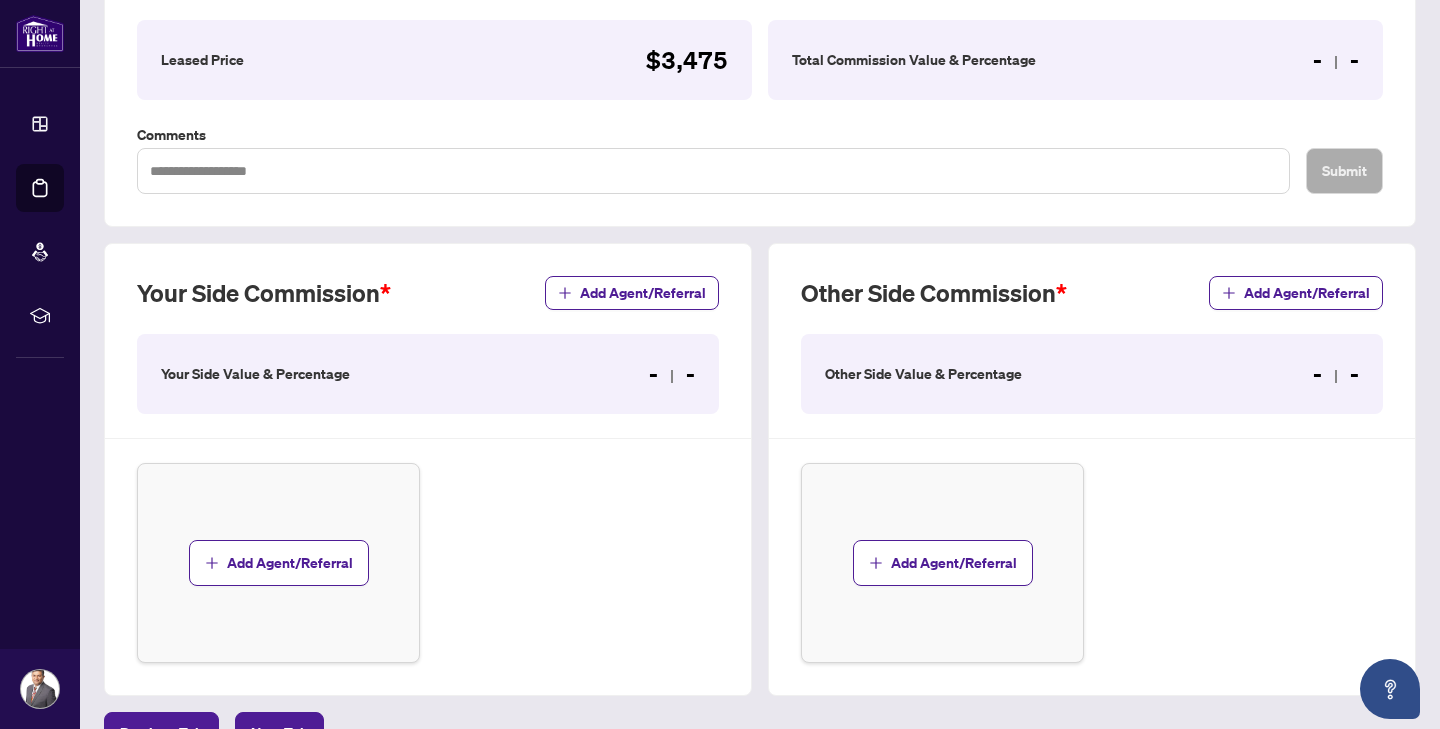 scroll, scrollTop: 372, scrollLeft: 0, axis: vertical 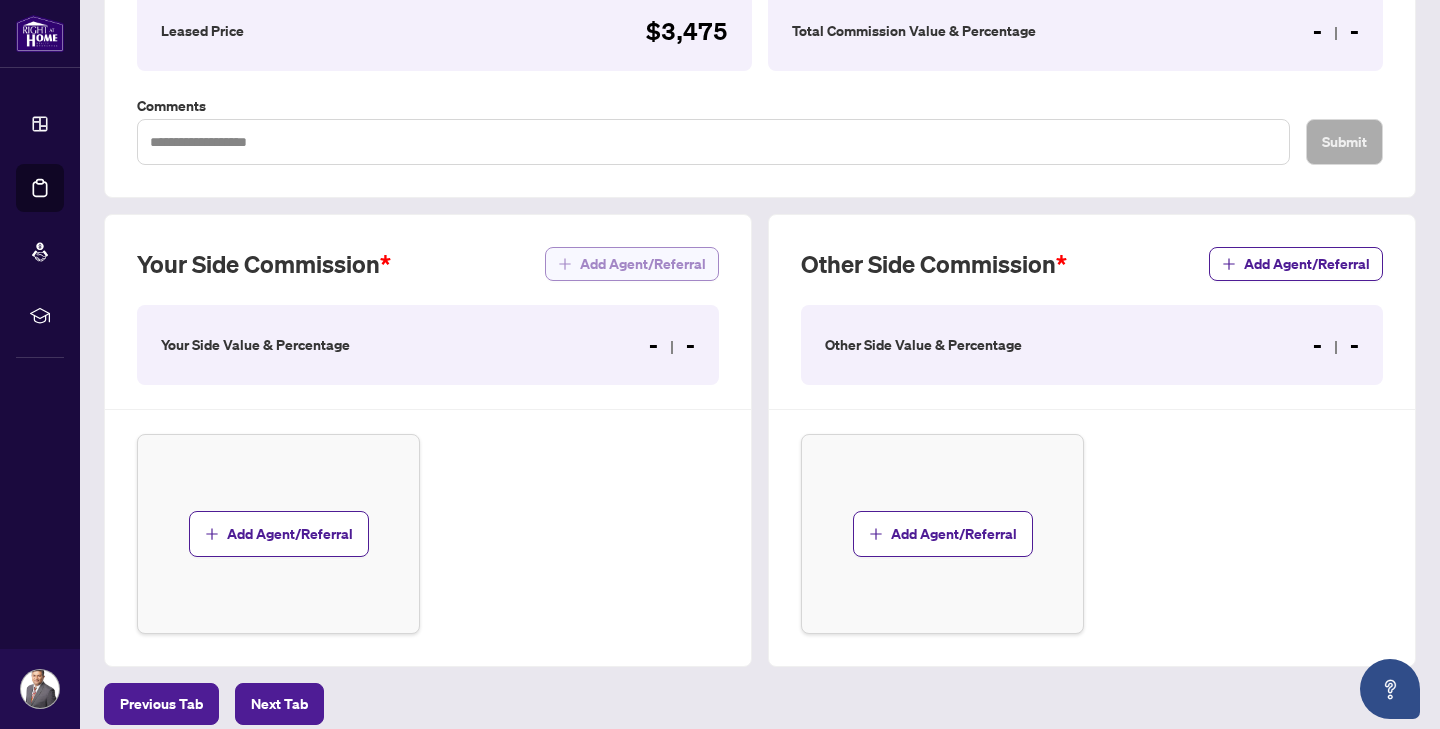 click on "Add Agent/Referral" at bounding box center (643, 264) 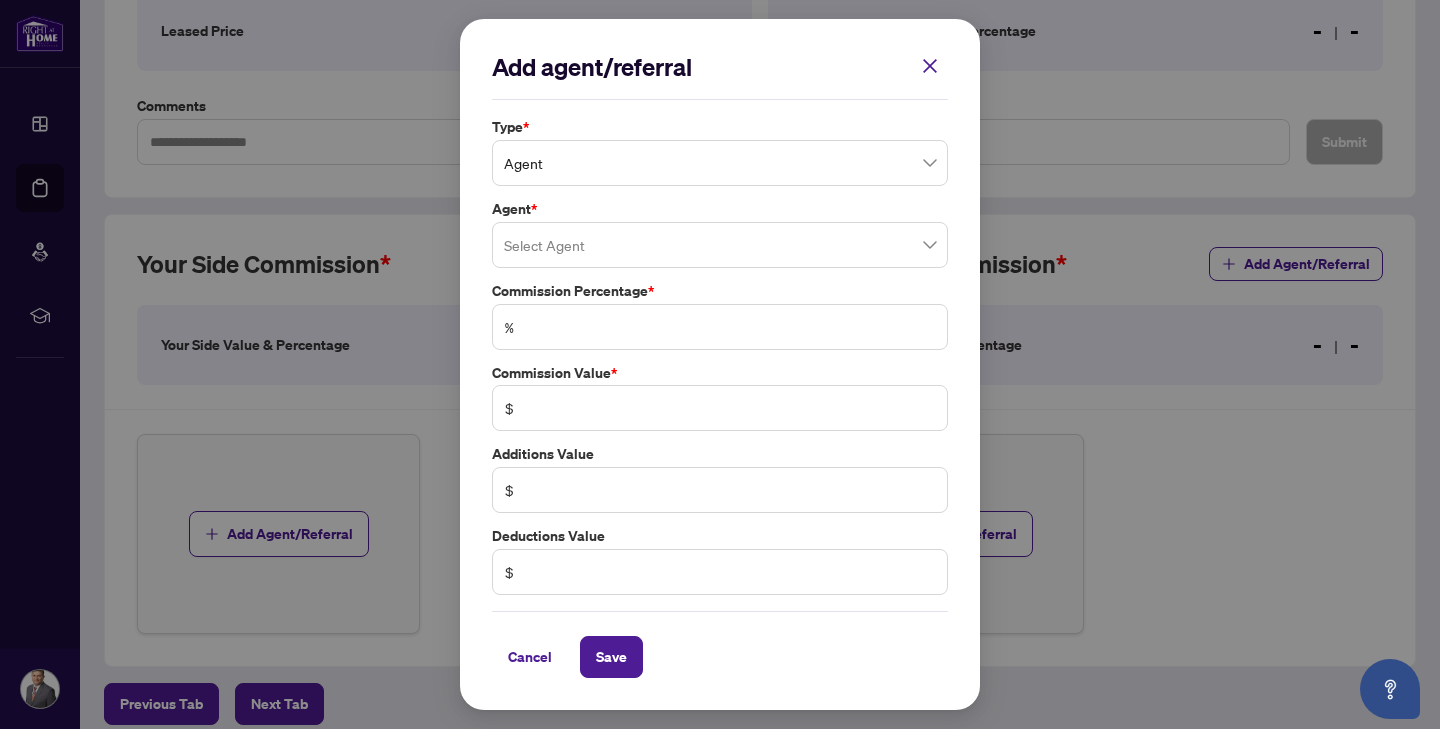 click on "Agent" at bounding box center (720, 163) 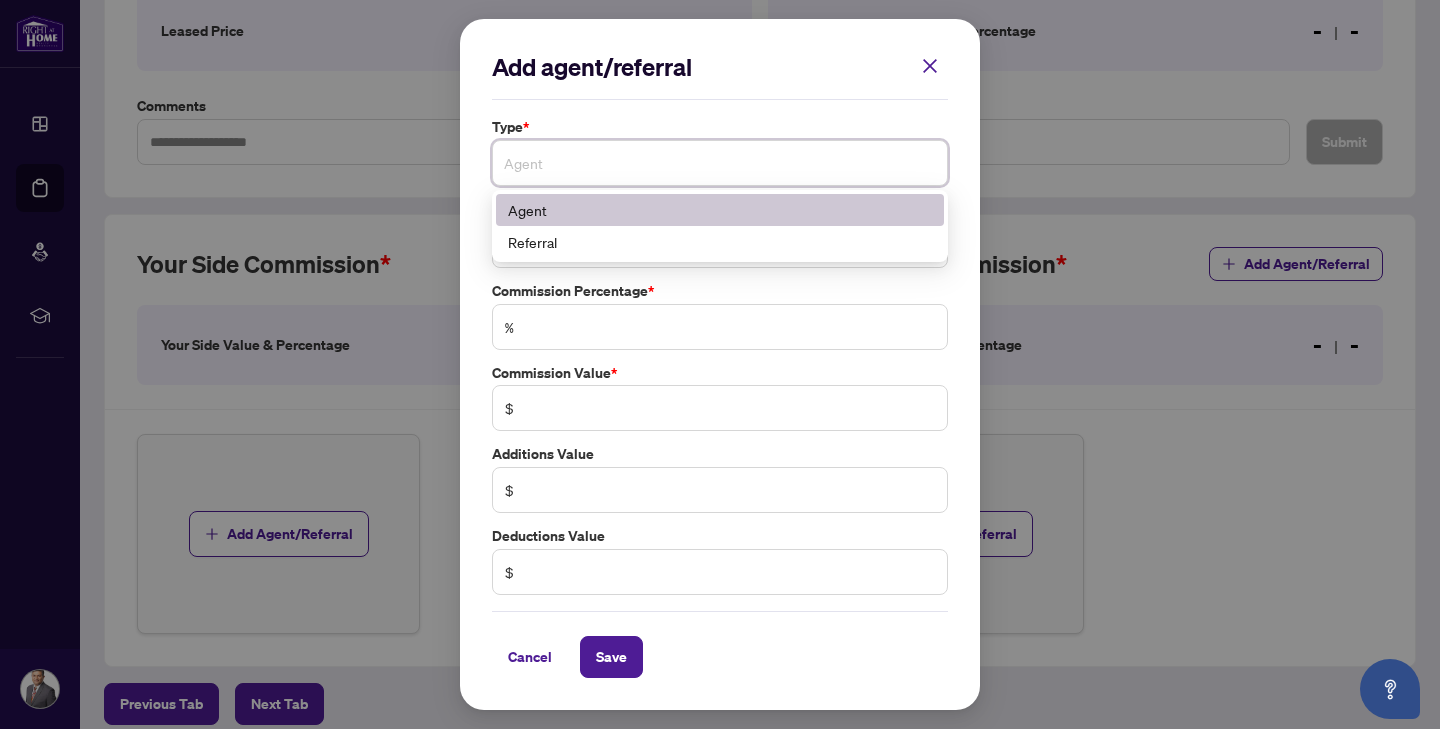 click on "Agent" at bounding box center [720, 210] 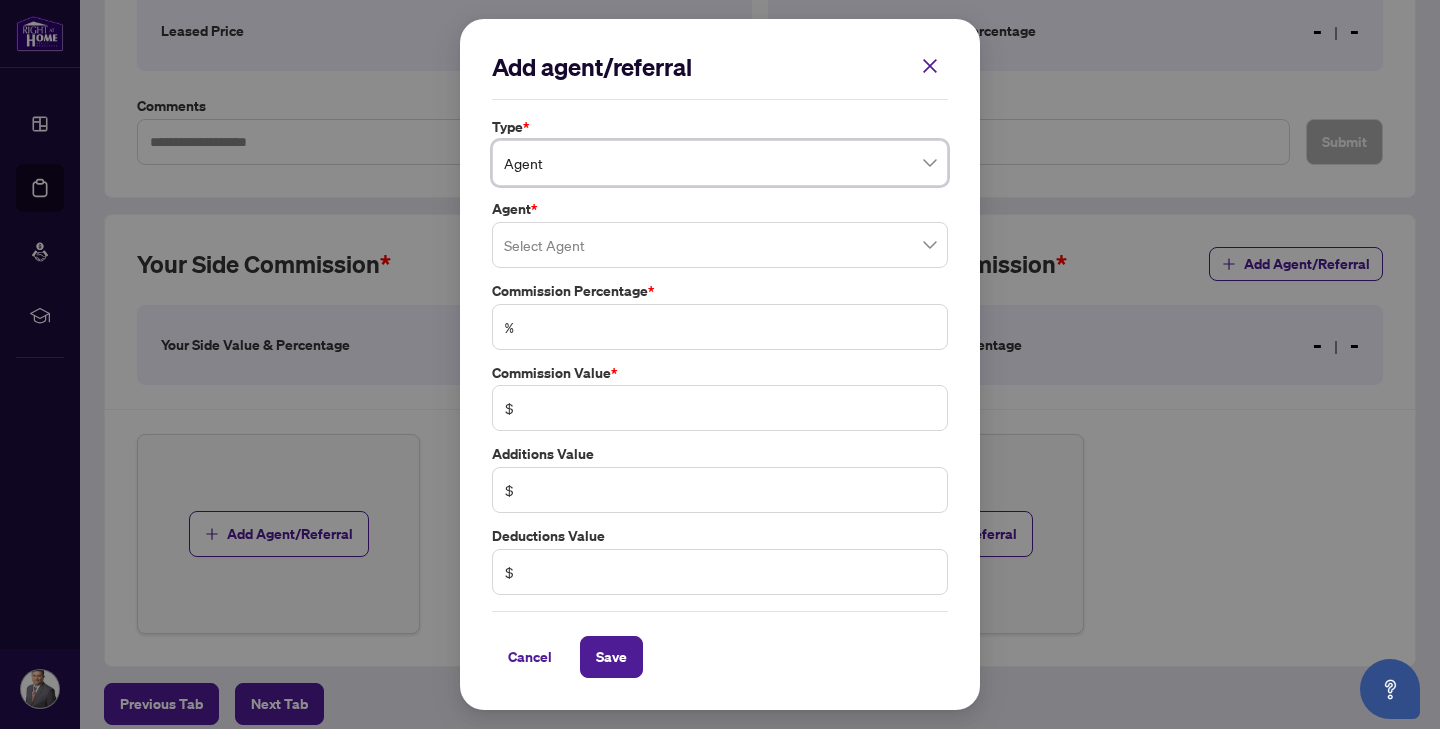 click at bounding box center [720, 245] 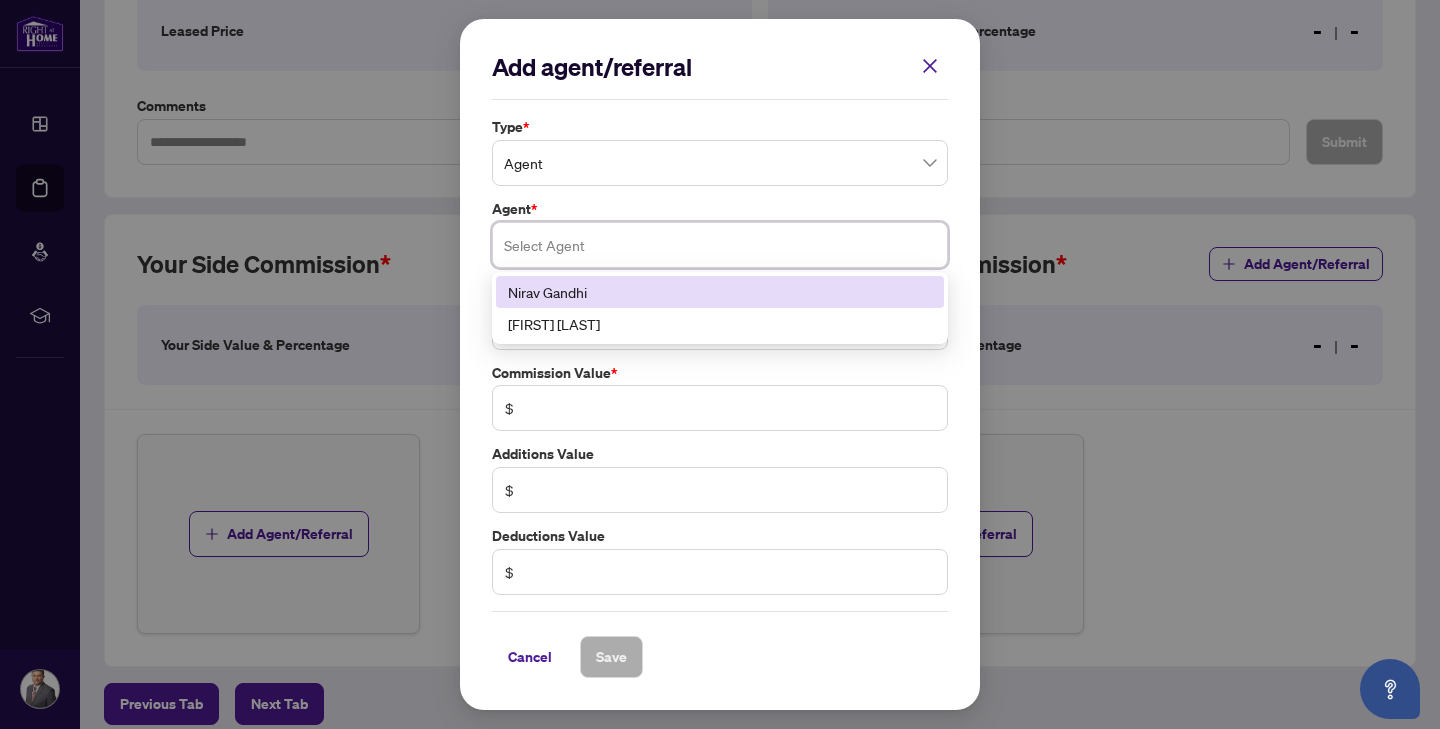click on "Nirav Gandhi" at bounding box center (720, 292) 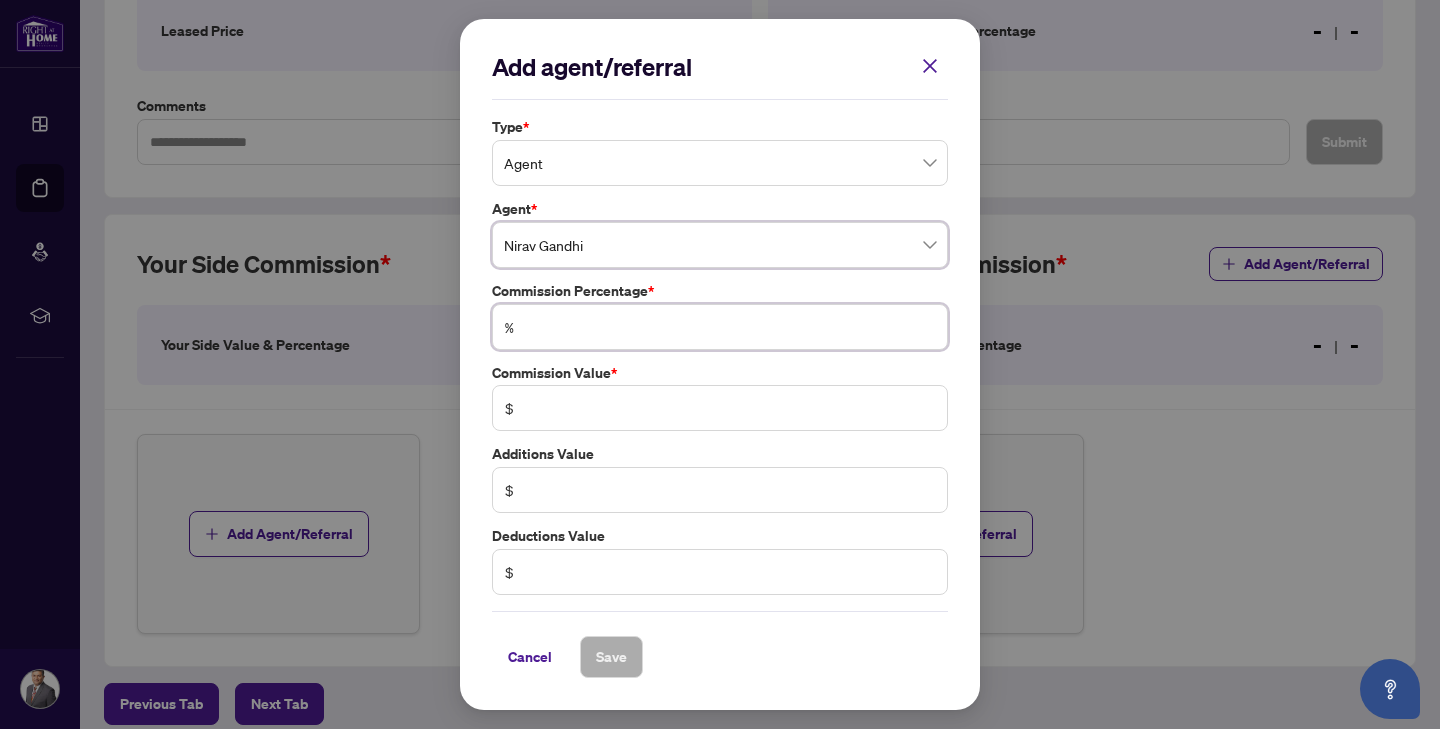 click at bounding box center [730, 327] 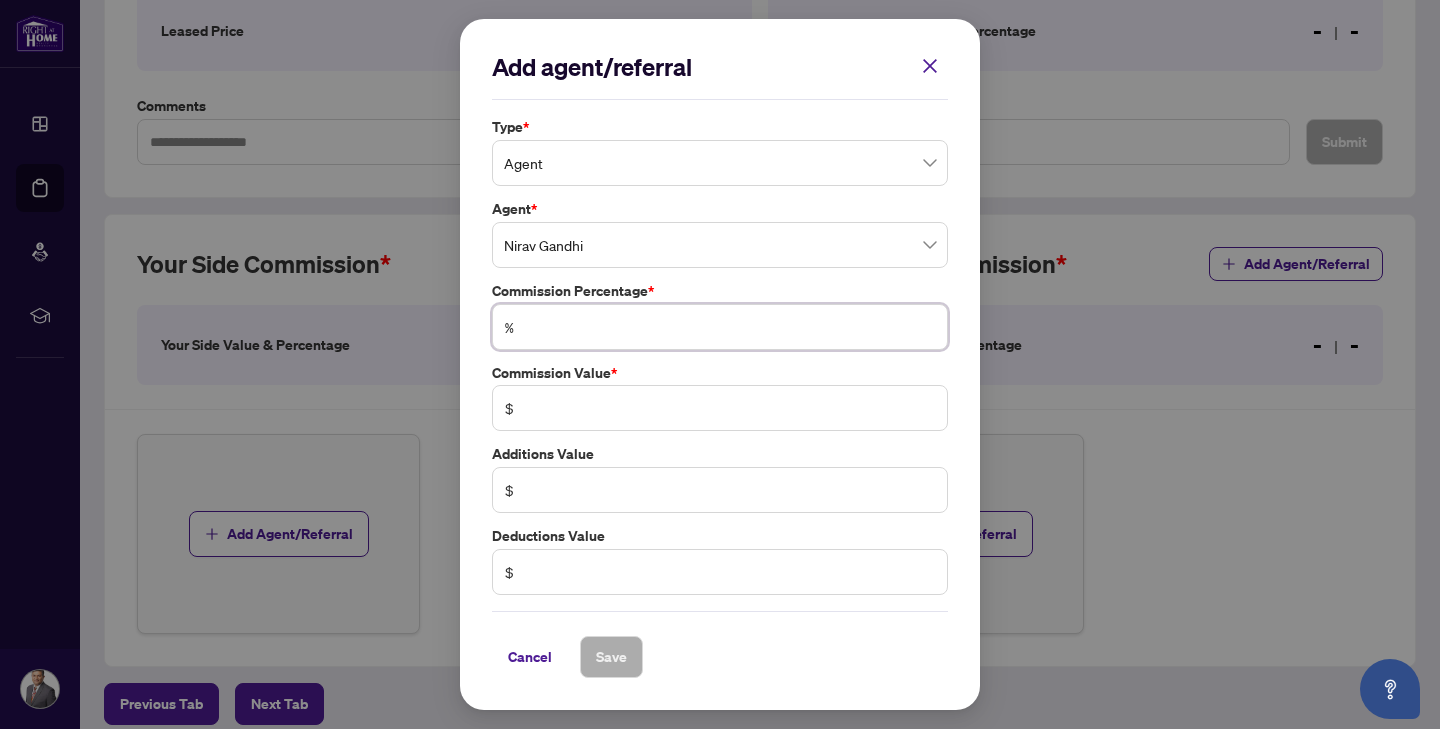 type on "*" 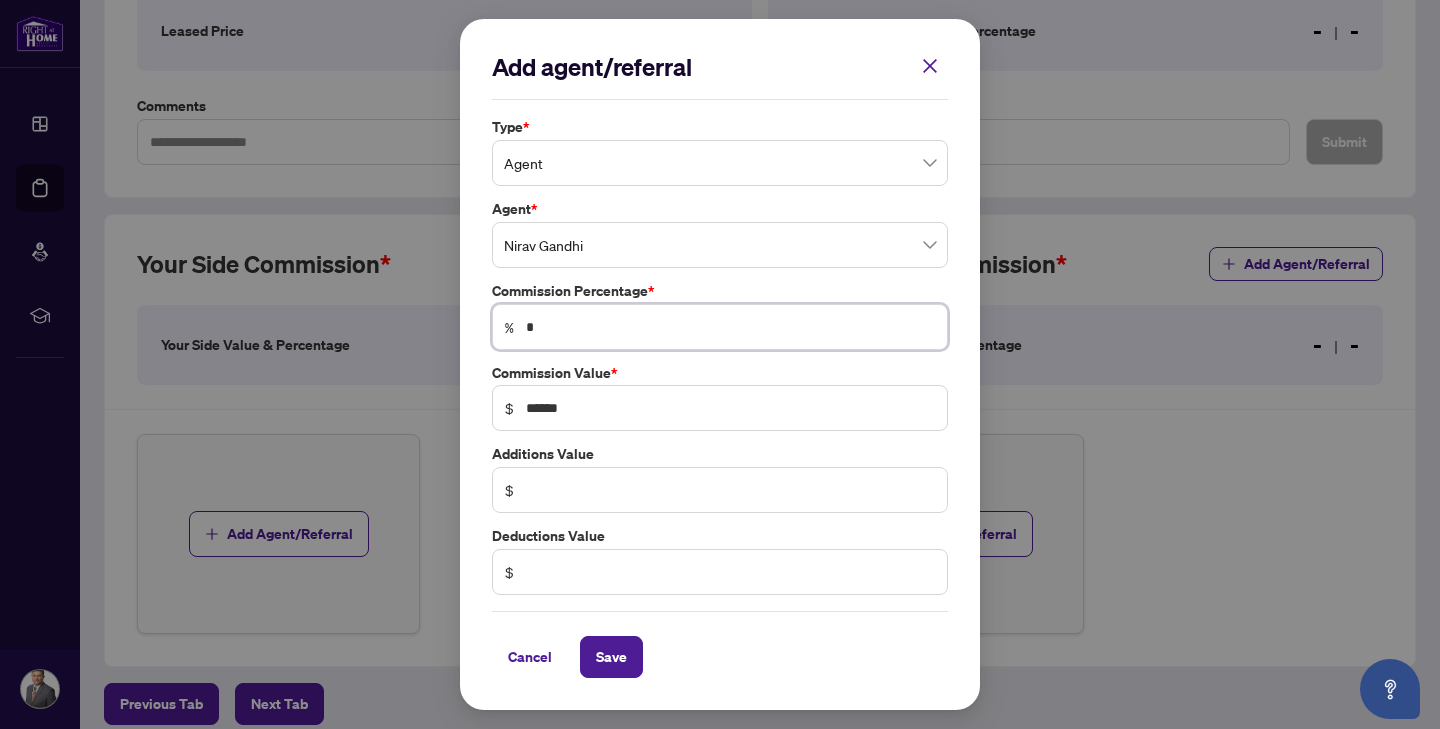 type on "**" 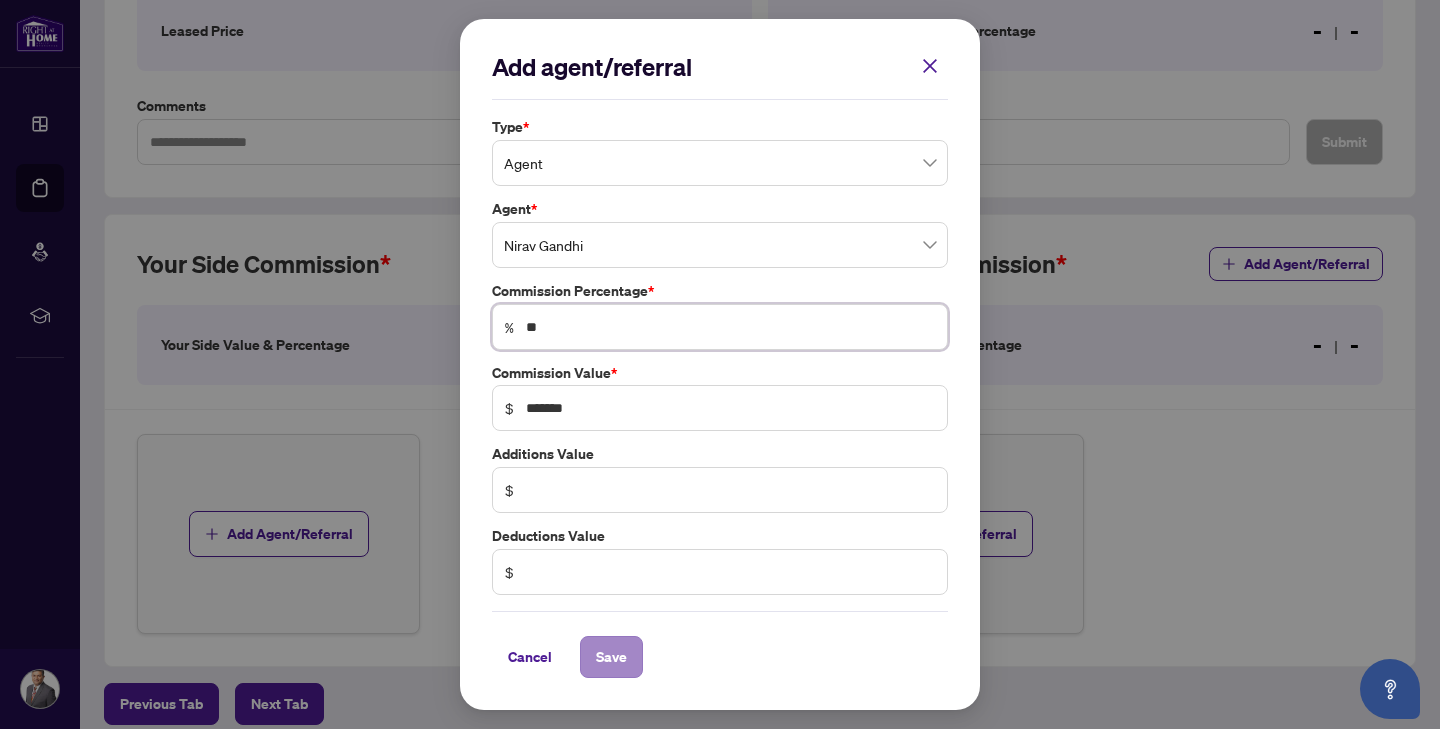 type on "**" 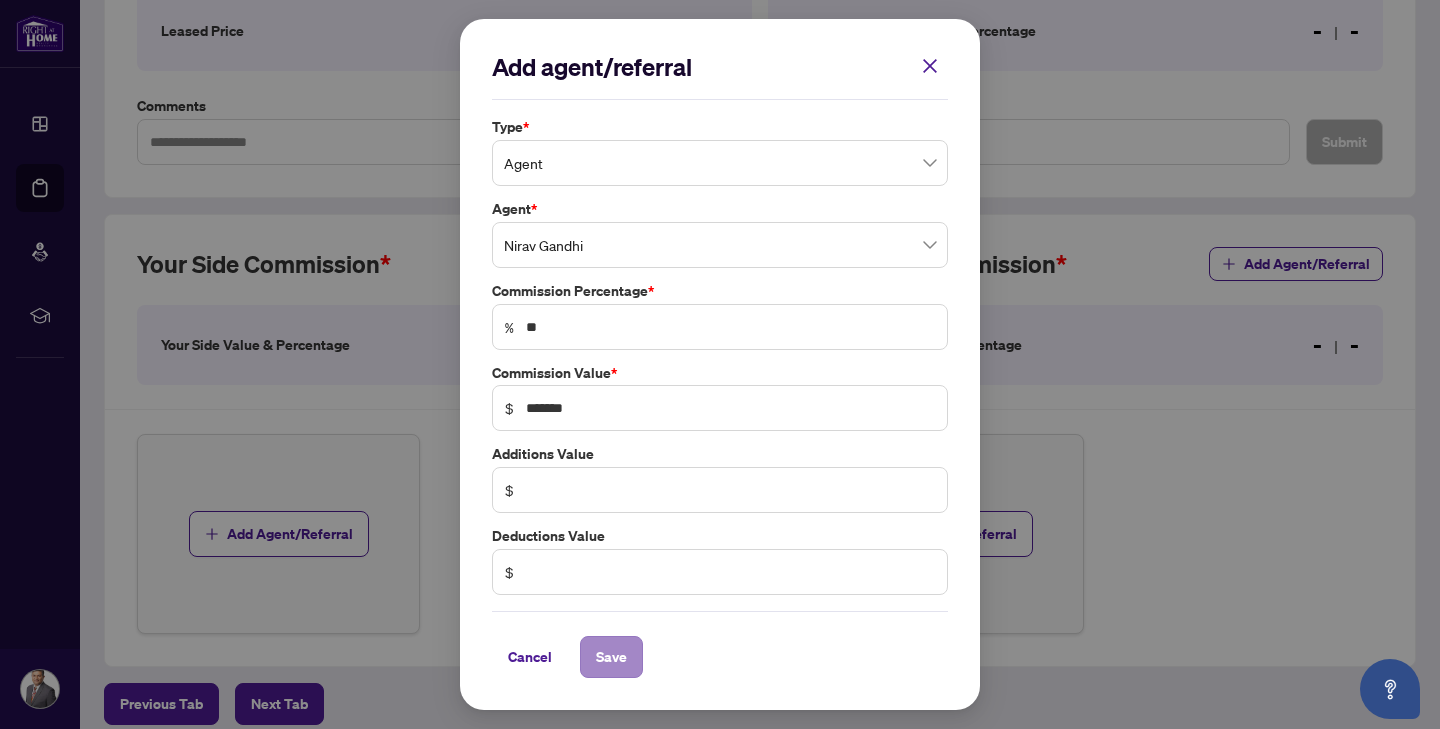 click on "Save" at bounding box center [611, 657] 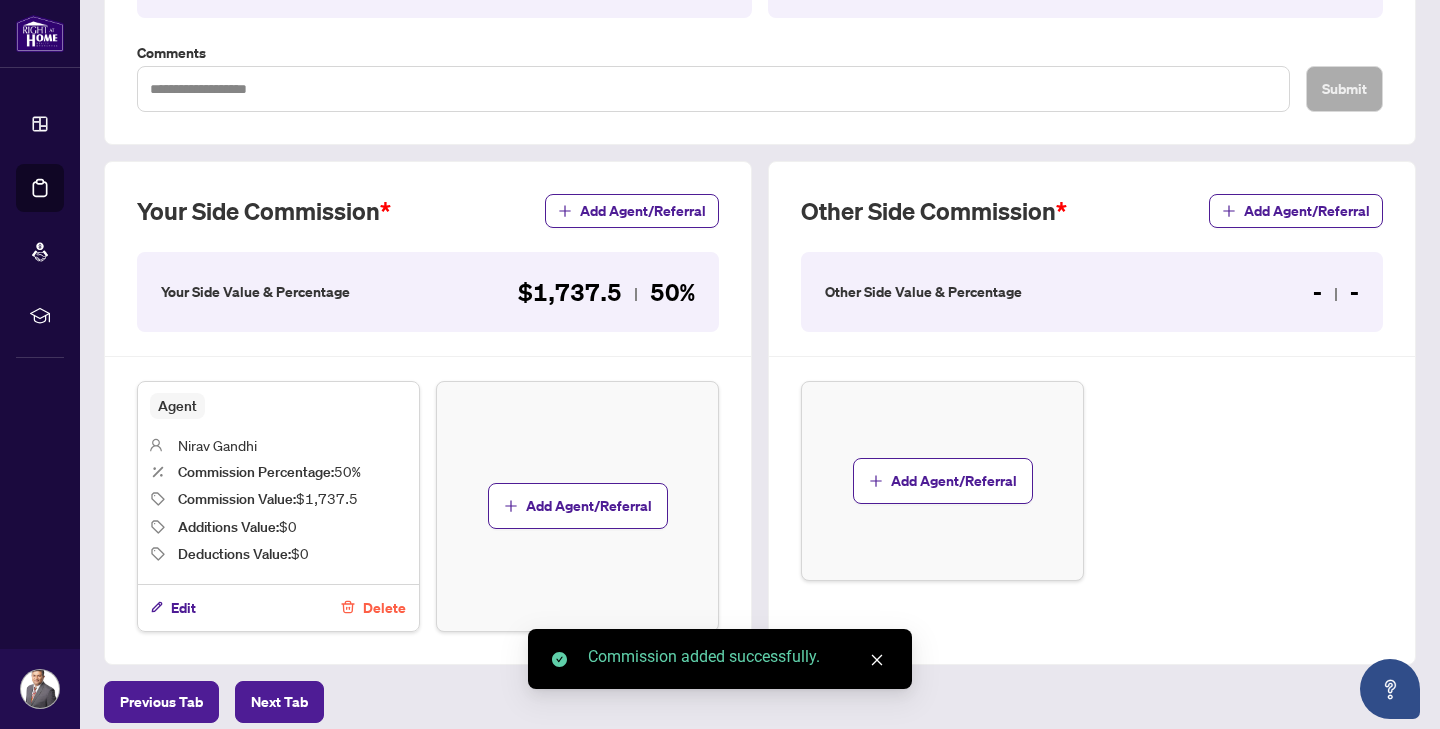 scroll, scrollTop: 433, scrollLeft: 0, axis: vertical 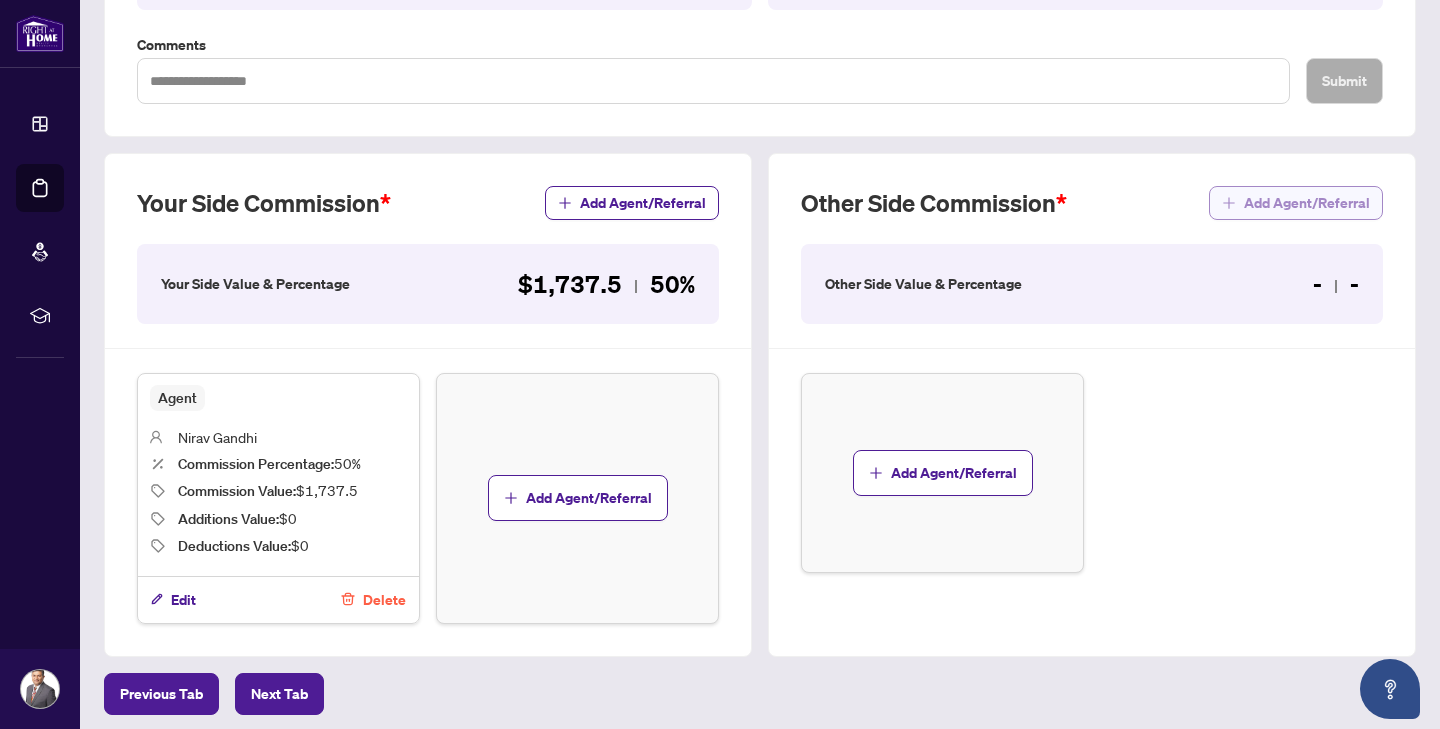click on "Add Agent/Referral" at bounding box center (1307, 203) 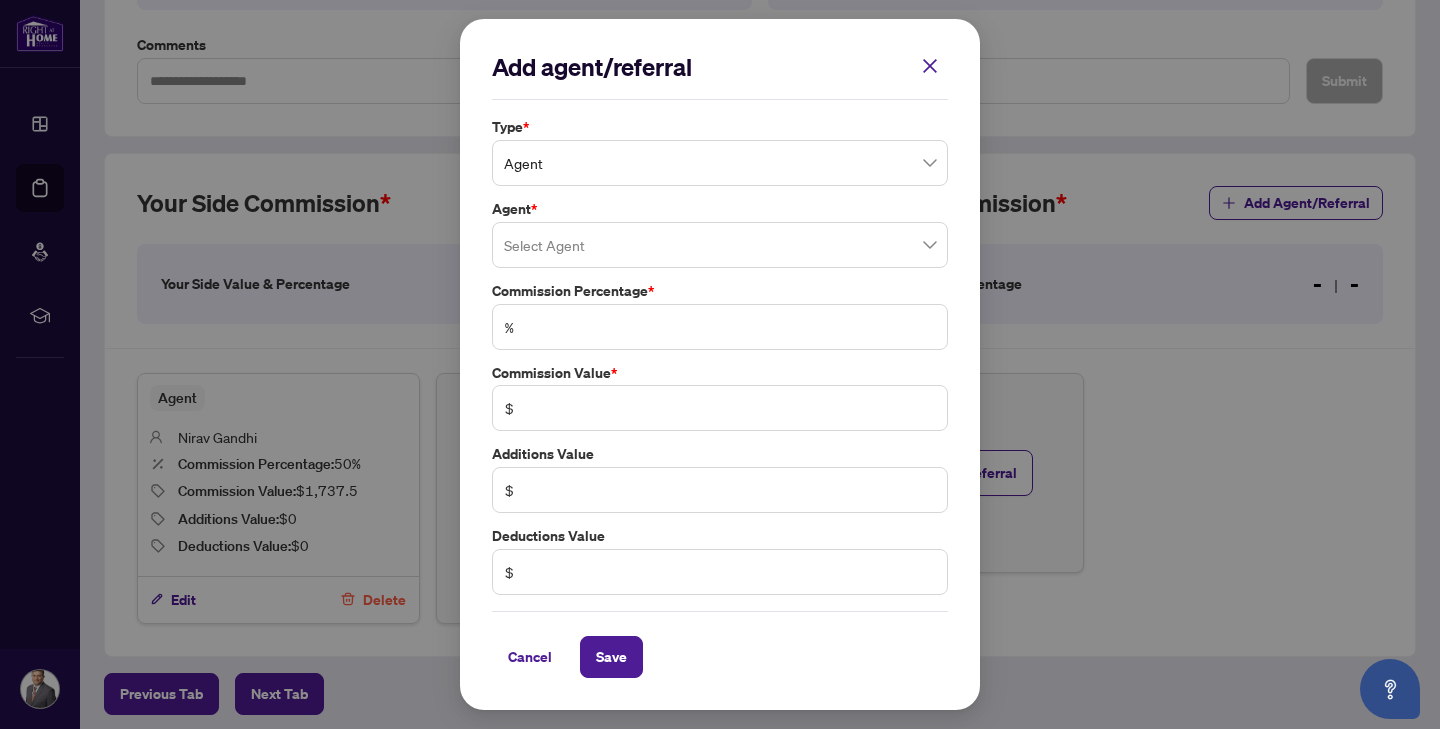 click on "Agent" at bounding box center [720, 163] 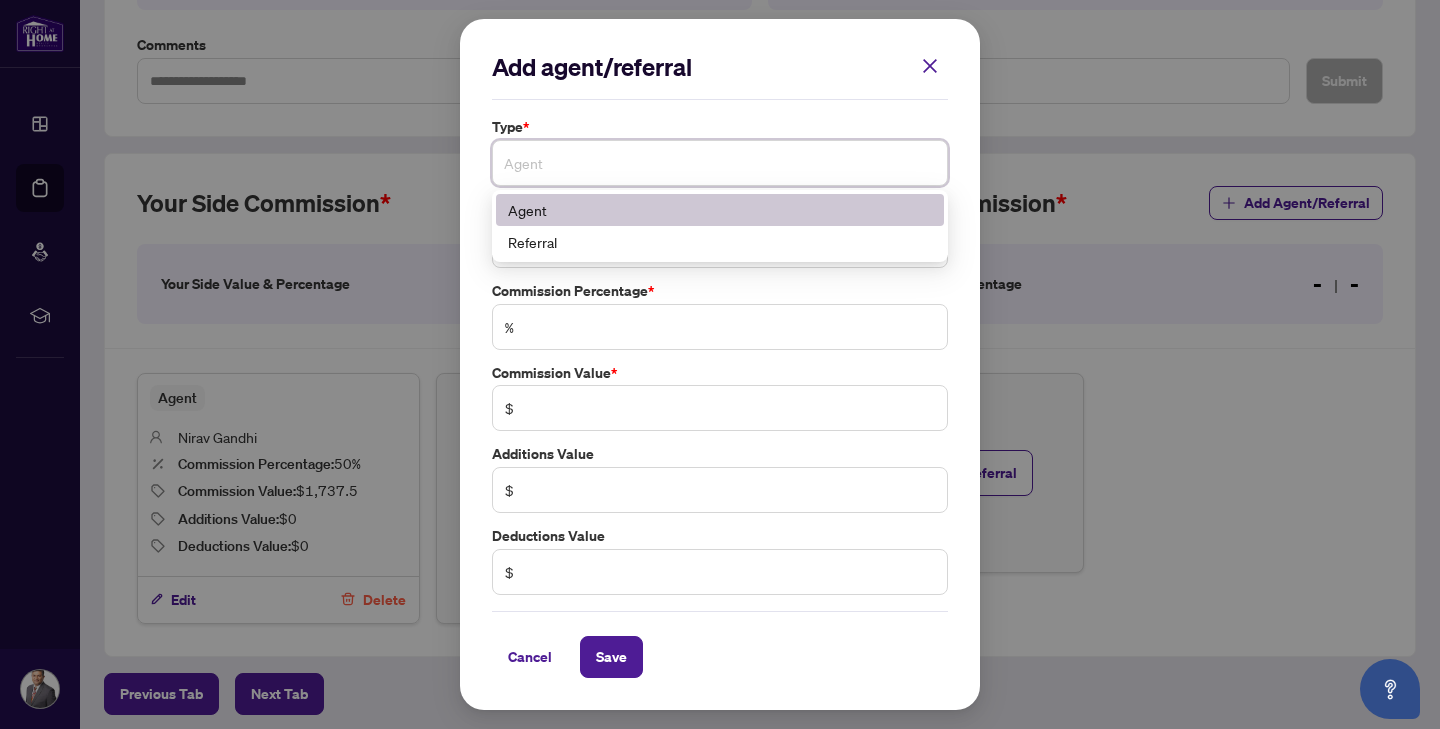click on "Agent" at bounding box center (720, 210) 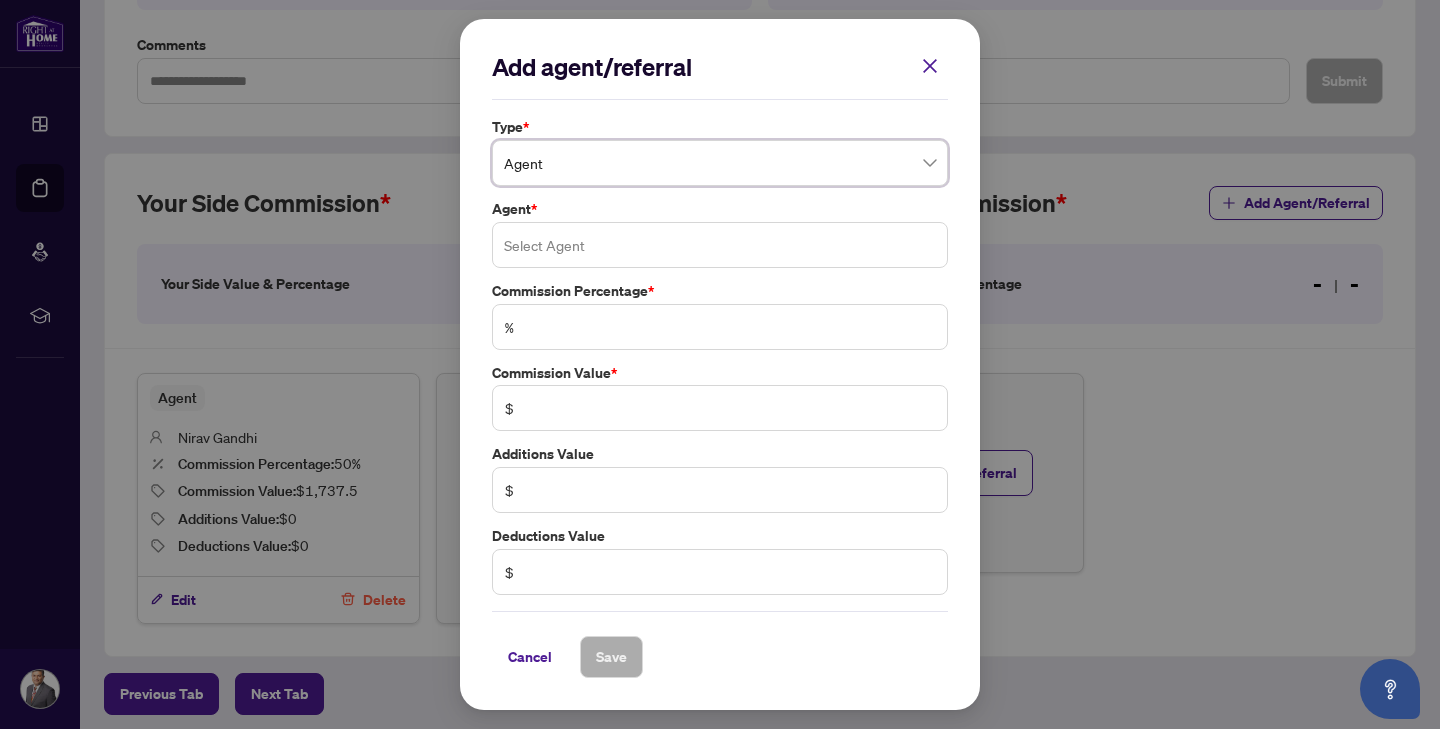 click at bounding box center (720, 245) 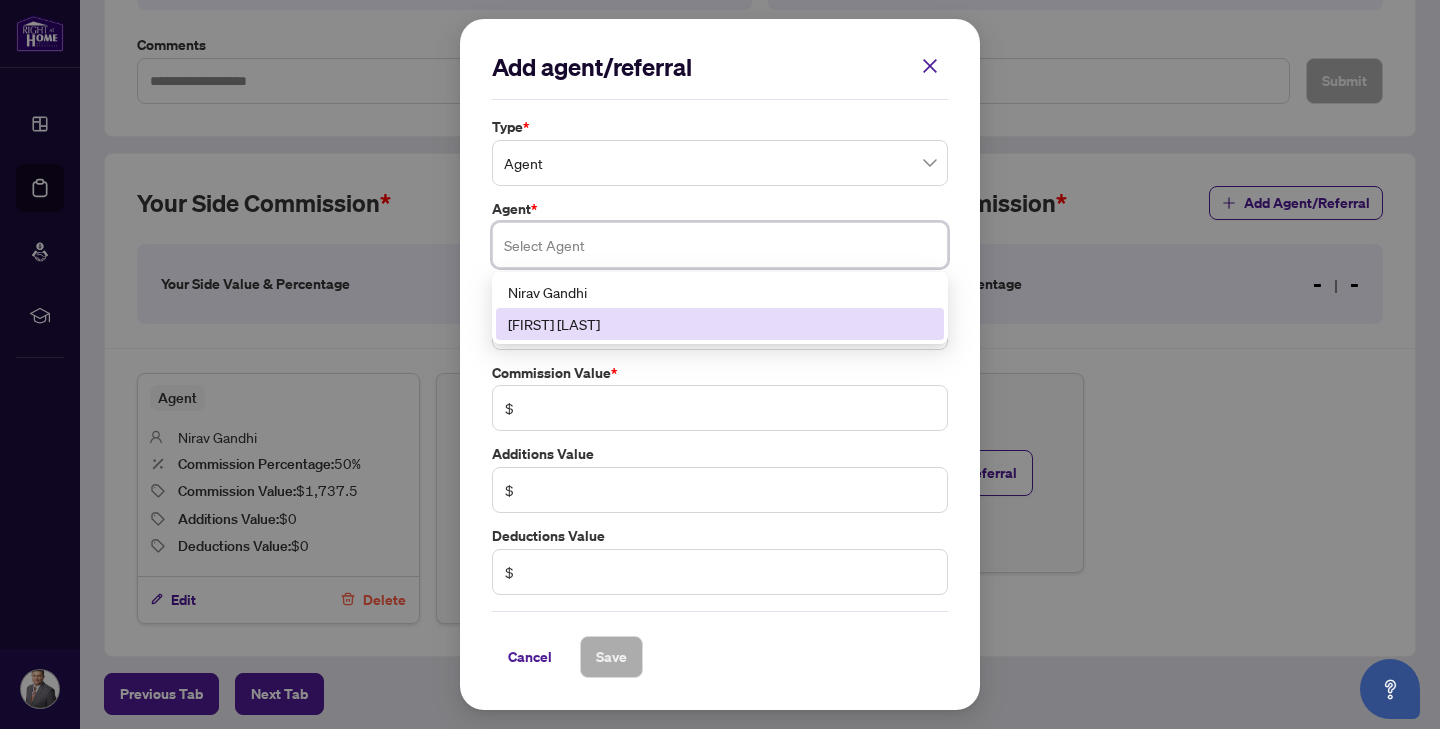 click on "[FIRST] [LAST]" at bounding box center (720, 324) 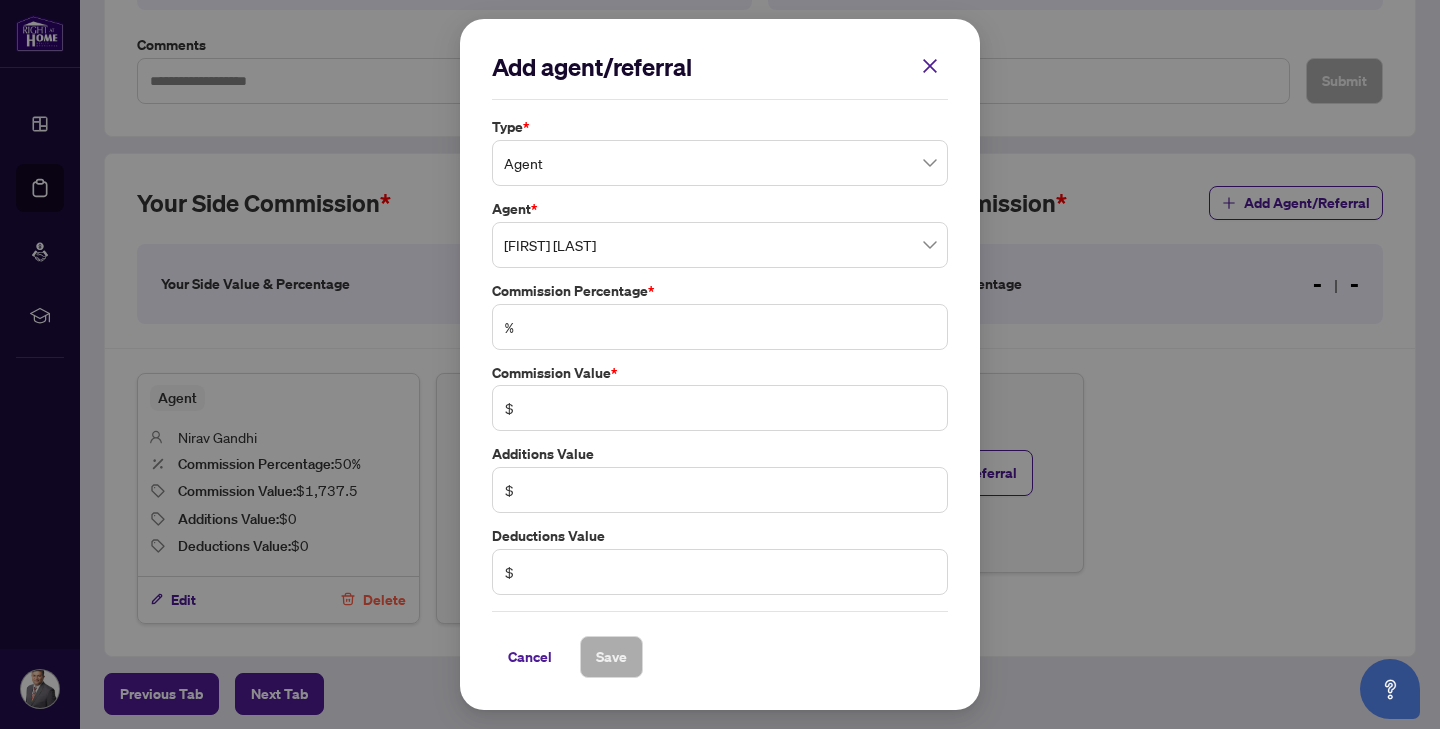 click on "%" at bounding box center (720, 327) 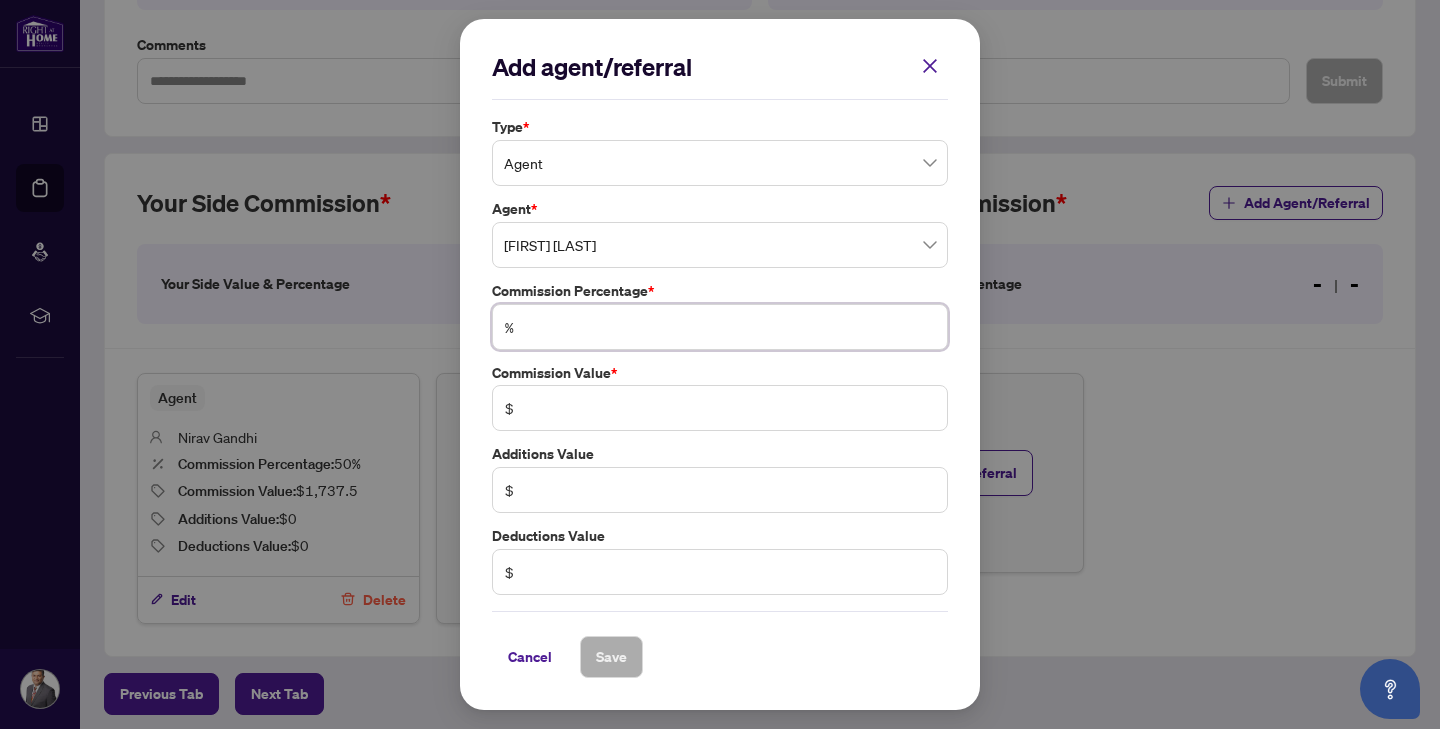 type on "*" 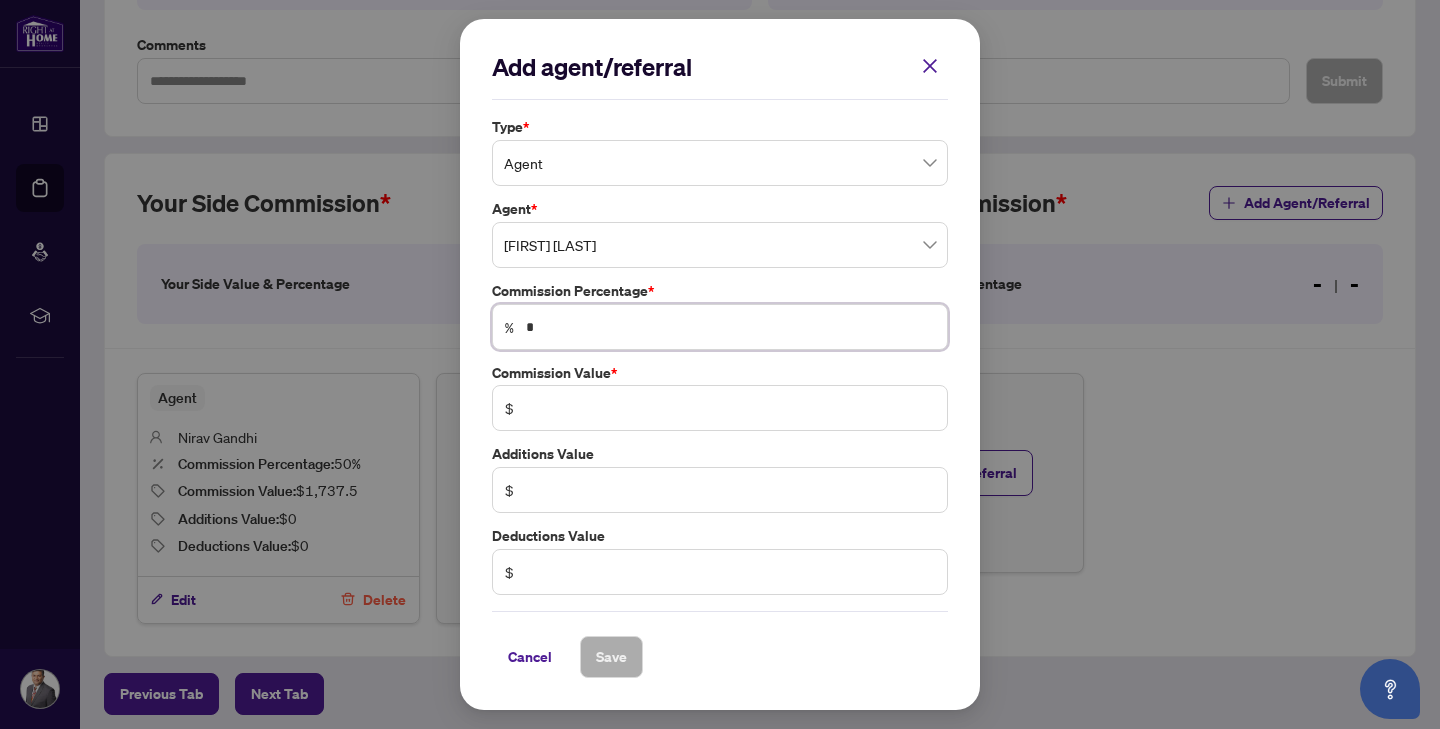 type on "******" 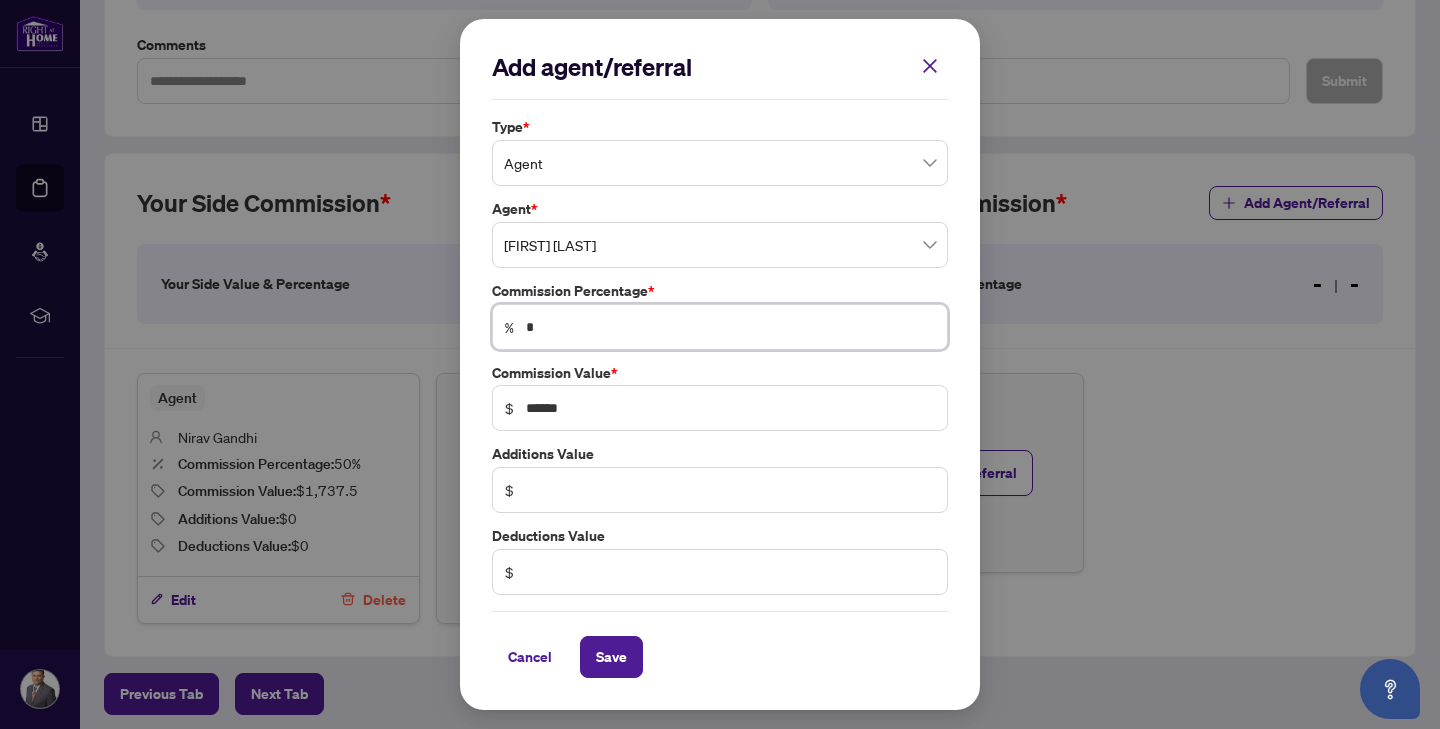 type on "**" 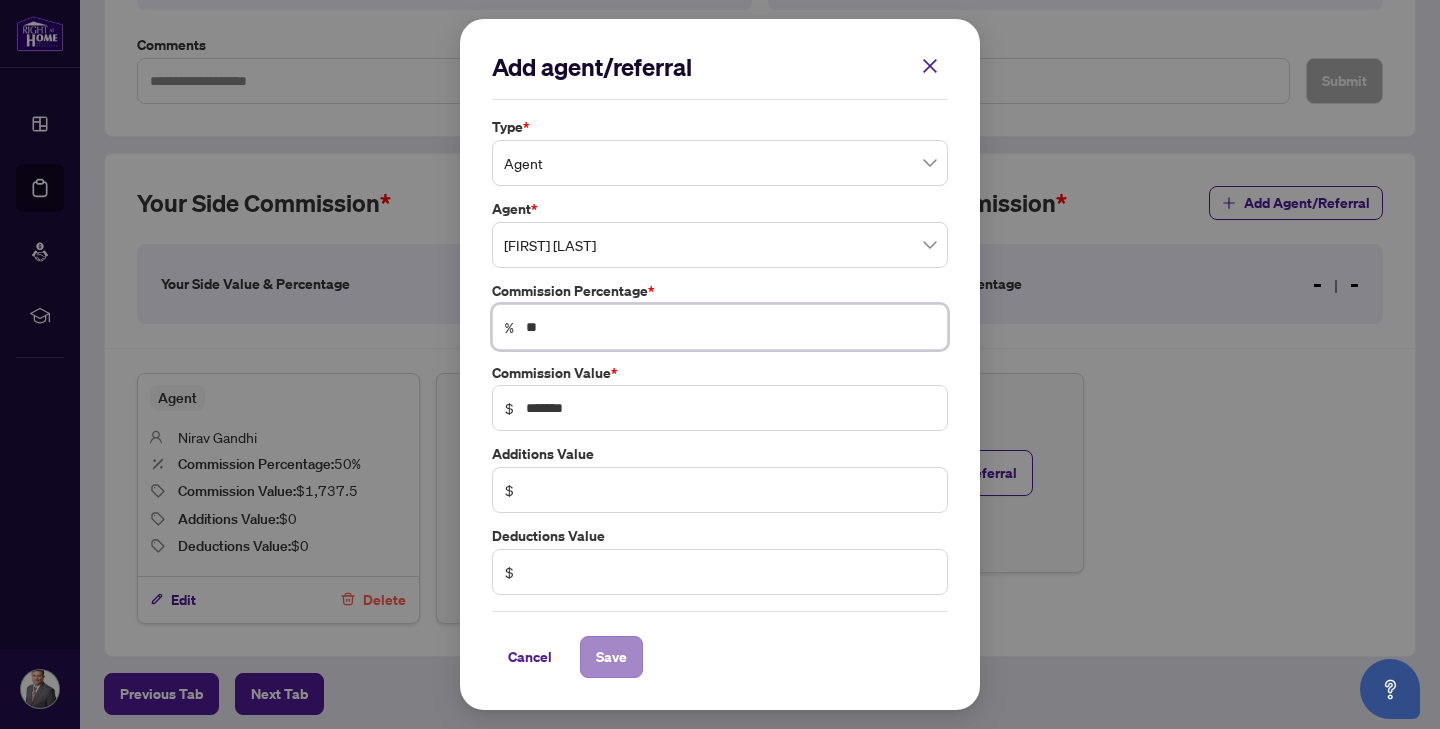 type on "**" 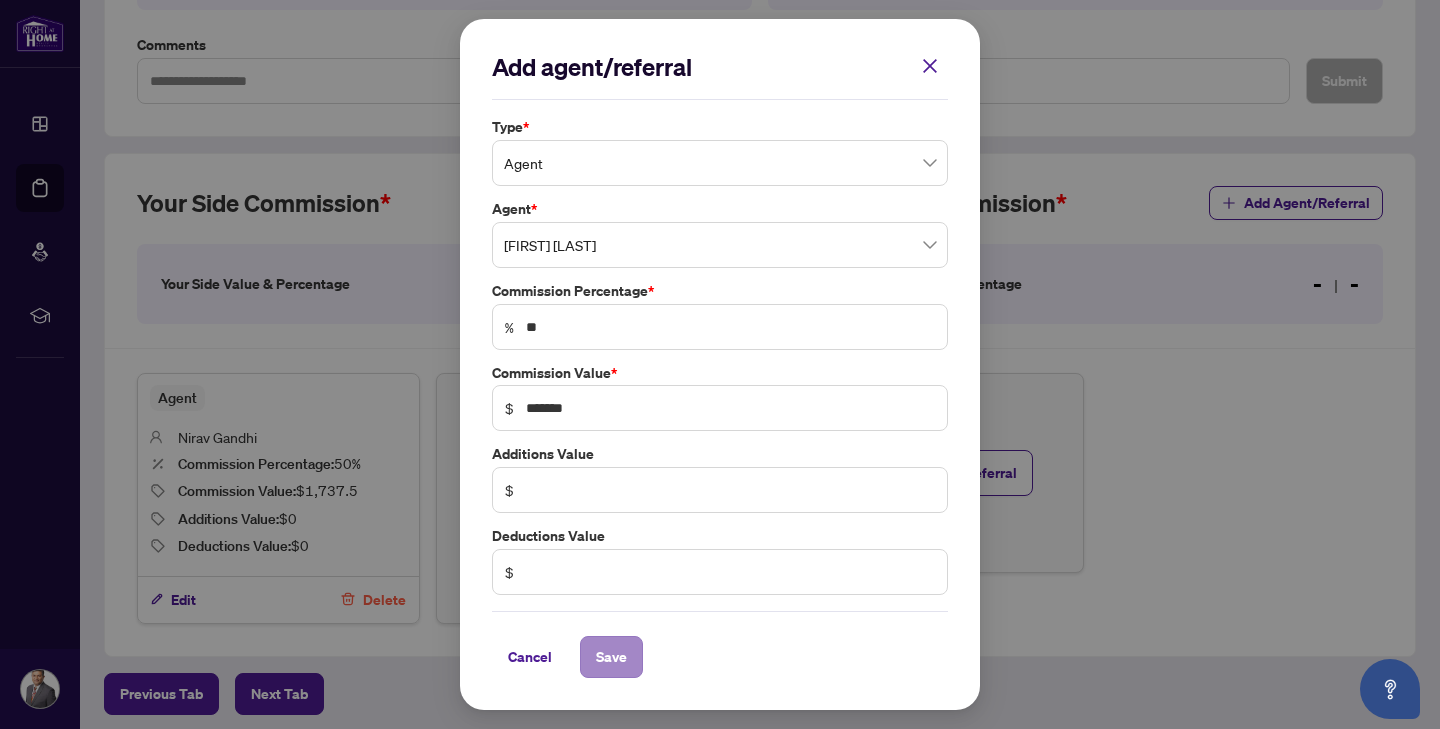 click on "Save" at bounding box center (611, 657) 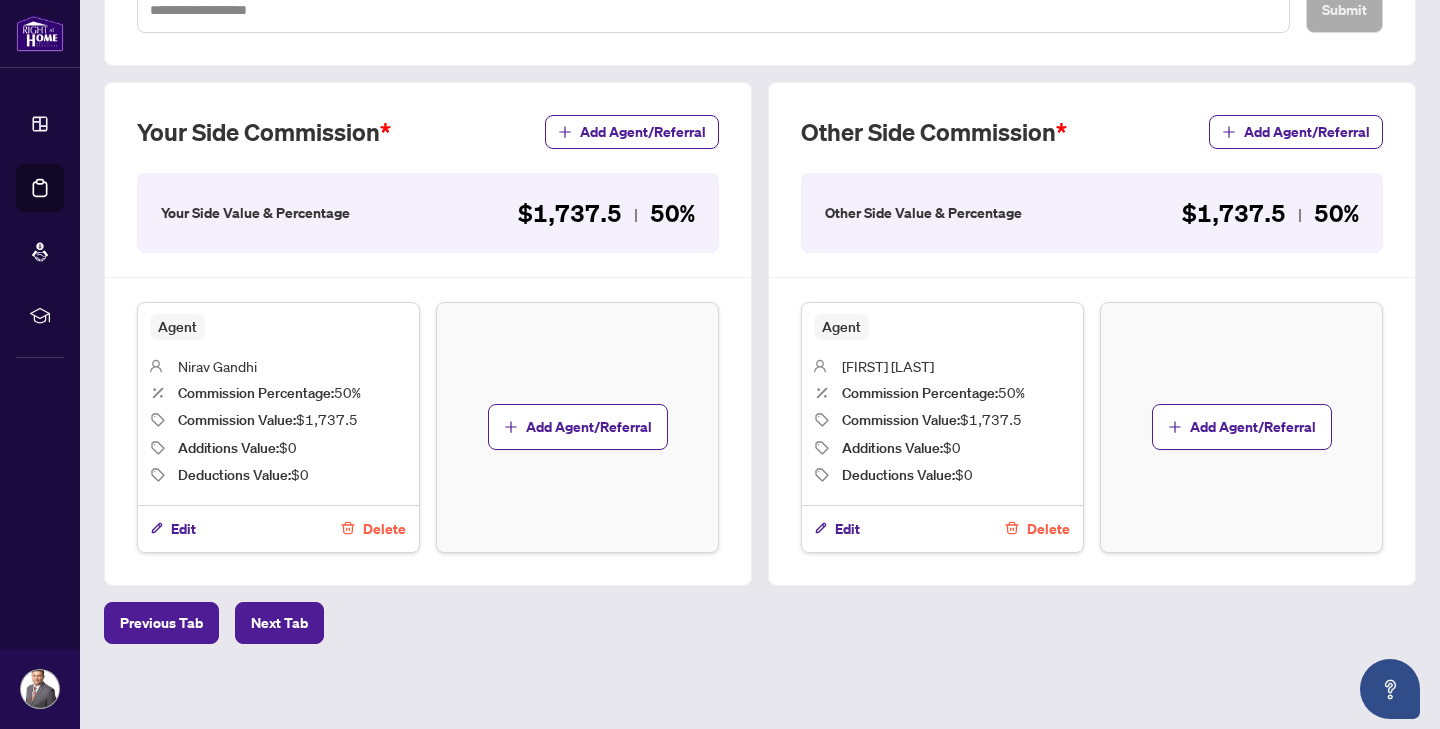 scroll, scrollTop: 503, scrollLeft: 0, axis: vertical 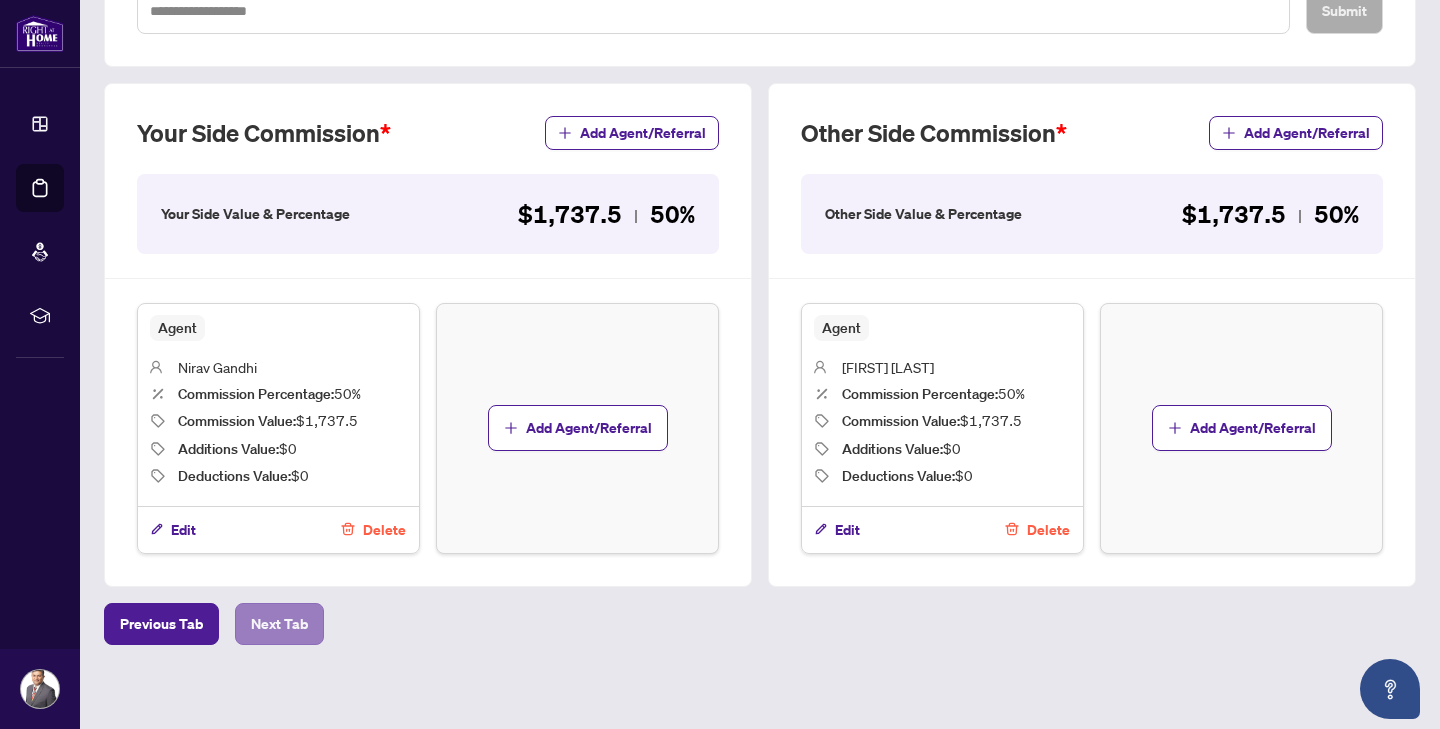 click on "Next Tab" at bounding box center (279, 624) 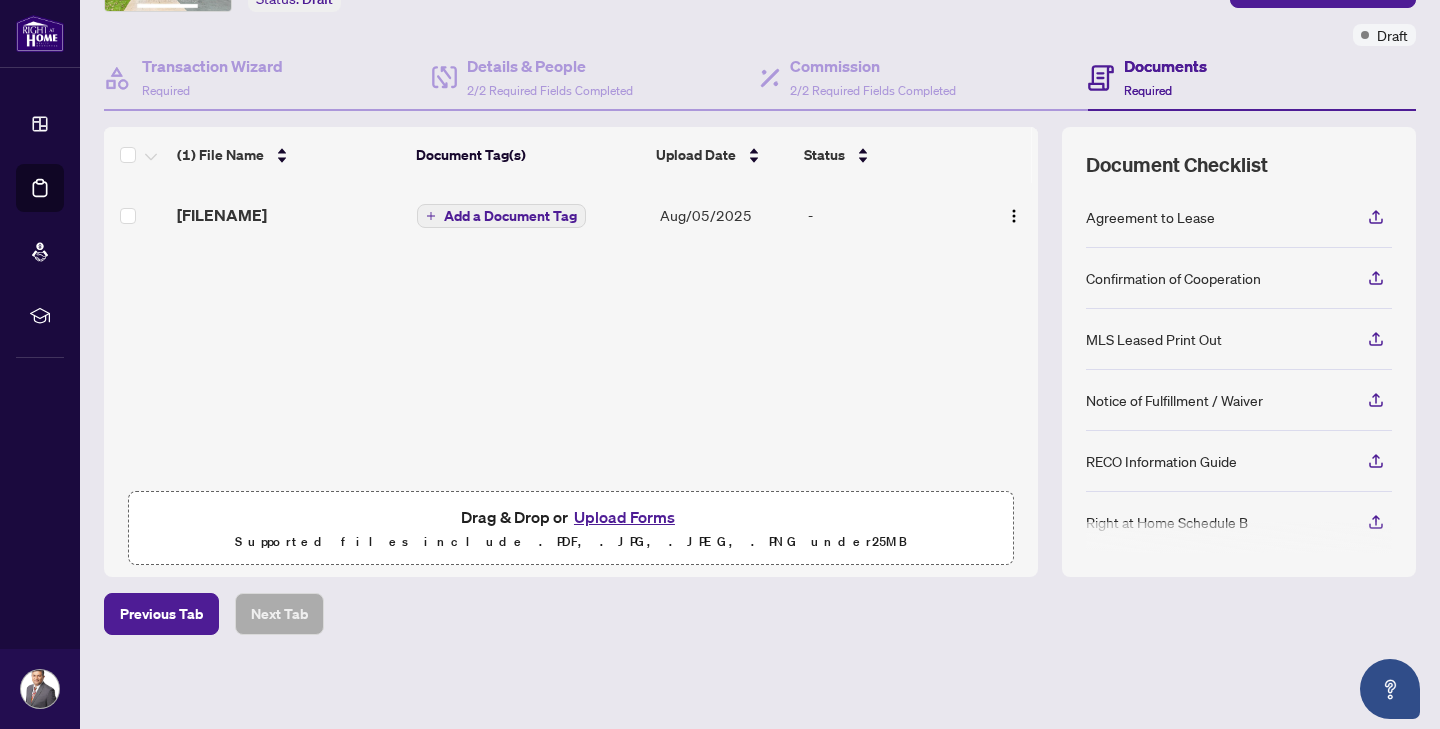 scroll, scrollTop: 146, scrollLeft: 0, axis: vertical 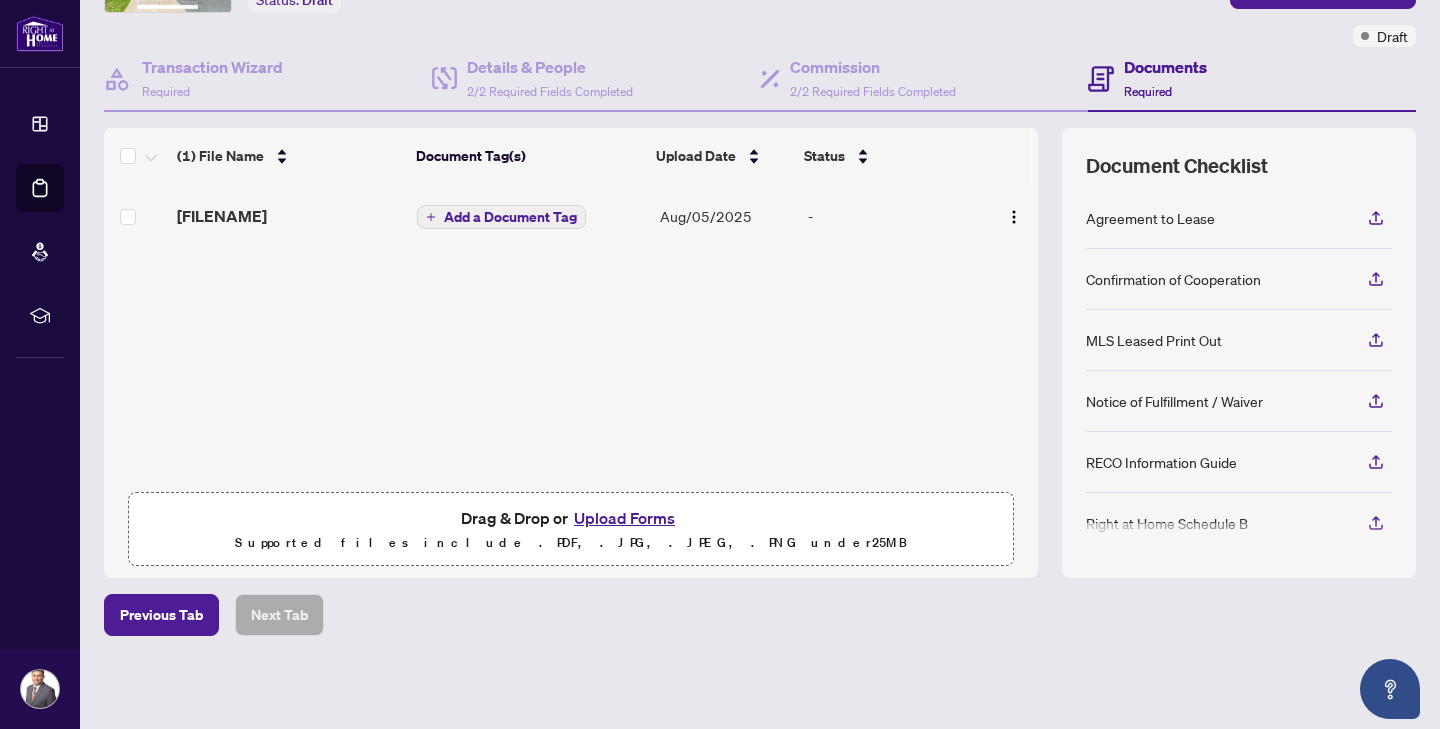 click on "Upload Forms" at bounding box center [624, 518] 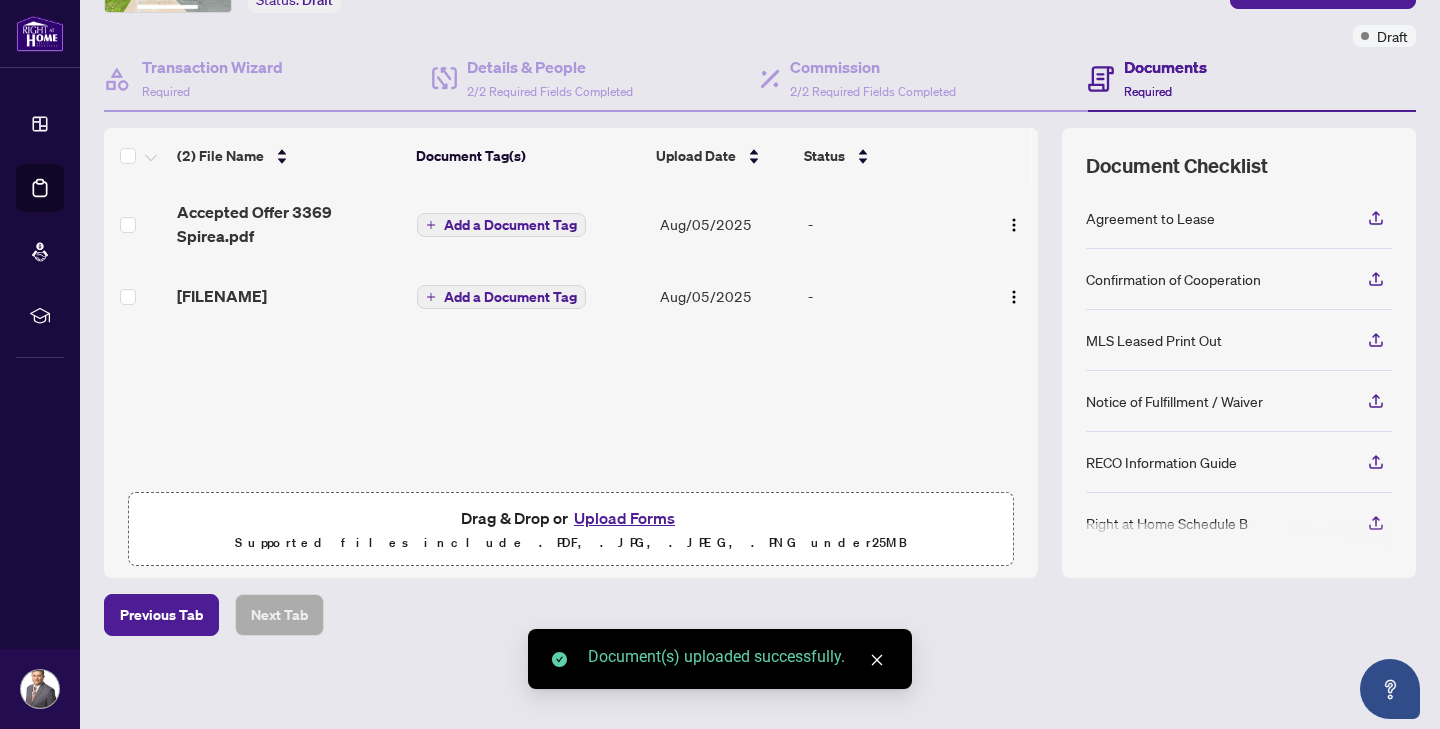 click on "Add a Document Tag" at bounding box center (510, 297) 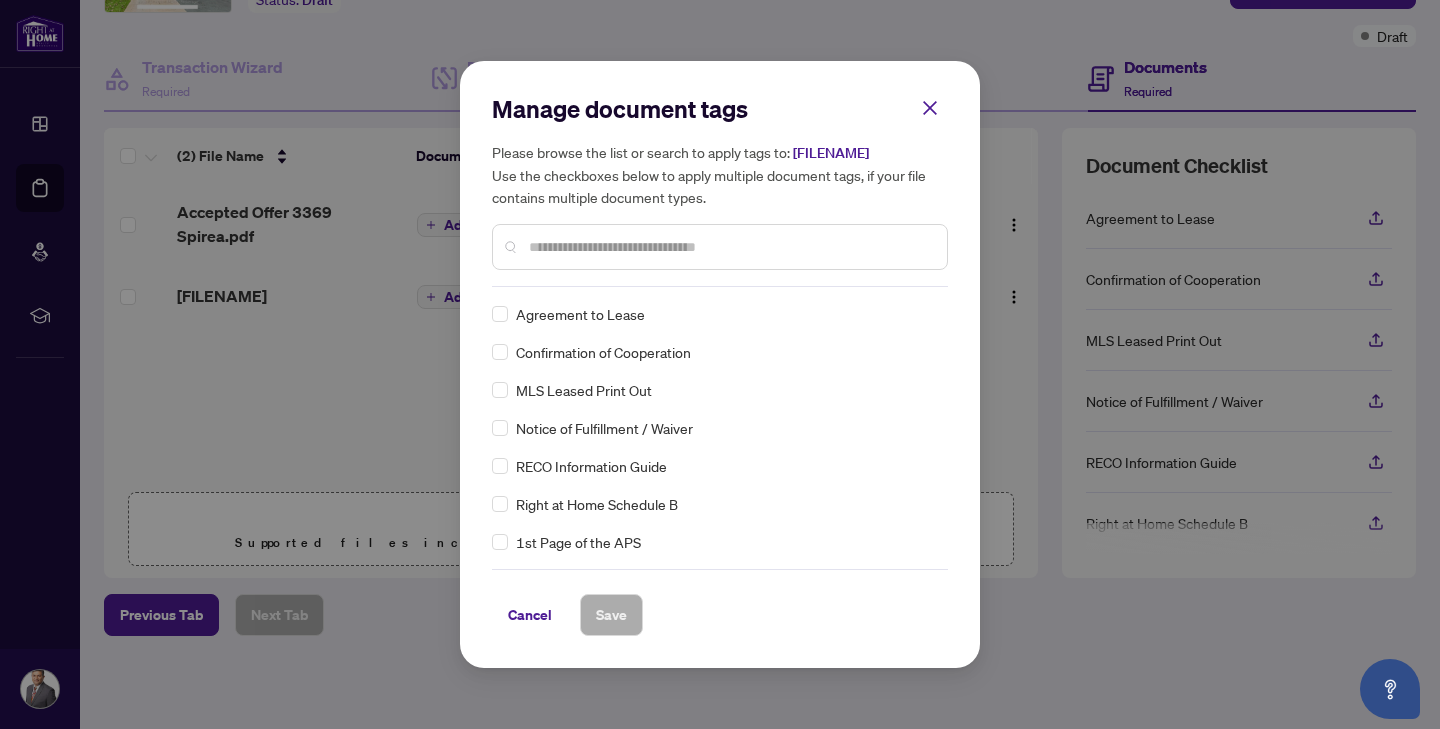 click on "Manage document tags Please browse the list or search to apply tags to:   1754424515634-DirectDepositSpirea.jpeg   Use the checkboxes below to apply multiple document tags, if your file contains multiple document types." at bounding box center (720, 190) 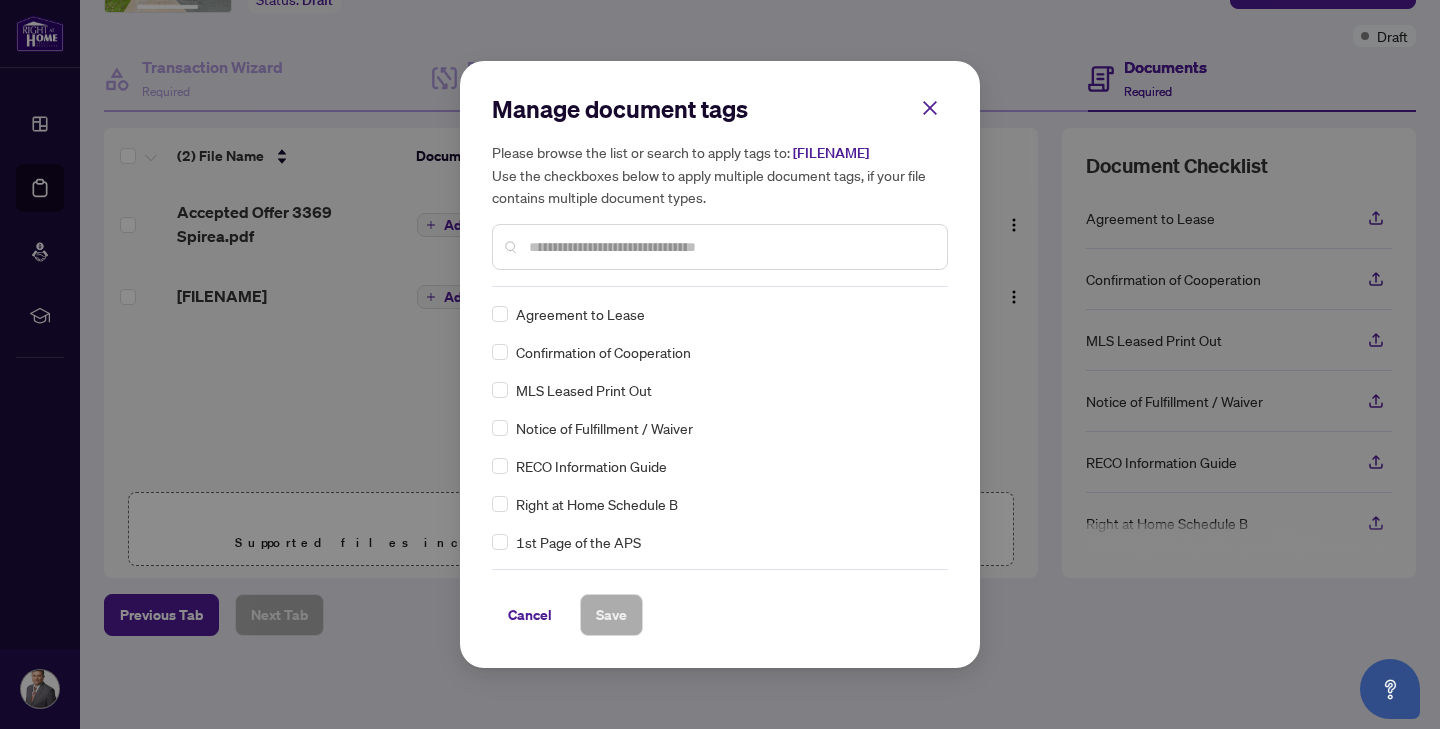 click at bounding box center (730, 247) 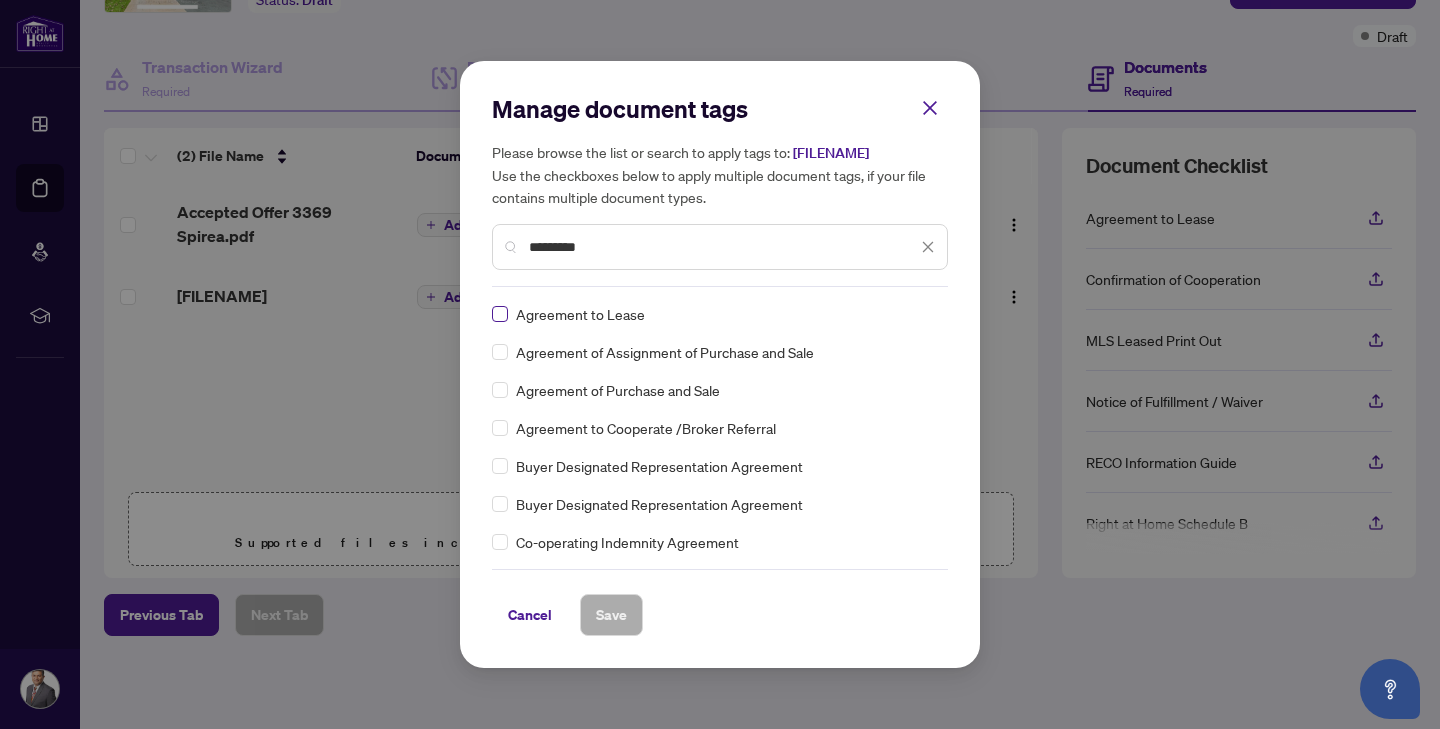 type on "*********" 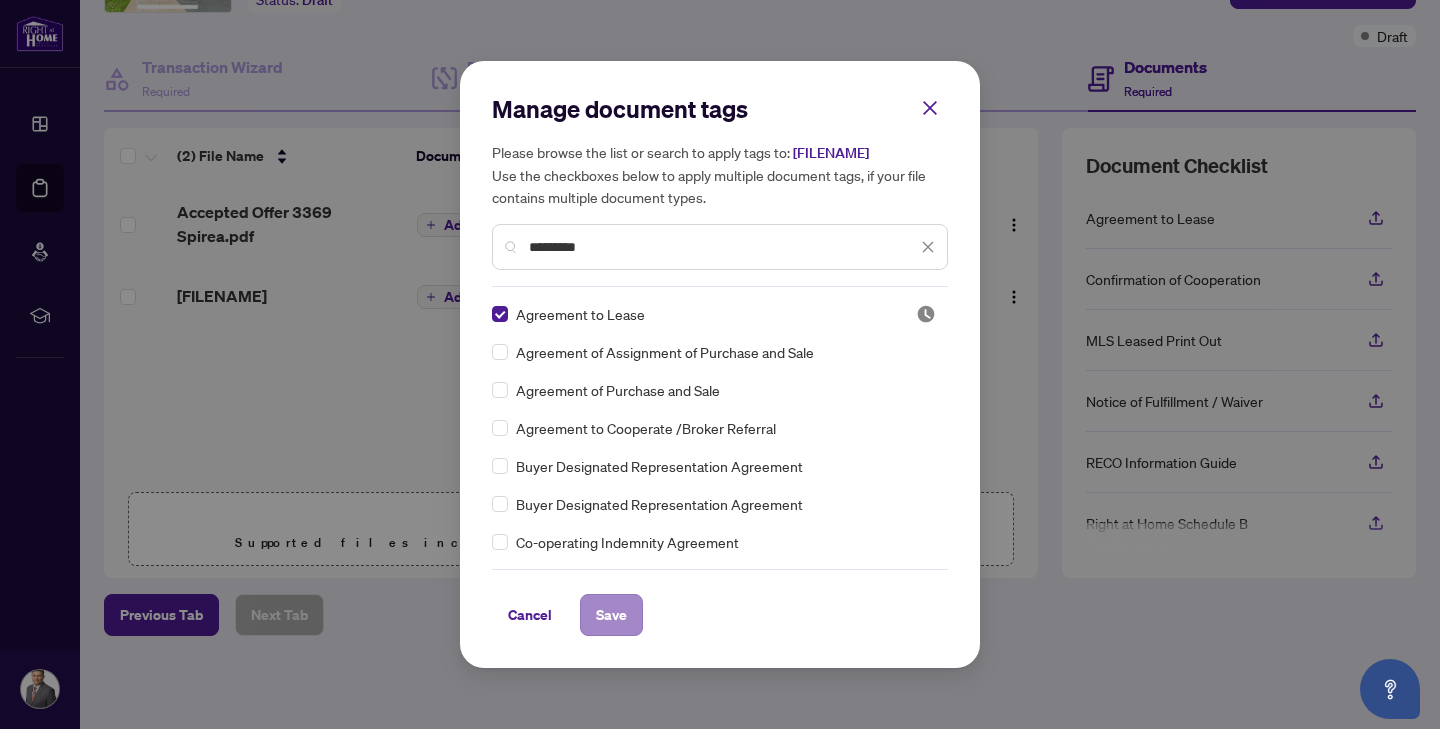 click on "Save" at bounding box center (611, 615) 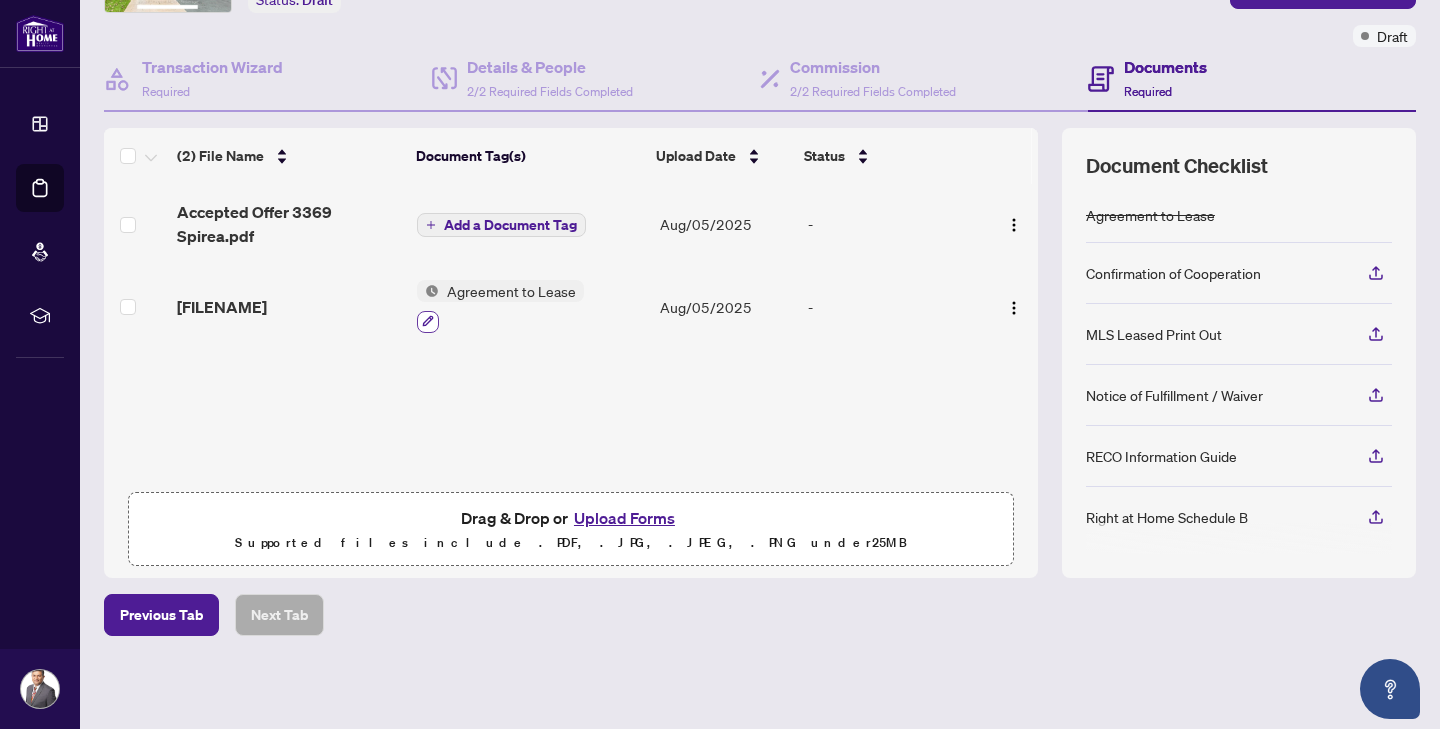 click 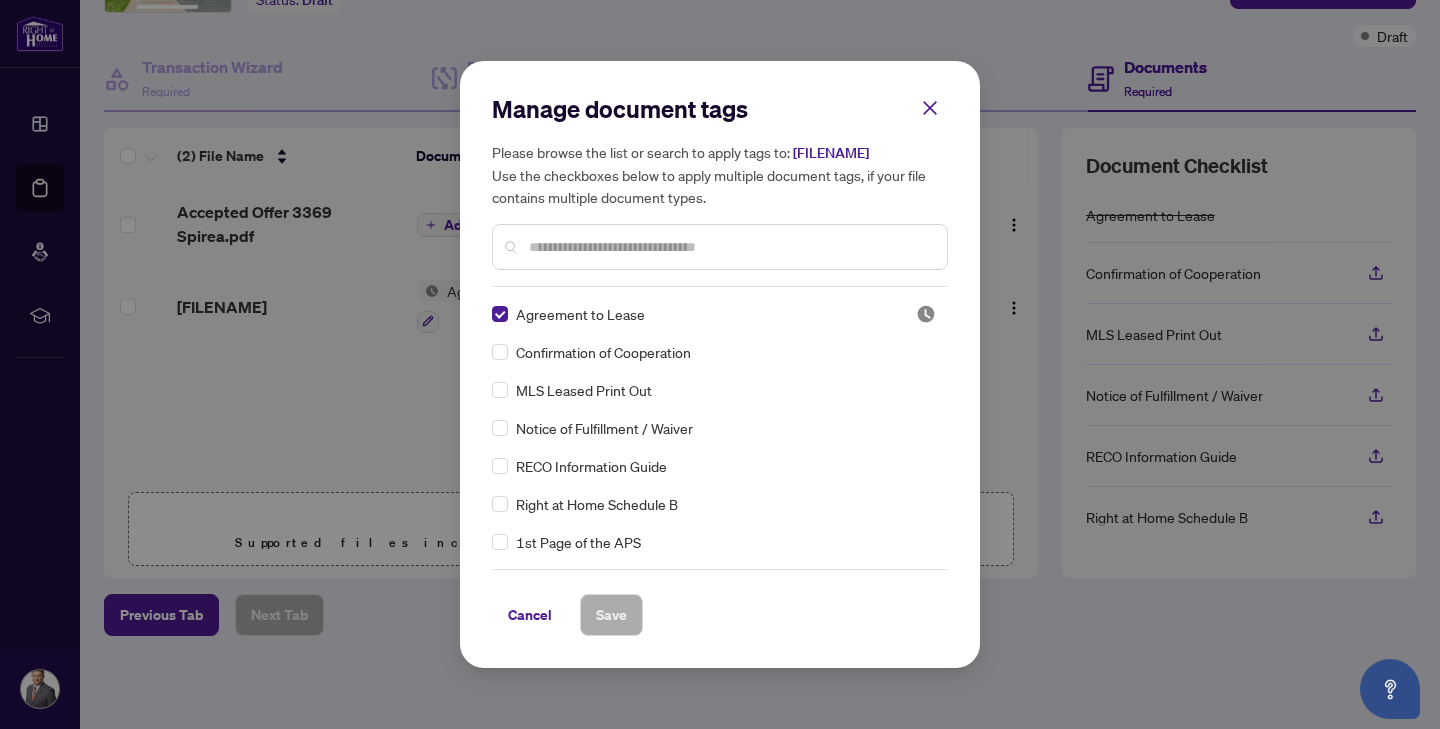 click at bounding box center [730, 247] 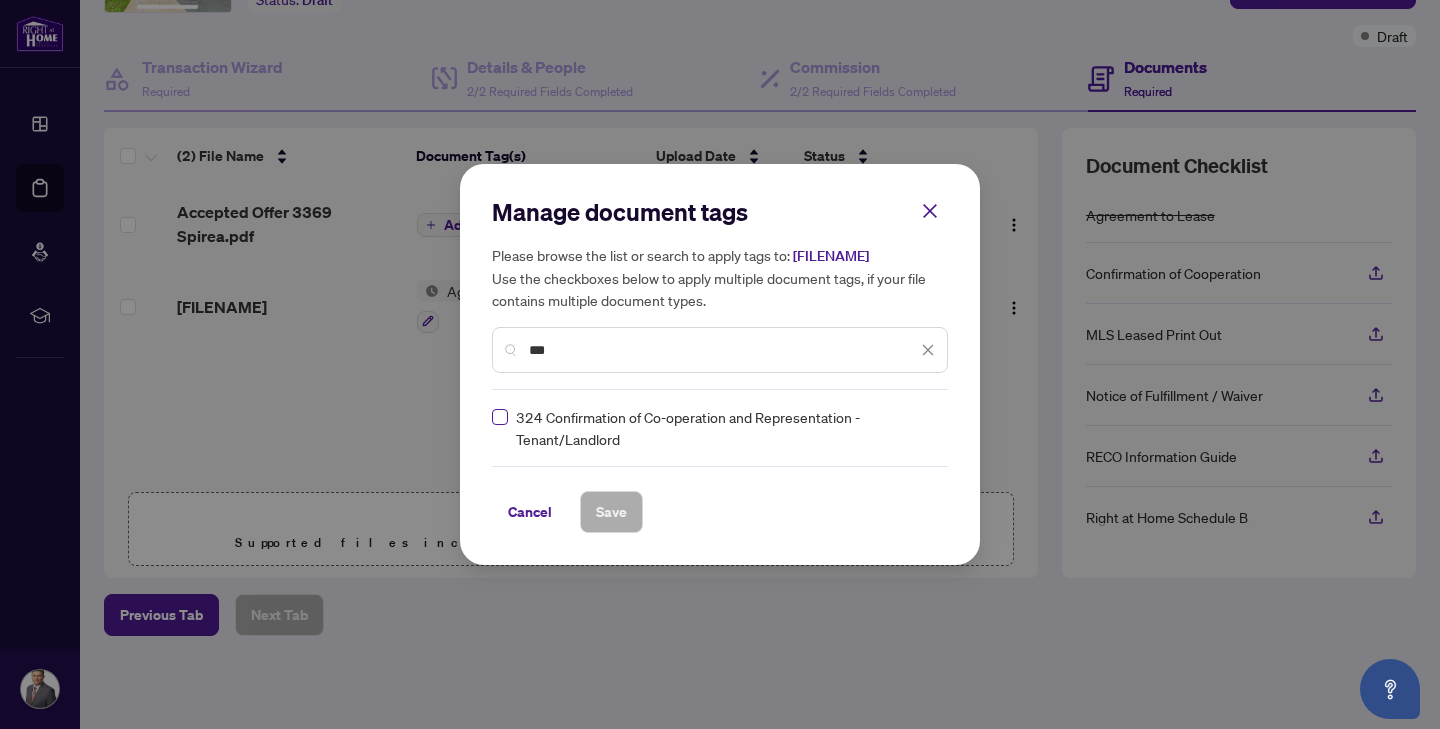 type on "***" 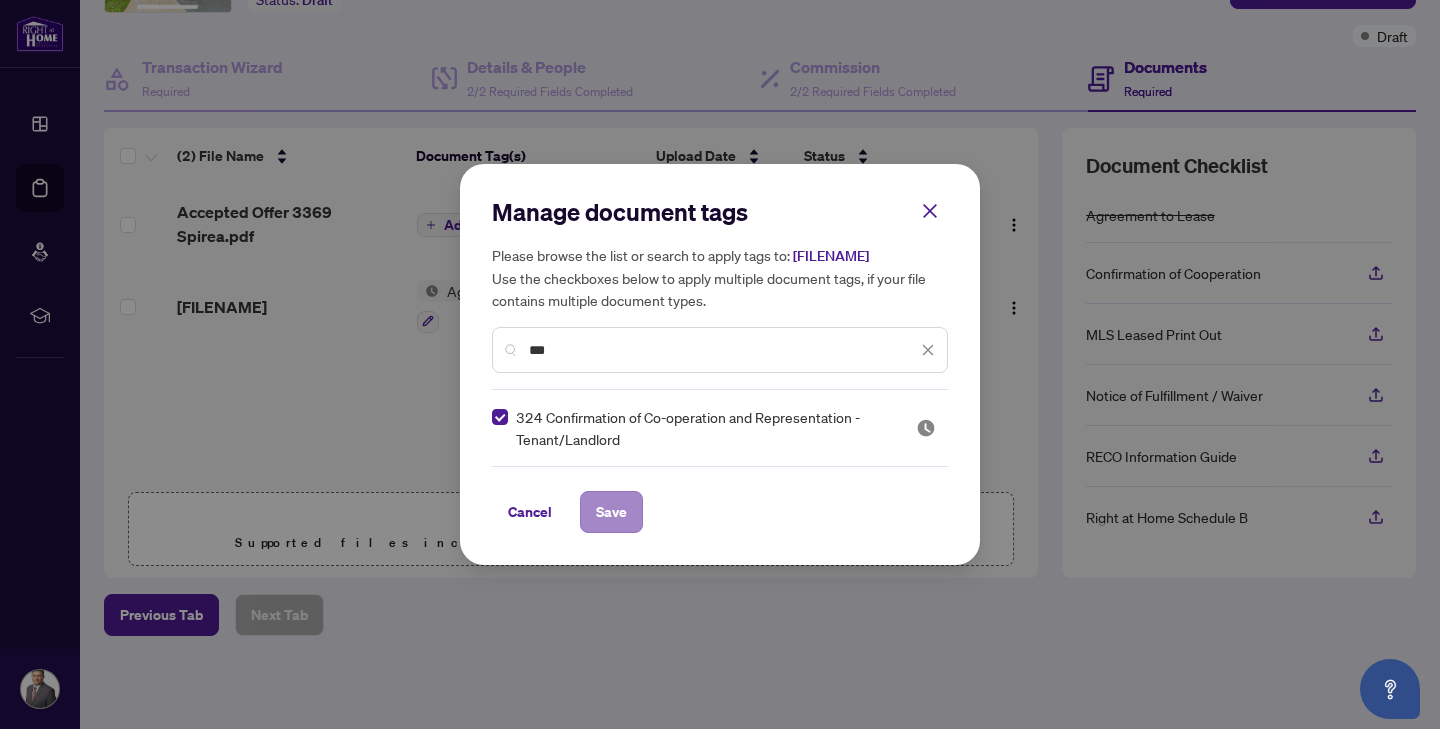 click on "Save" at bounding box center (611, 512) 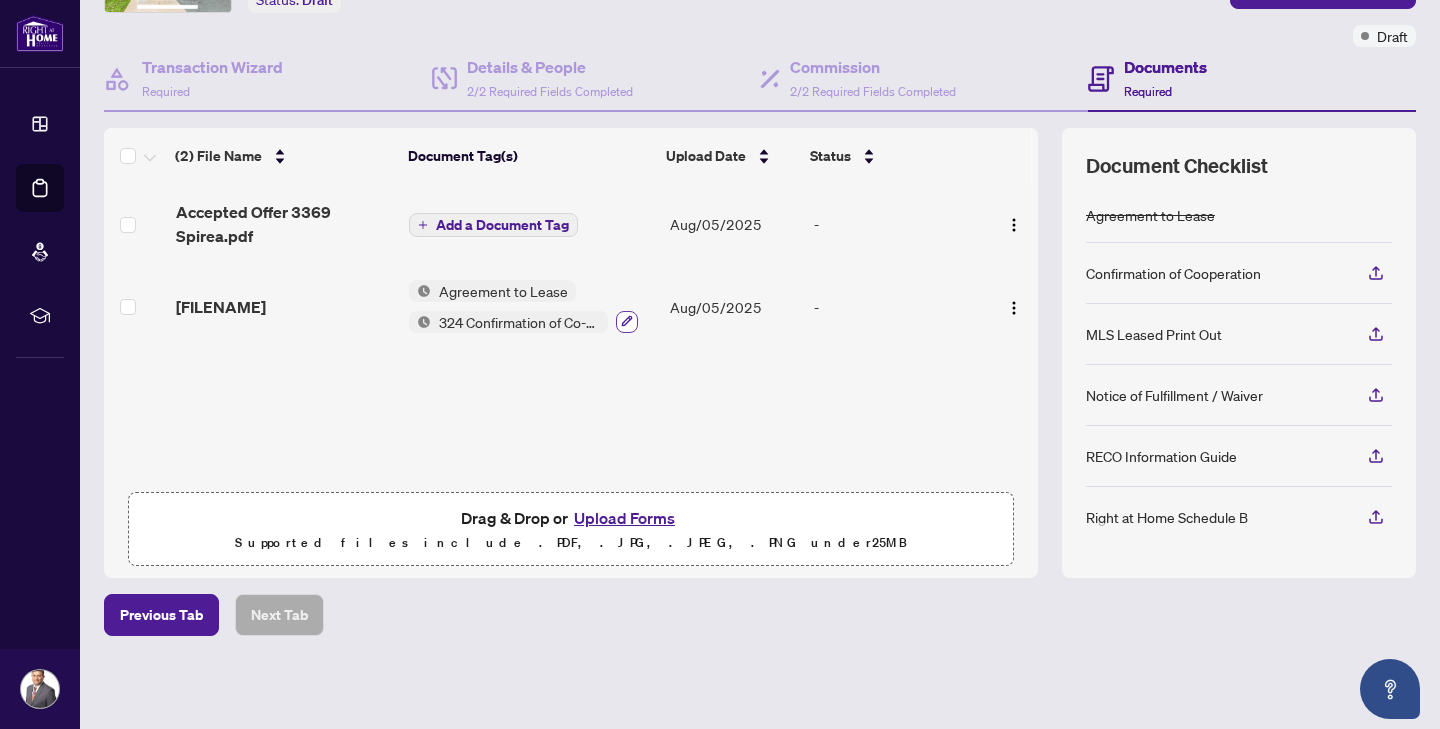 click 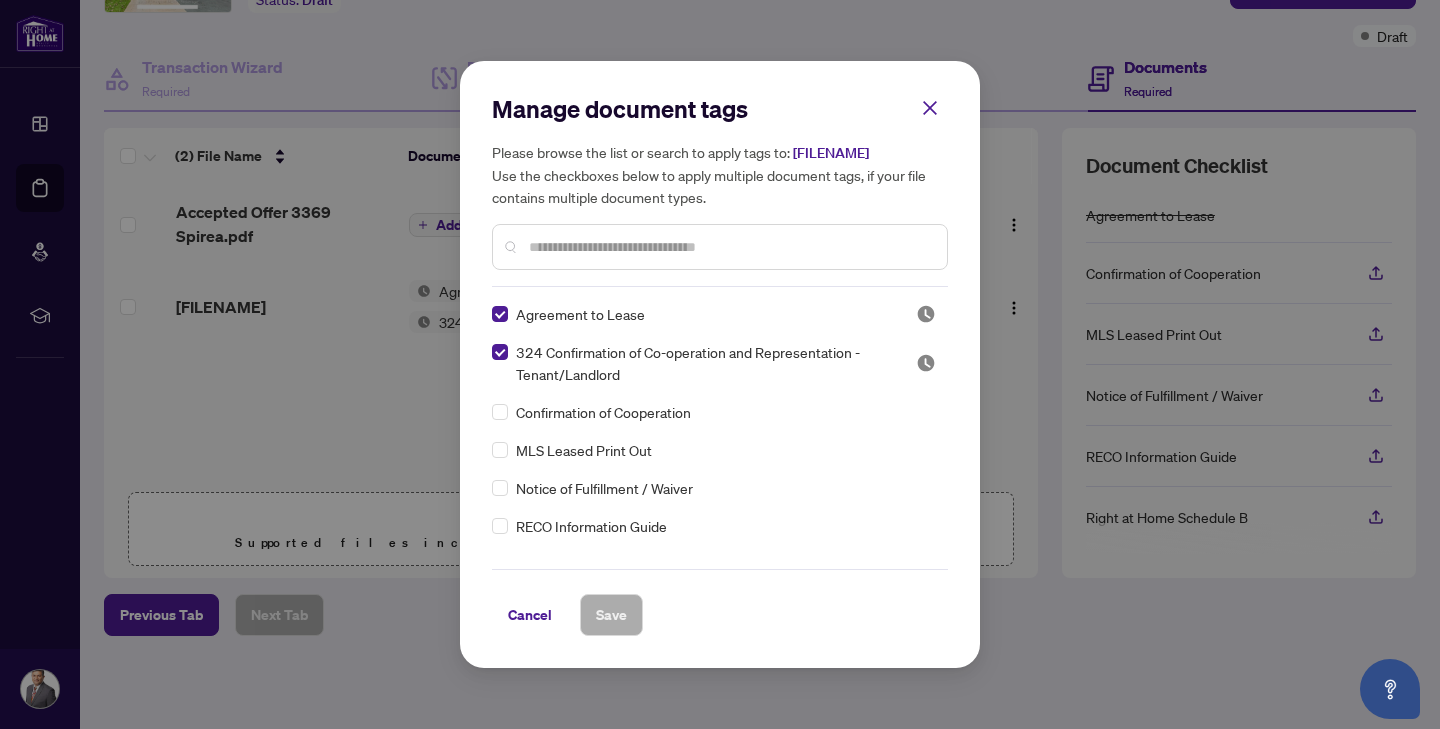 click at bounding box center (730, 247) 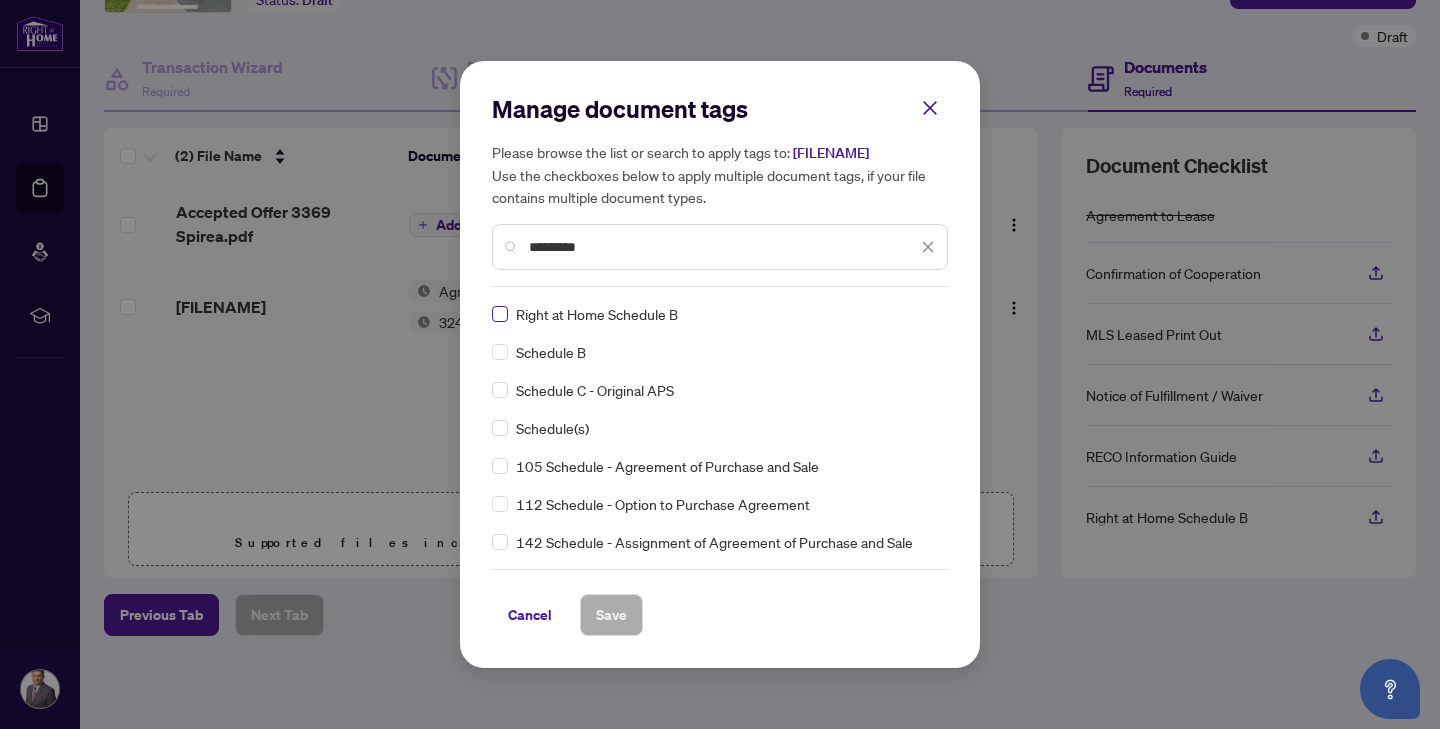 type on "********" 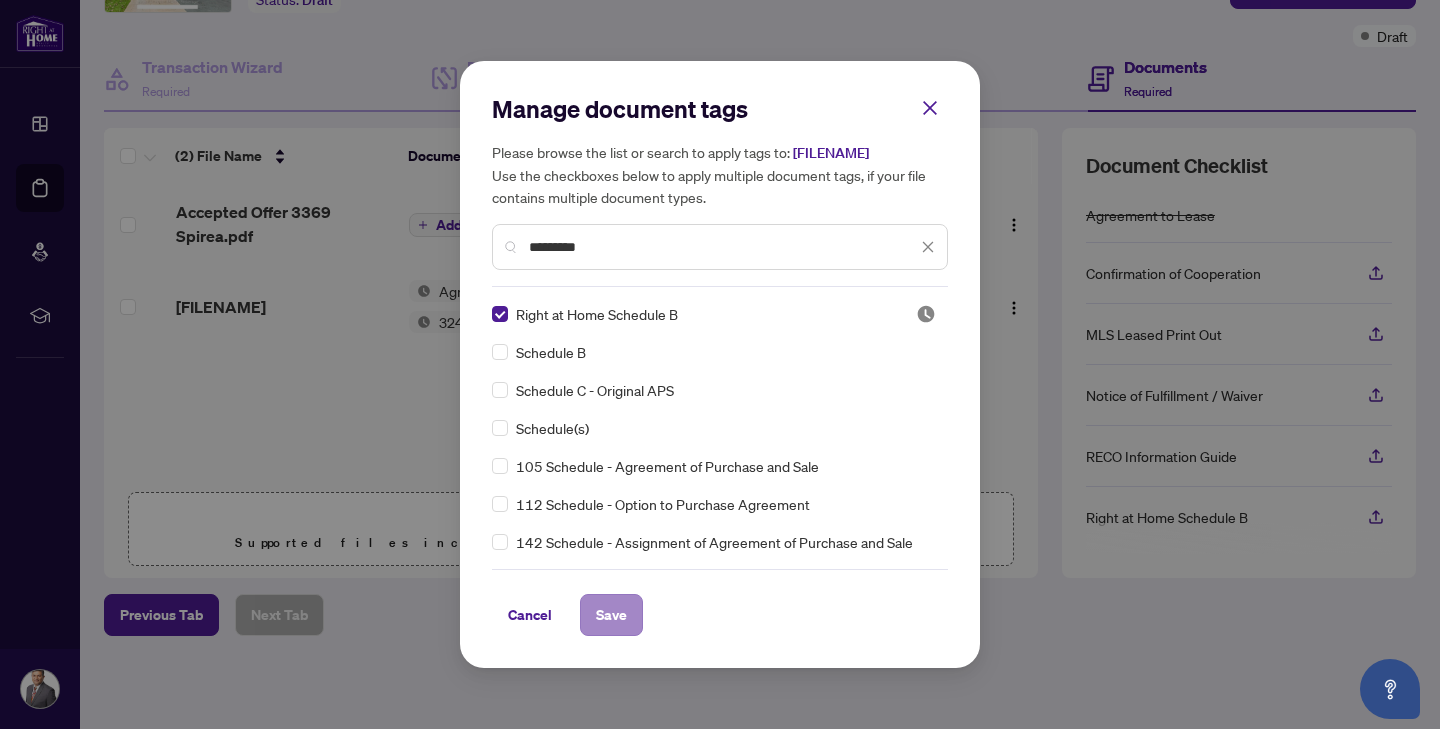 click on "Save" at bounding box center (611, 615) 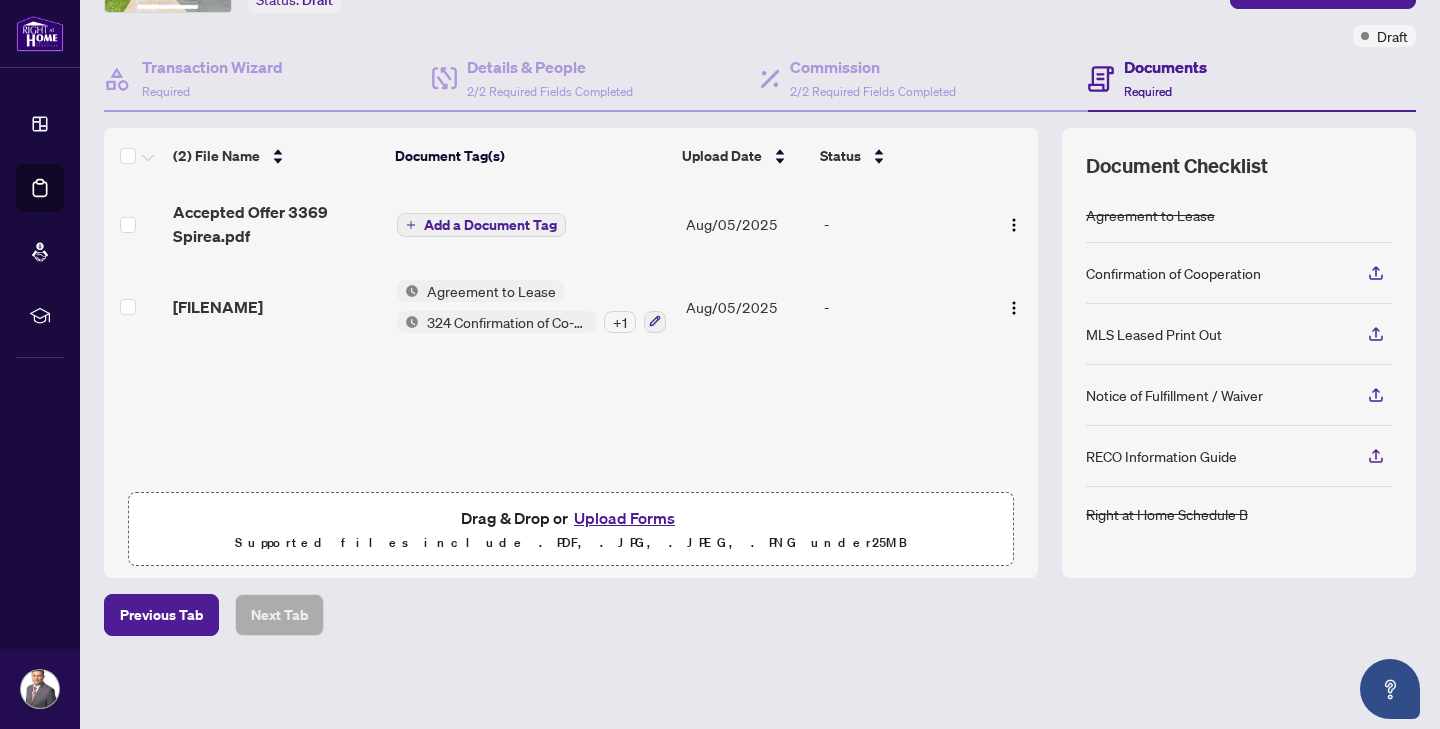scroll, scrollTop: 1, scrollLeft: 0, axis: vertical 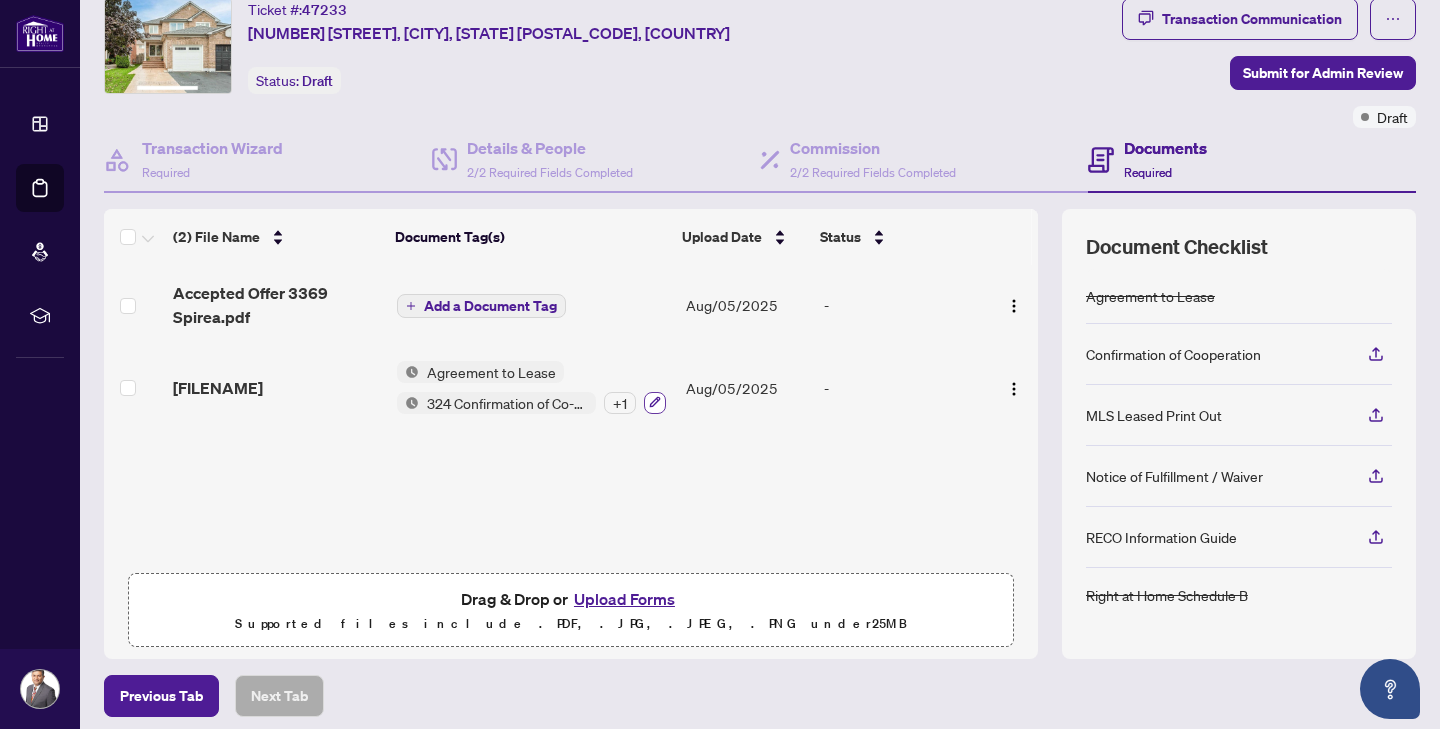 click 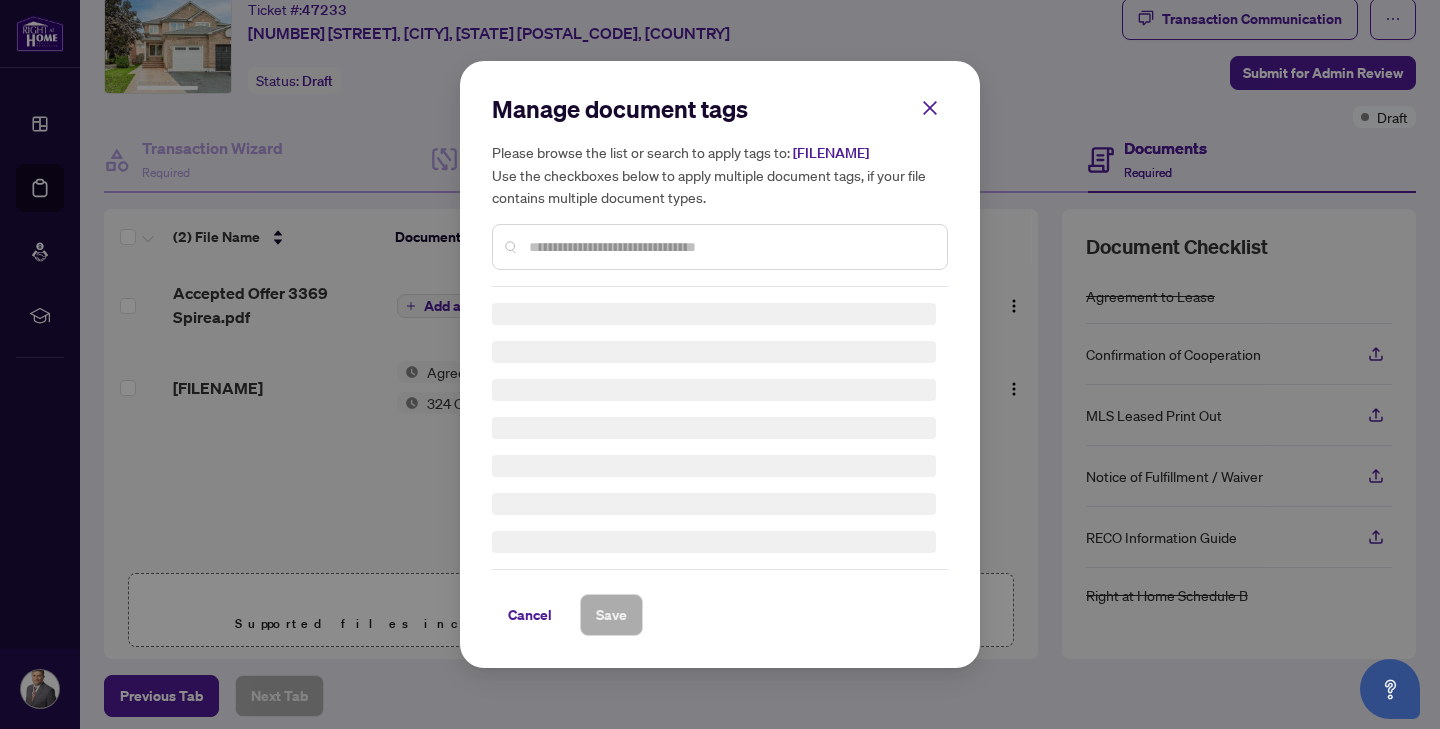 click at bounding box center [720, 247] 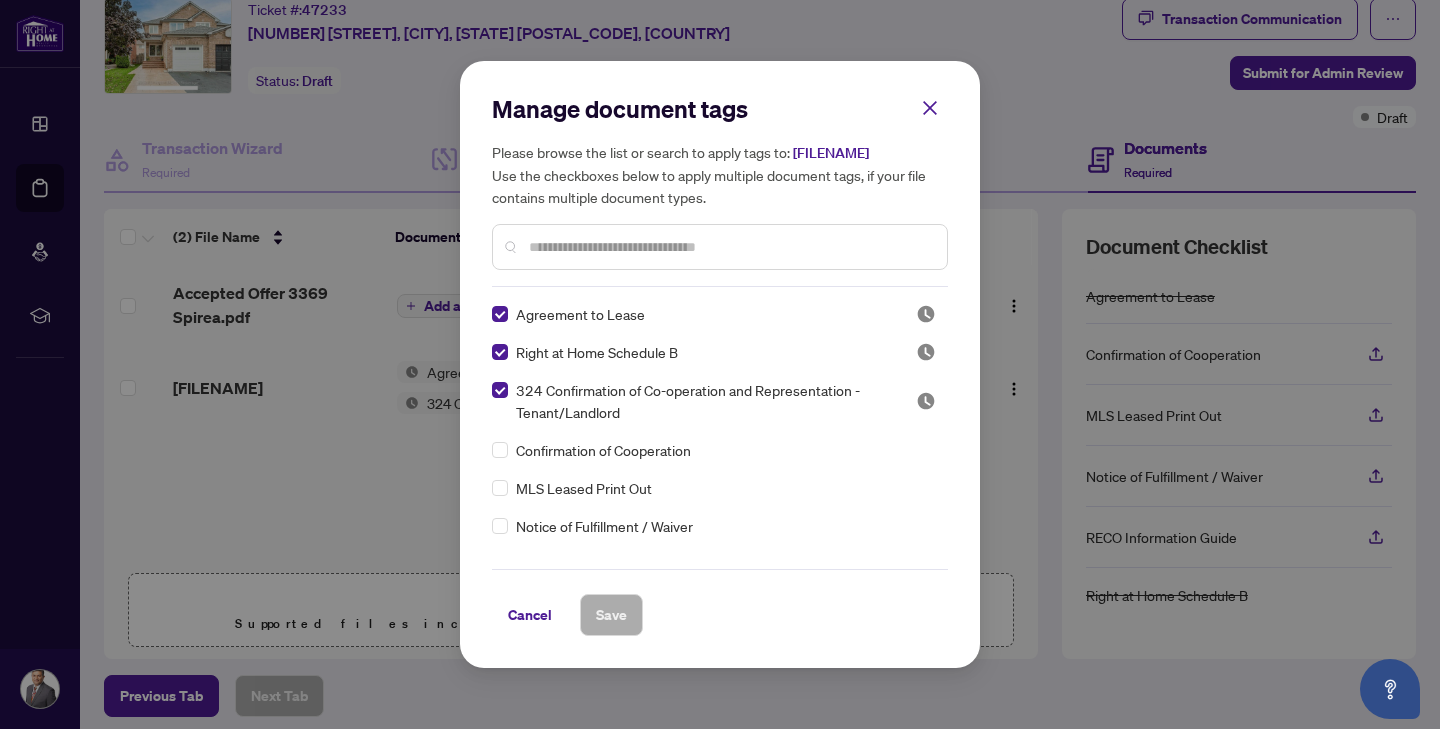 click at bounding box center [730, 247] 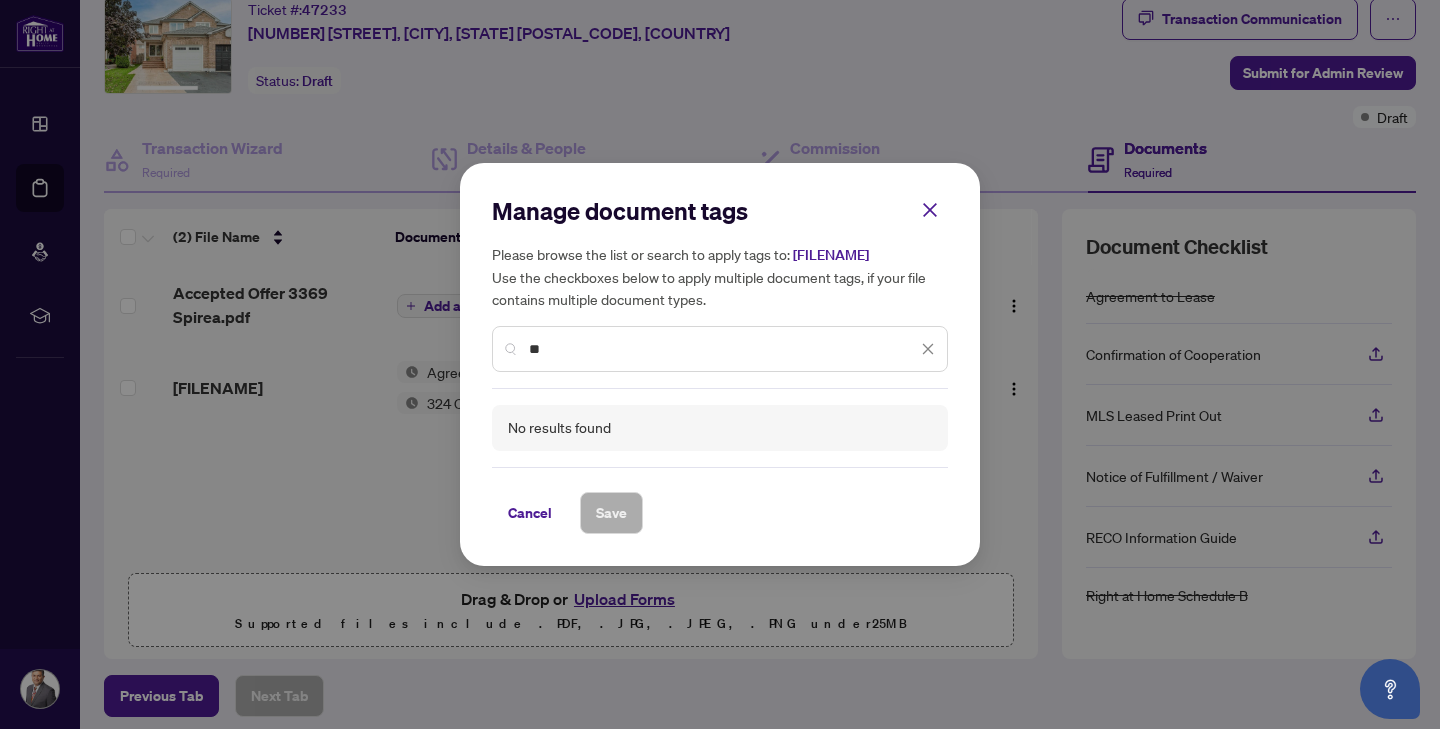 type on "*" 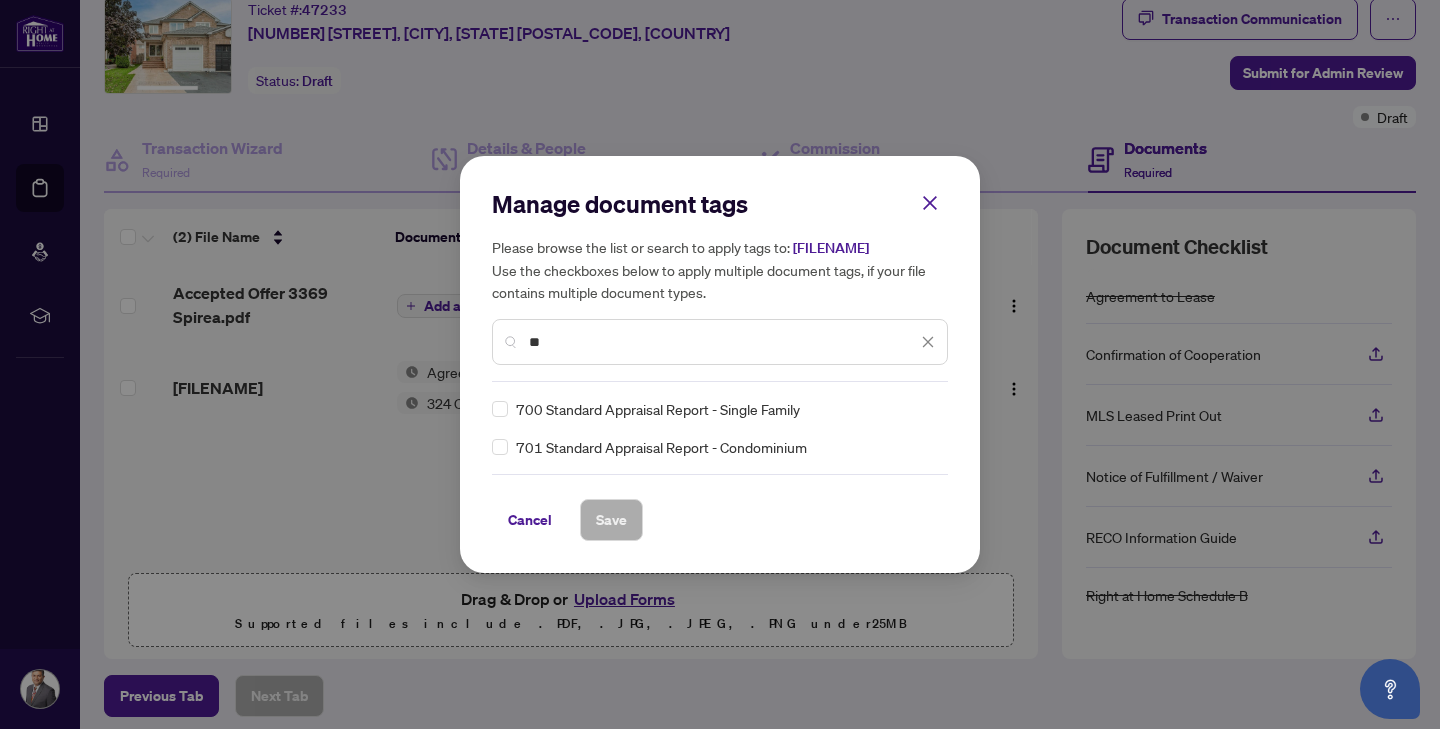 type on "*" 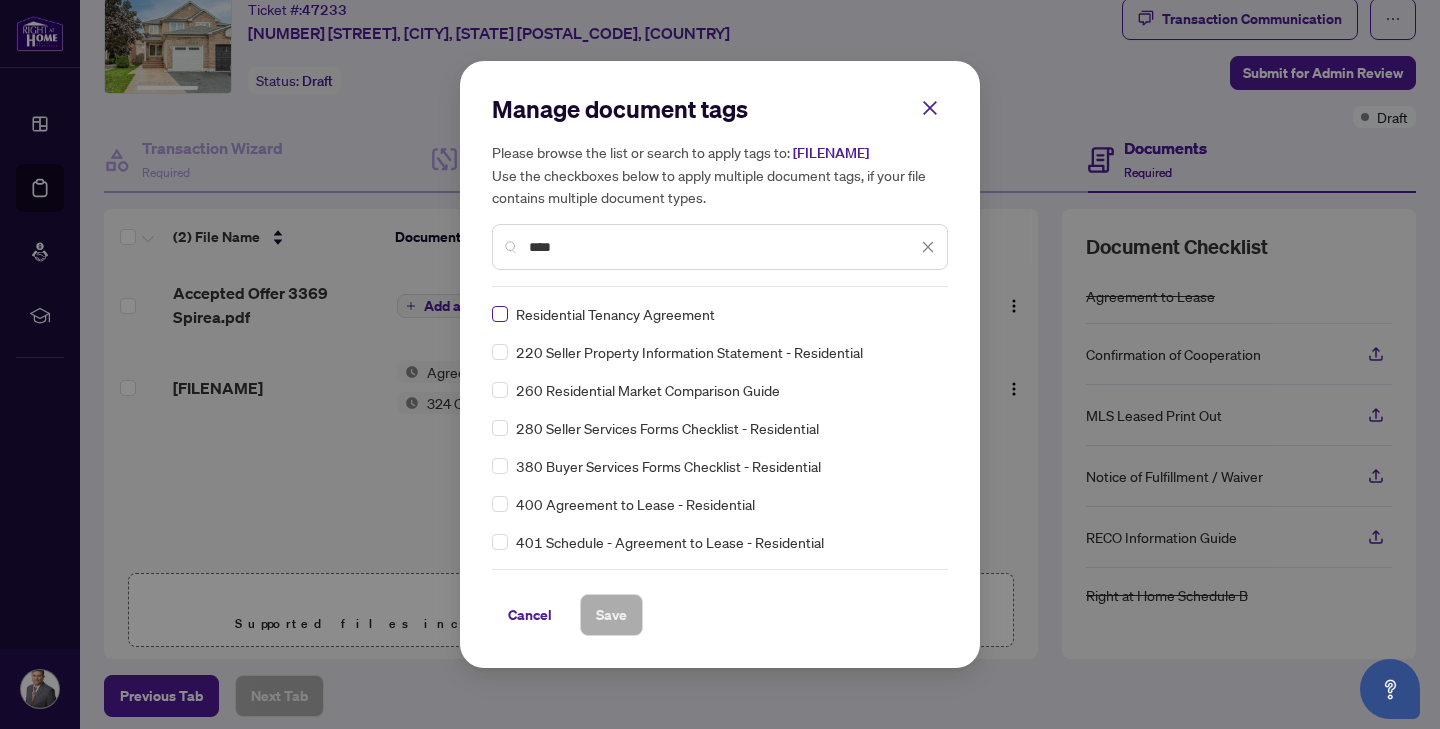 type on "****" 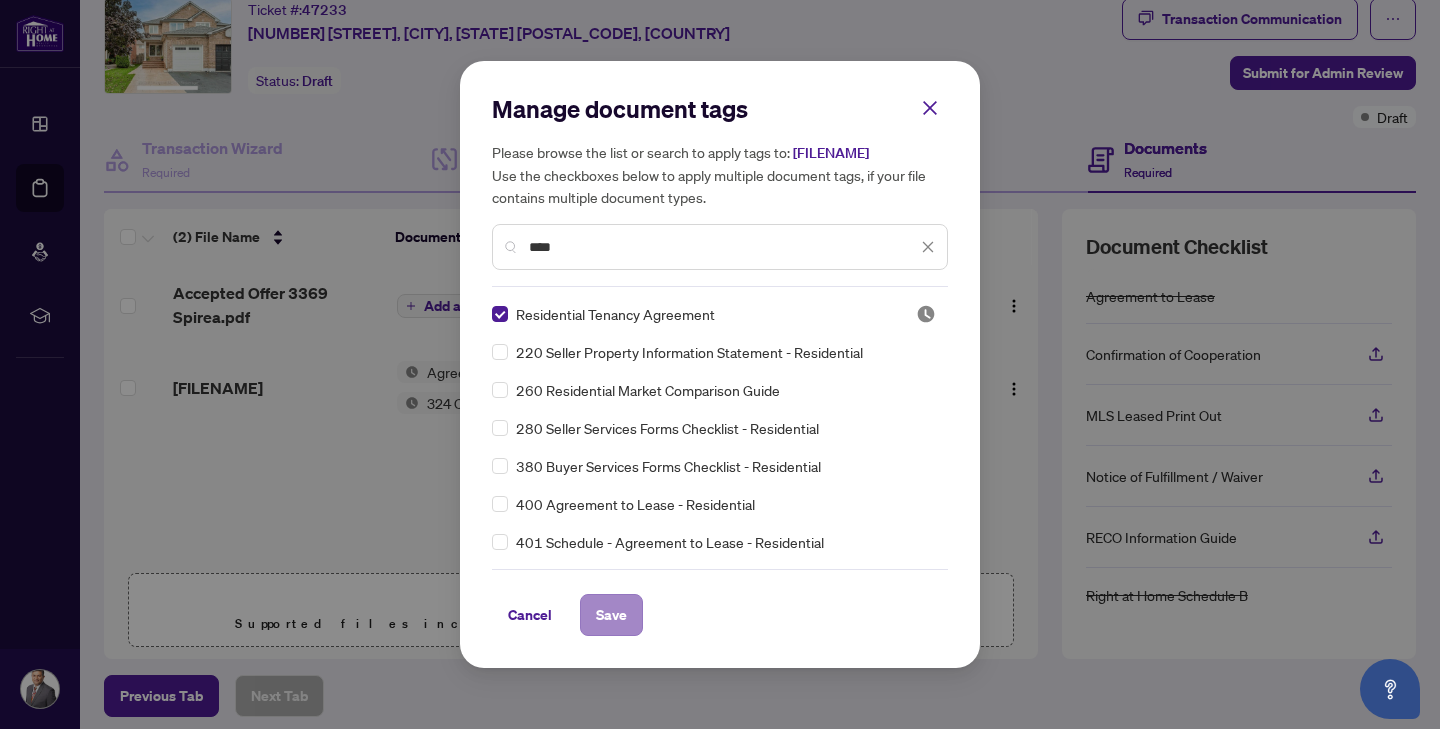 click on "Save" at bounding box center (611, 615) 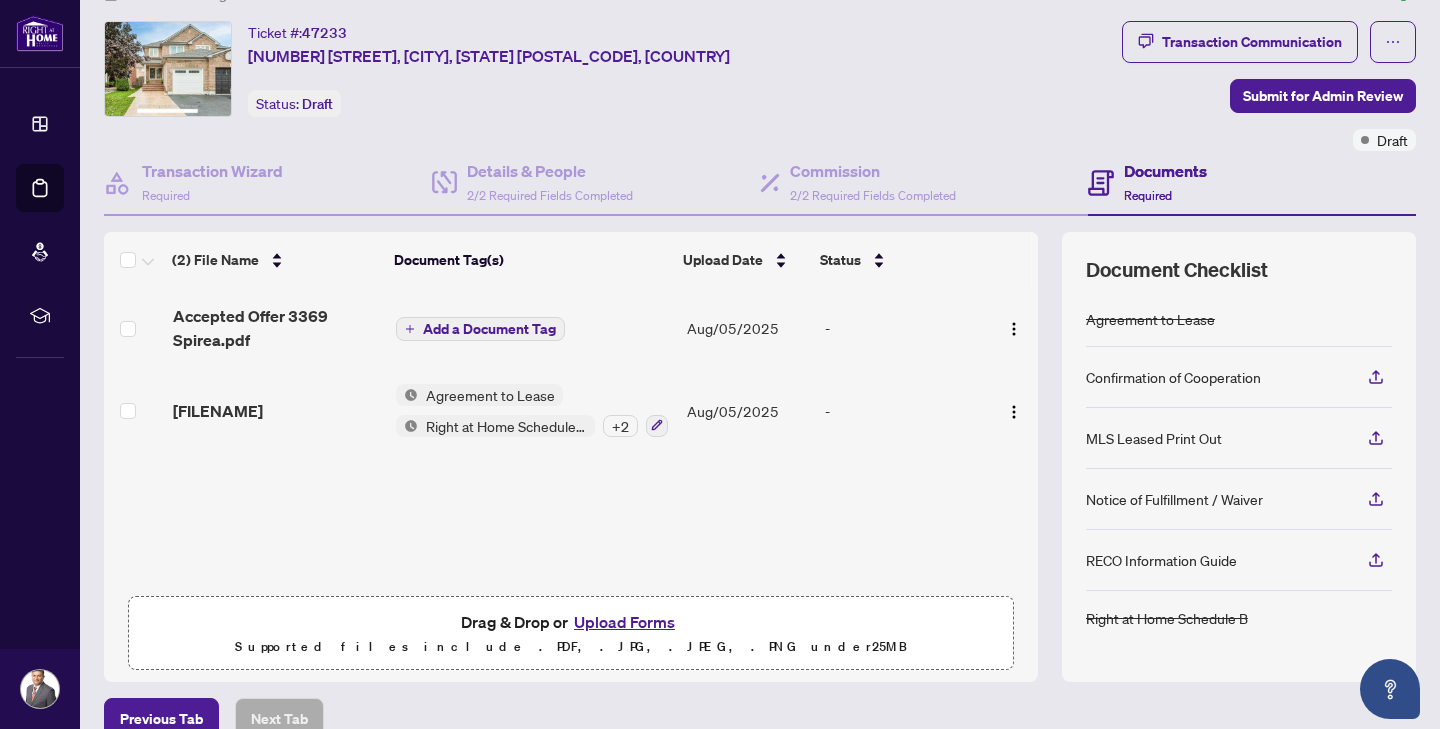 scroll, scrollTop: 37, scrollLeft: 0, axis: vertical 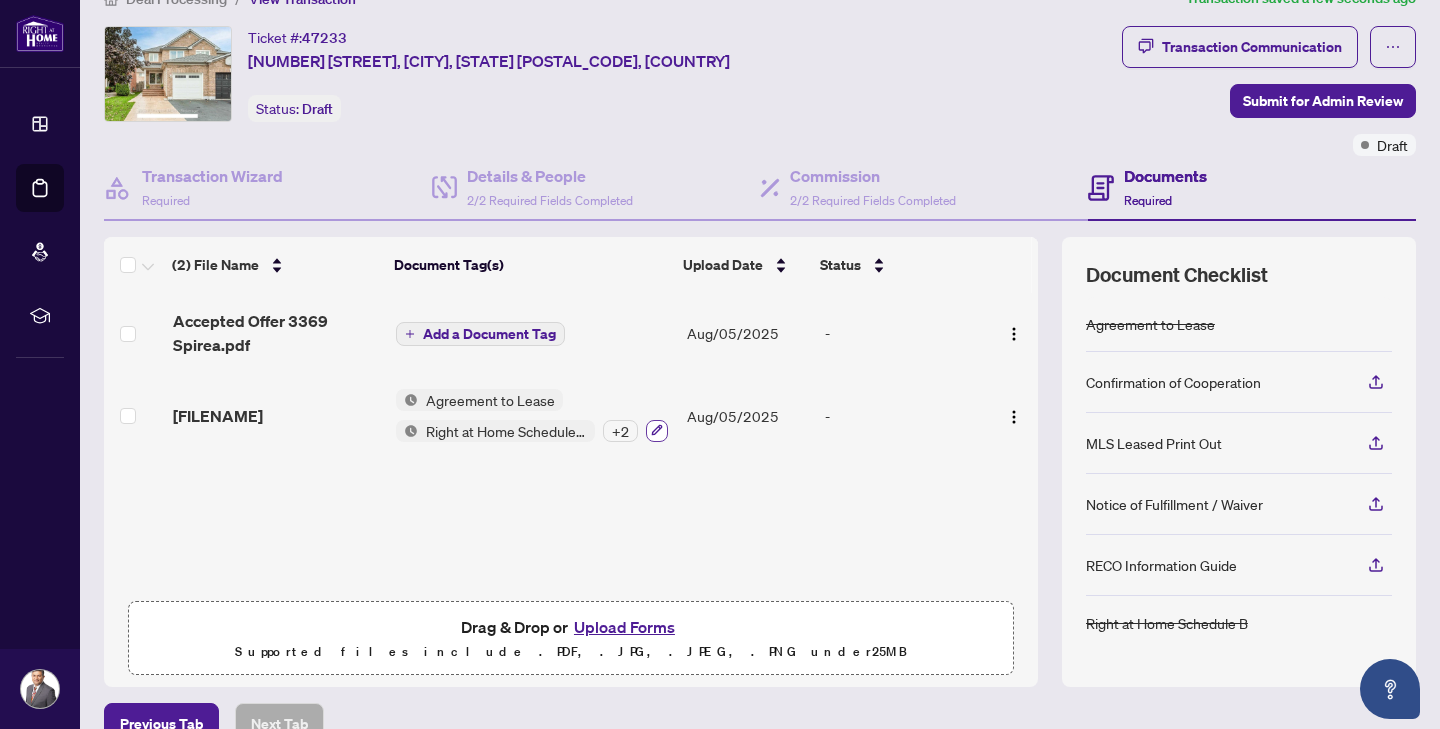 click 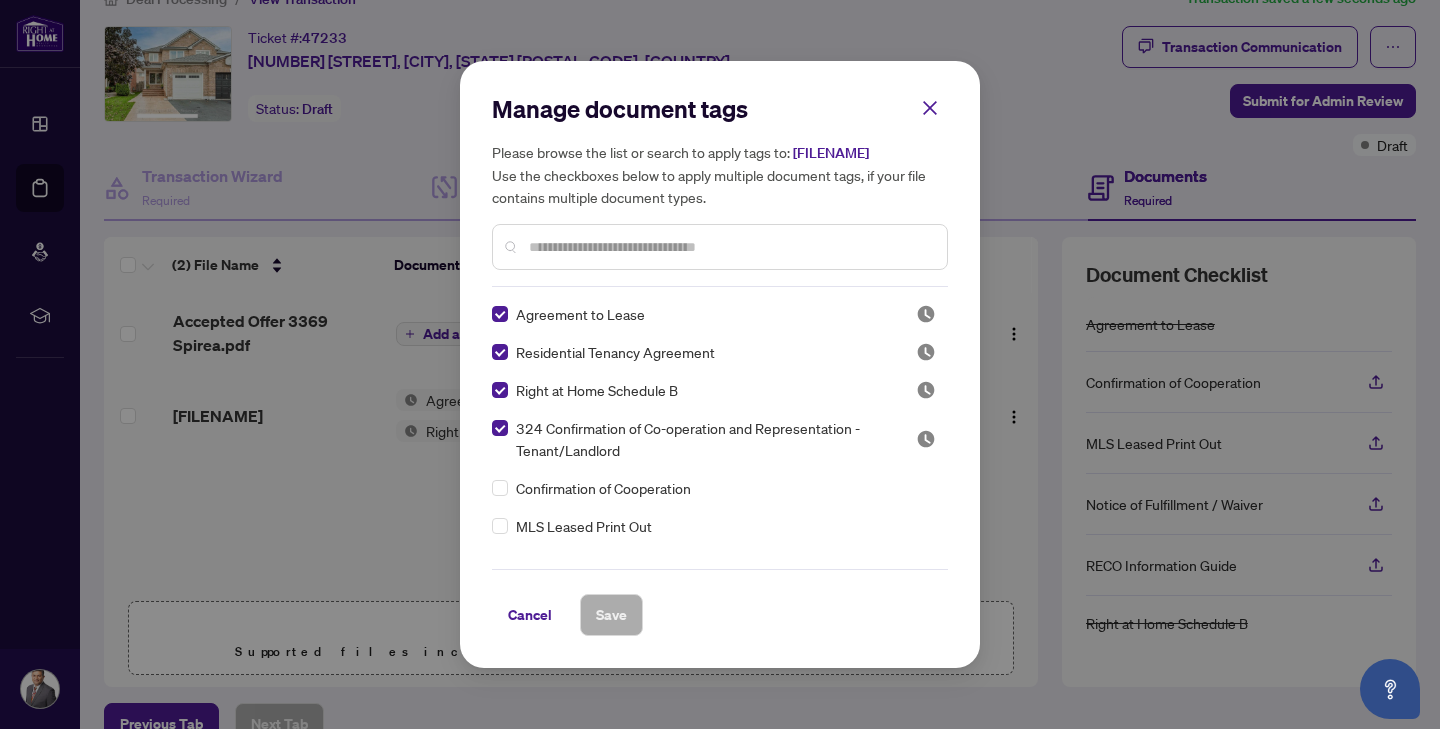 click at bounding box center (730, 247) 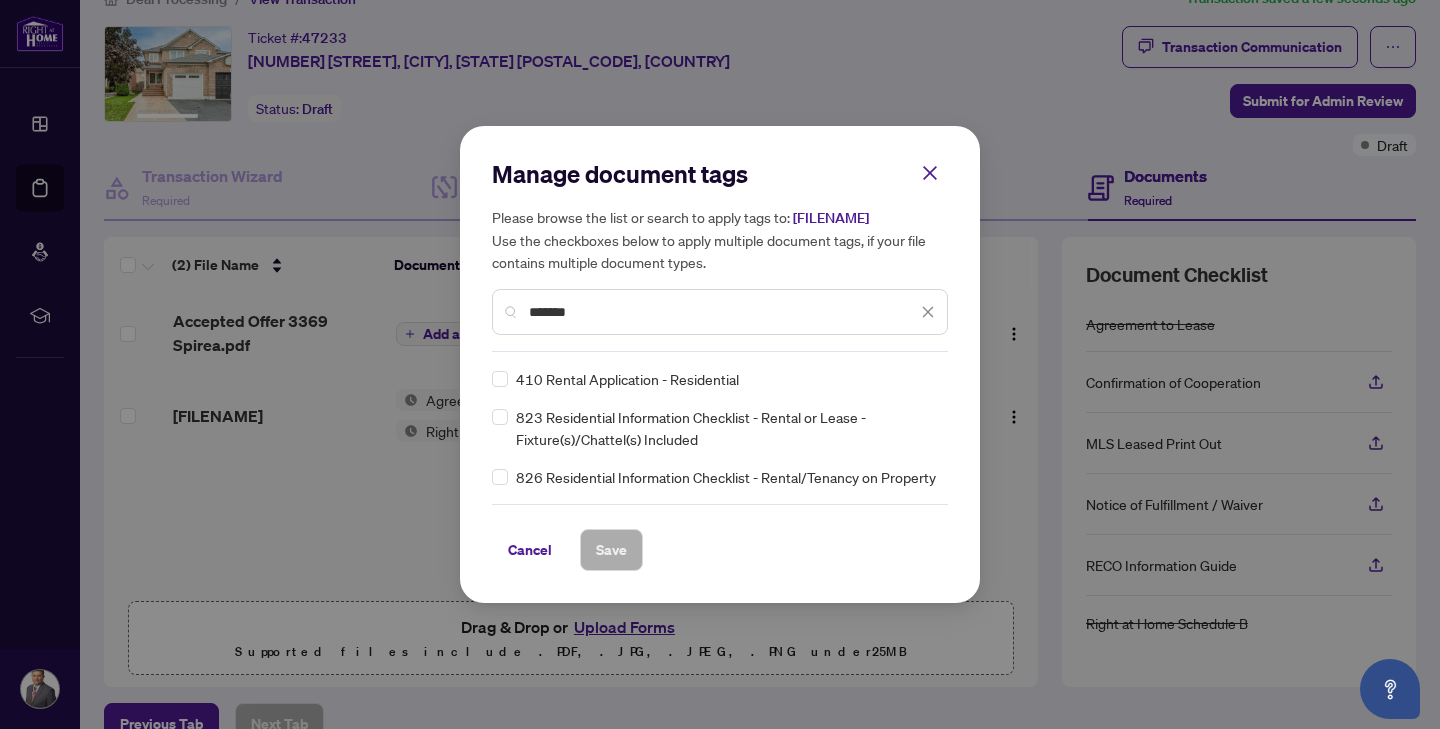 type on "******" 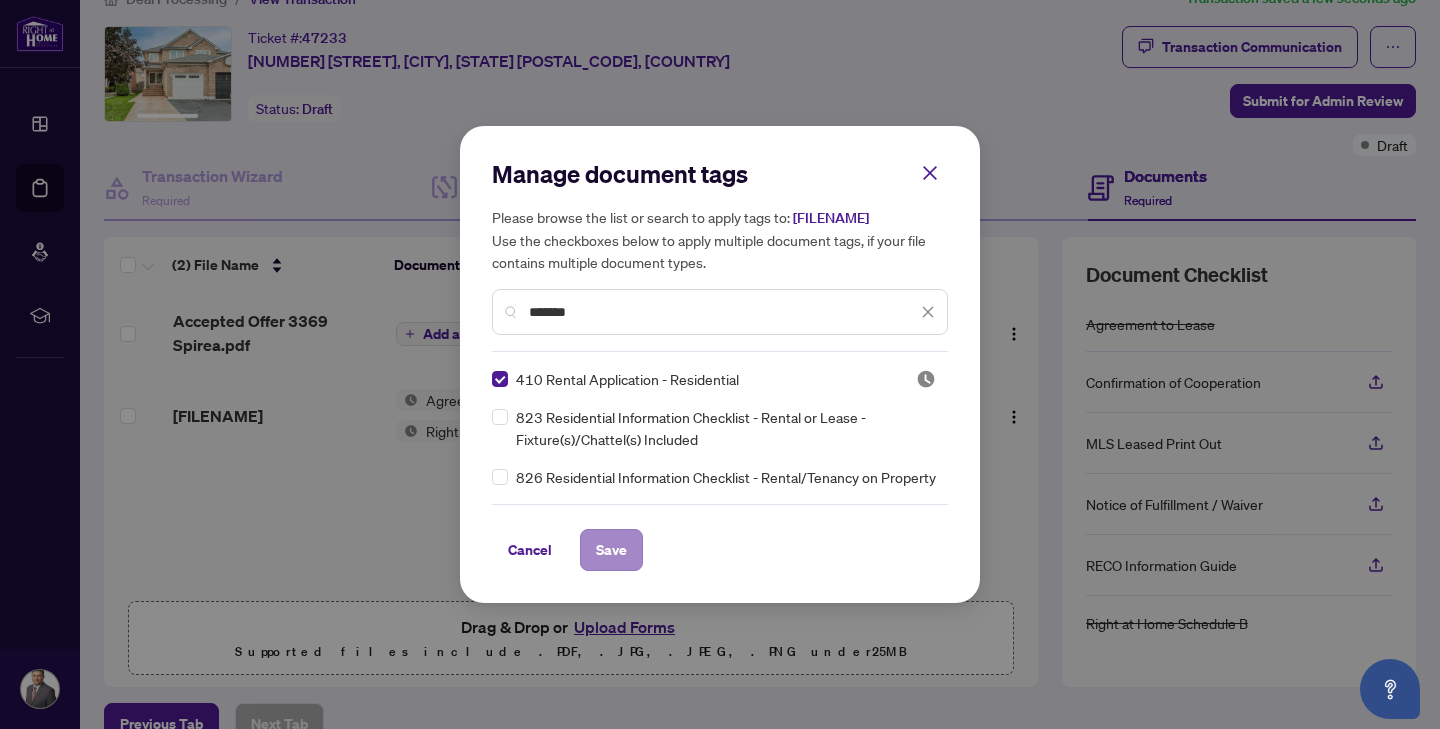 click on "Save" at bounding box center [611, 550] 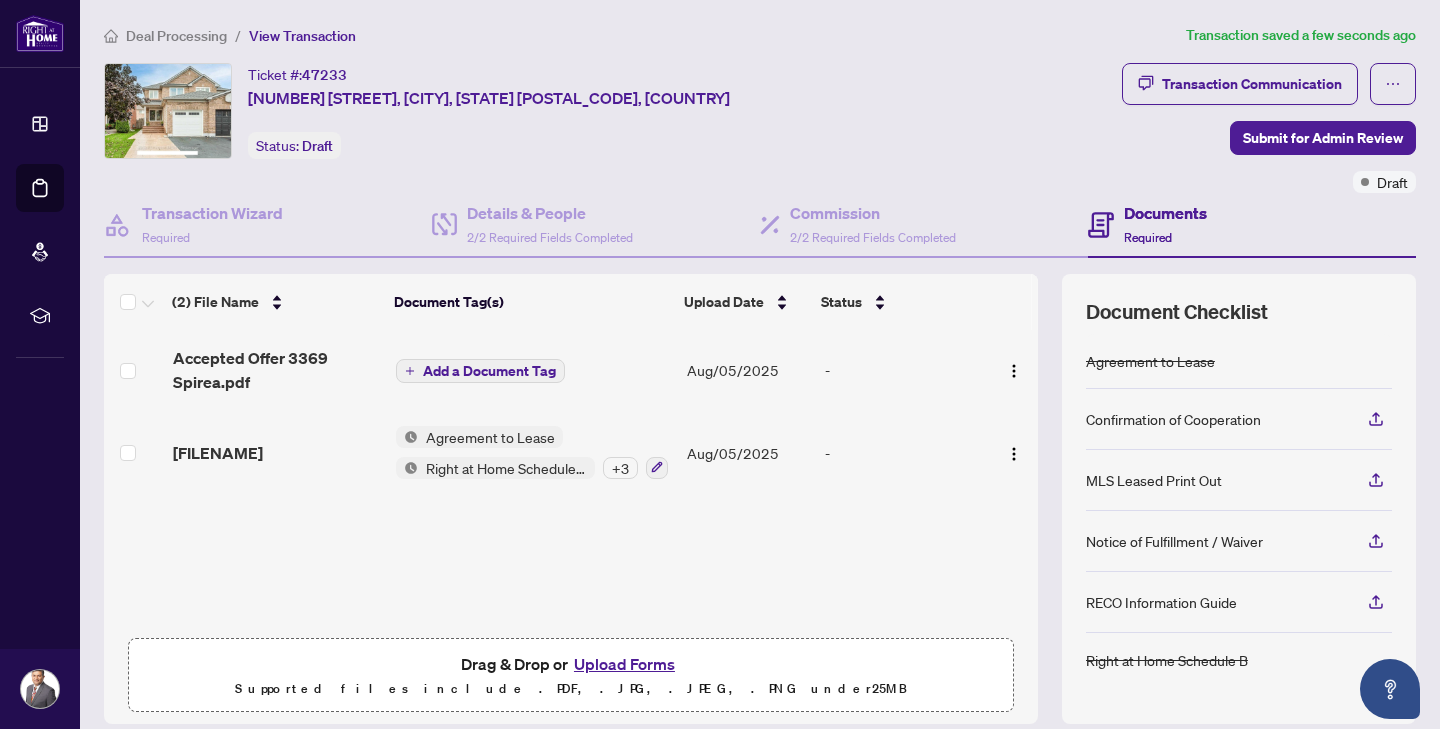 scroll, scrollTop: 0, scrollLeft: 0, axis: both 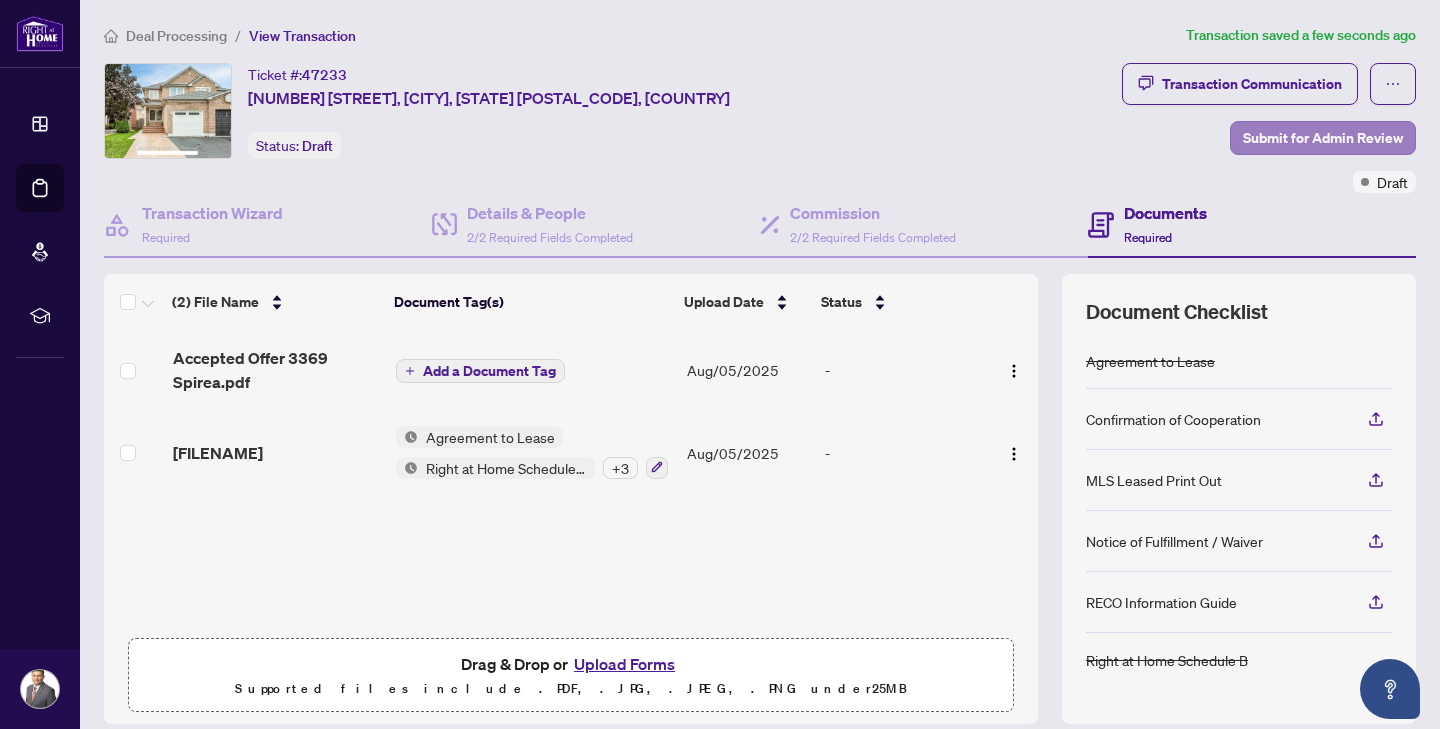 click on "Submit for Admin Review" at bounding box center (1323, 138) 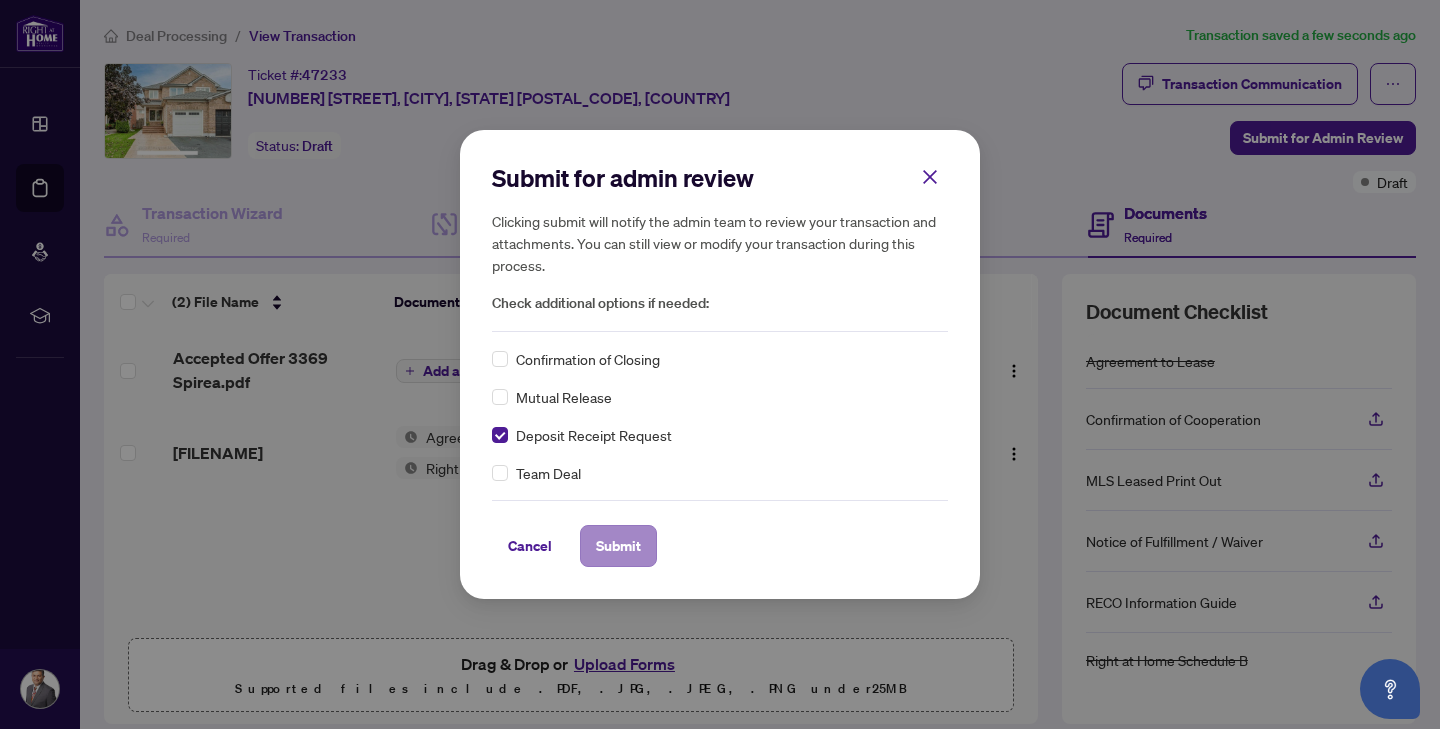 click on "Submit" at bounding box center [618, 546] 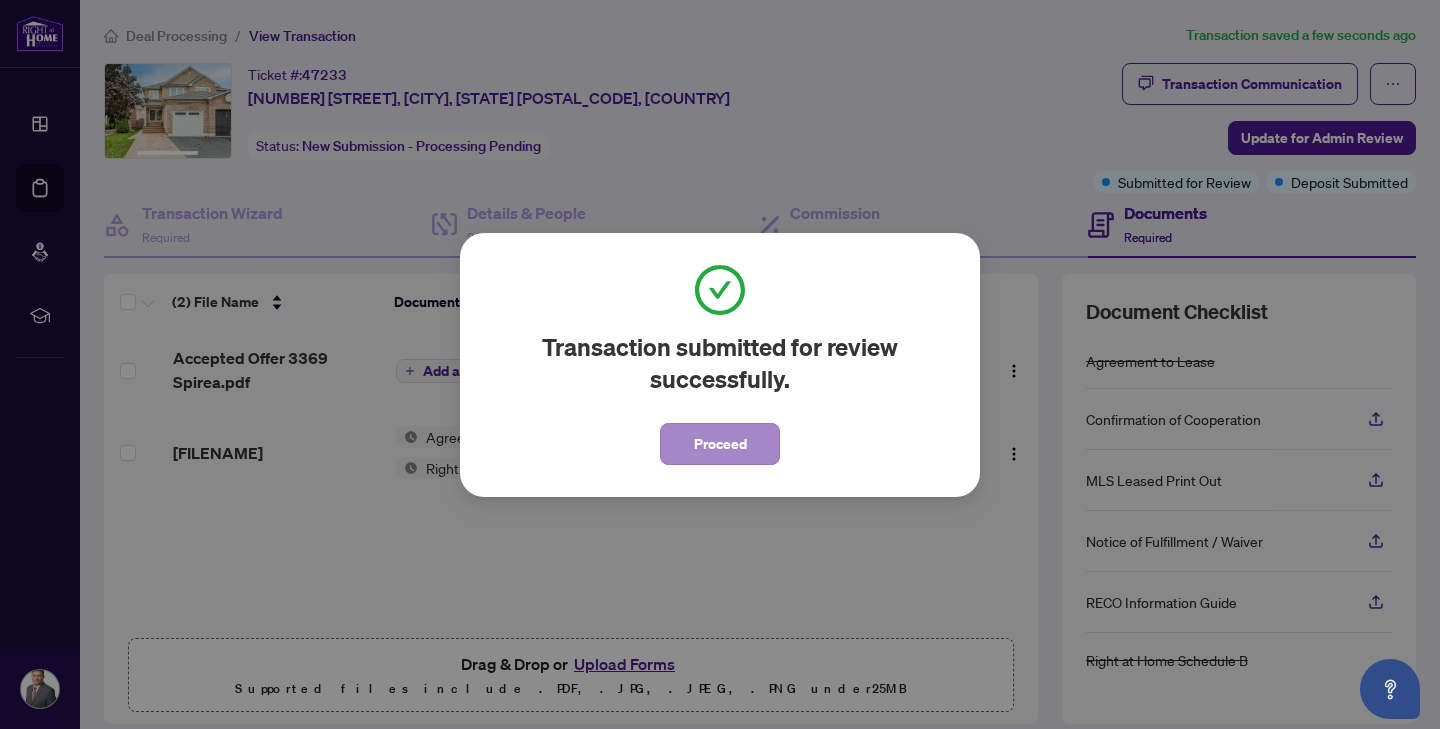 click on "Proceed" at bounding box center (720, 444) 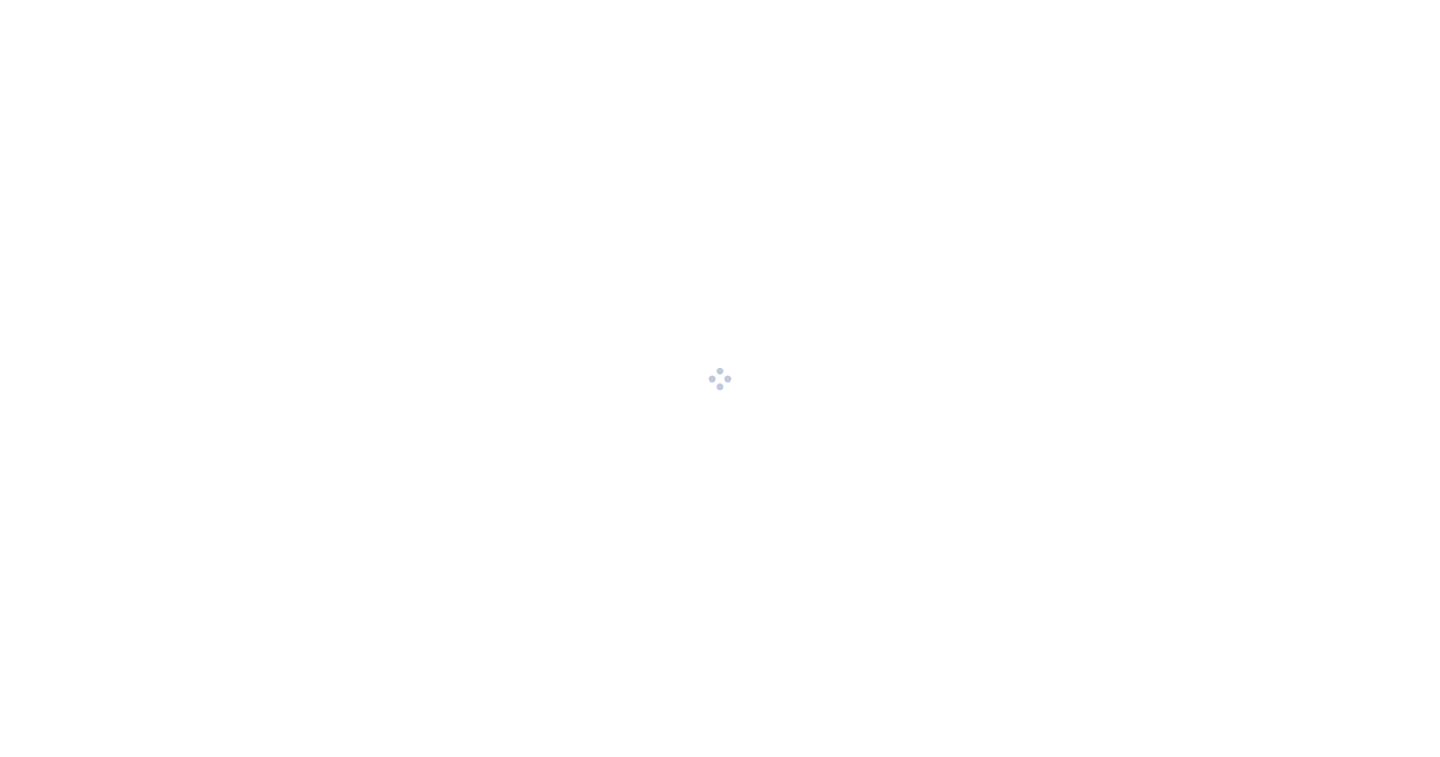 scroll, scrollTop: 0, scrollLeft: 0, axis: both 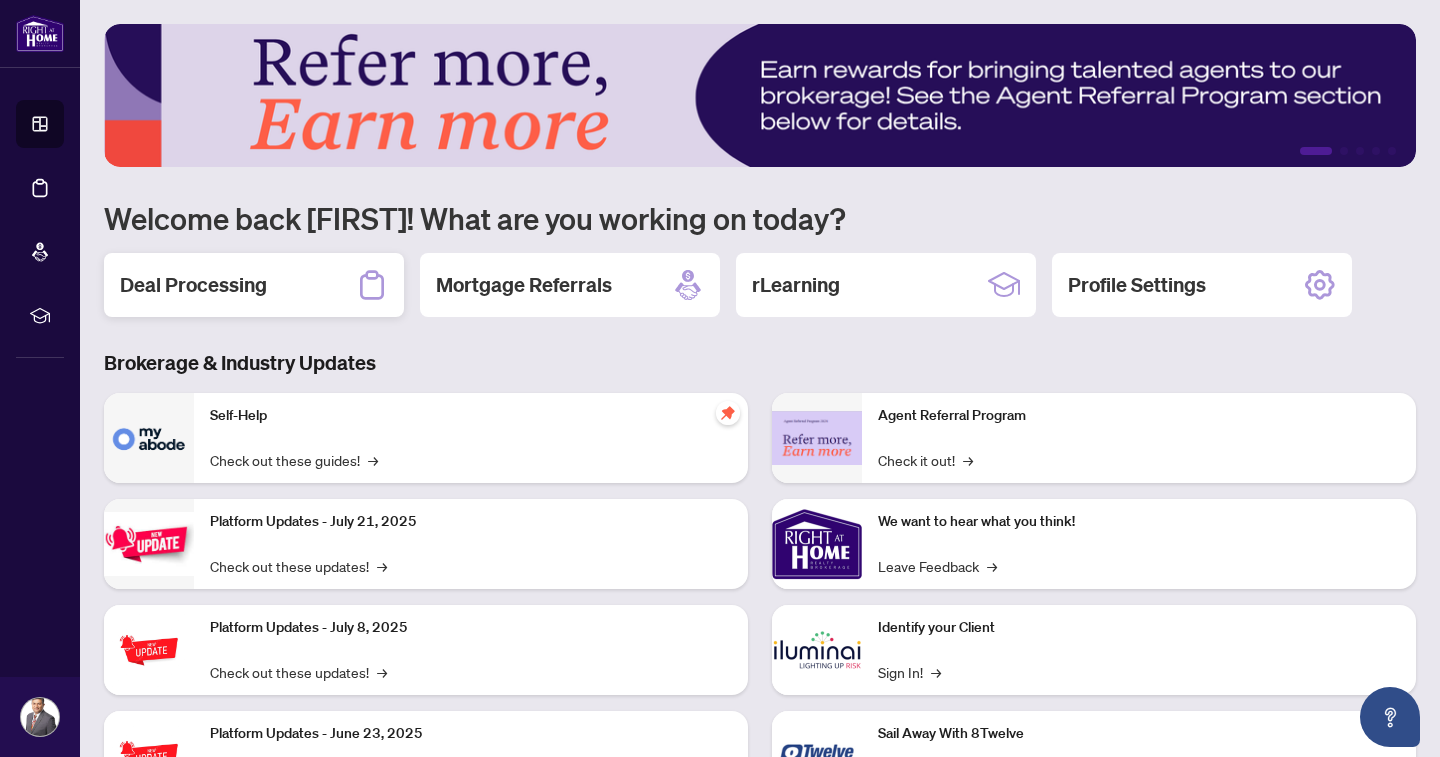 click on "Deal Processing" at bounding box center (254, 285) 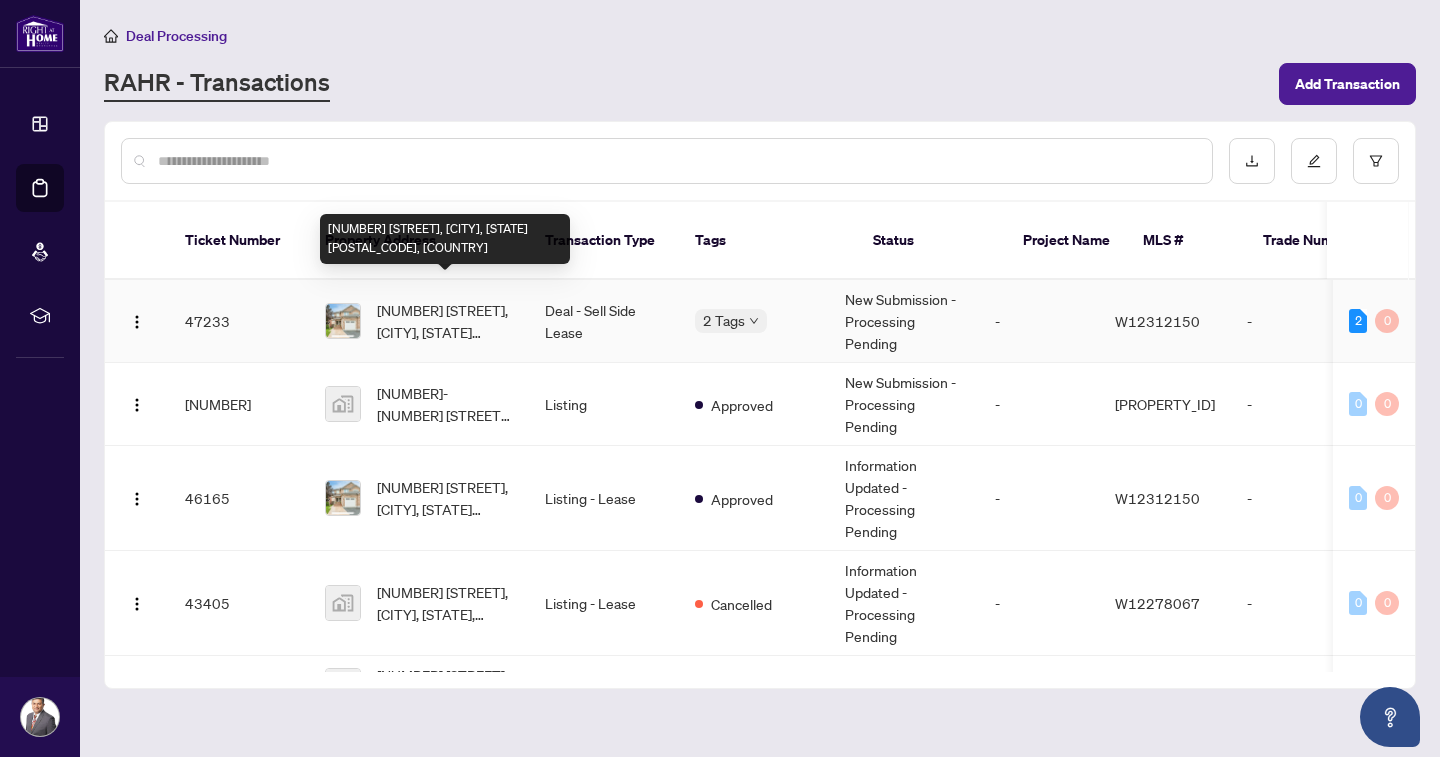 click on "[NUMBER] [STREET], [CITY], [STATE] [POSTAL_CODE], [COUNTRY]" at bounding box center [445, 321] 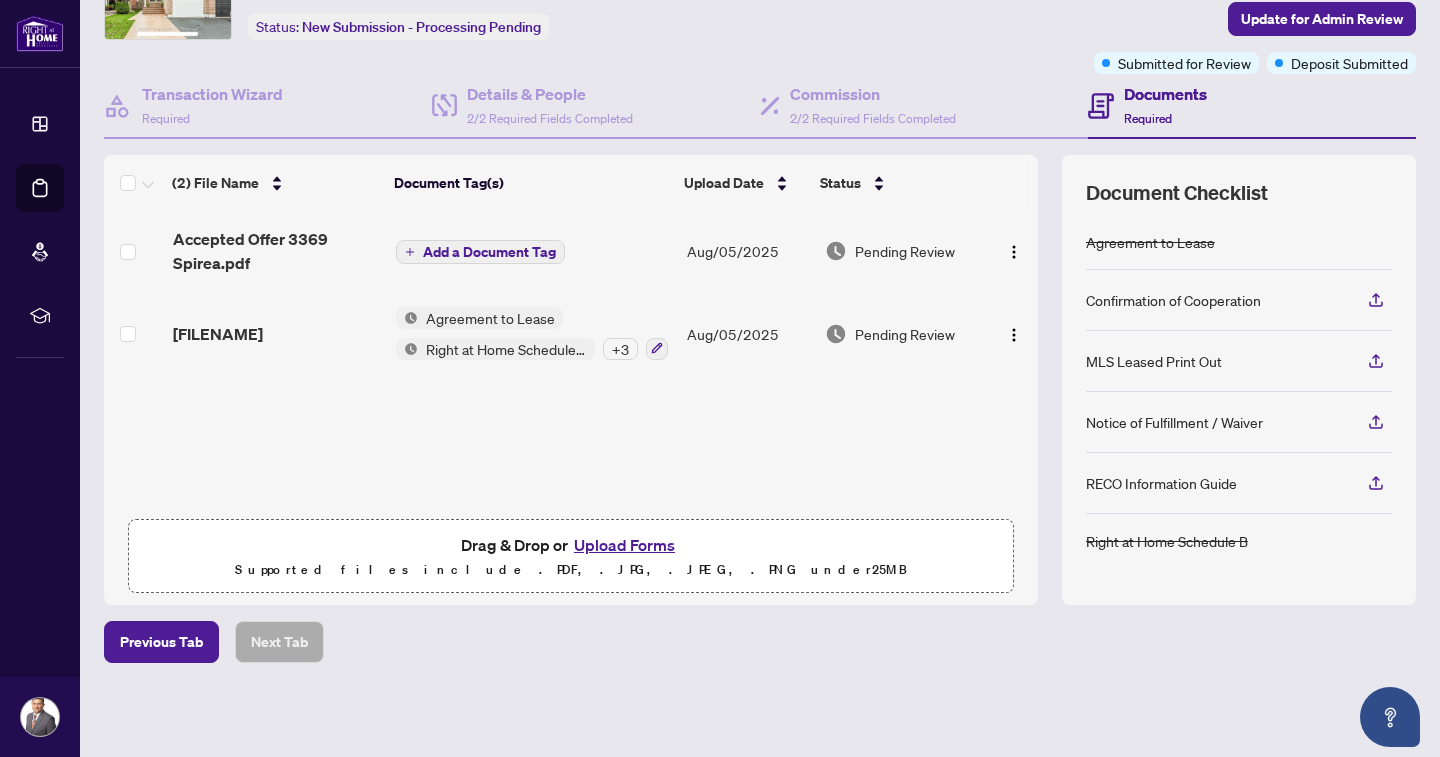 scroll, scrollTop: 118, scrollLeft: 0, axis: vertical 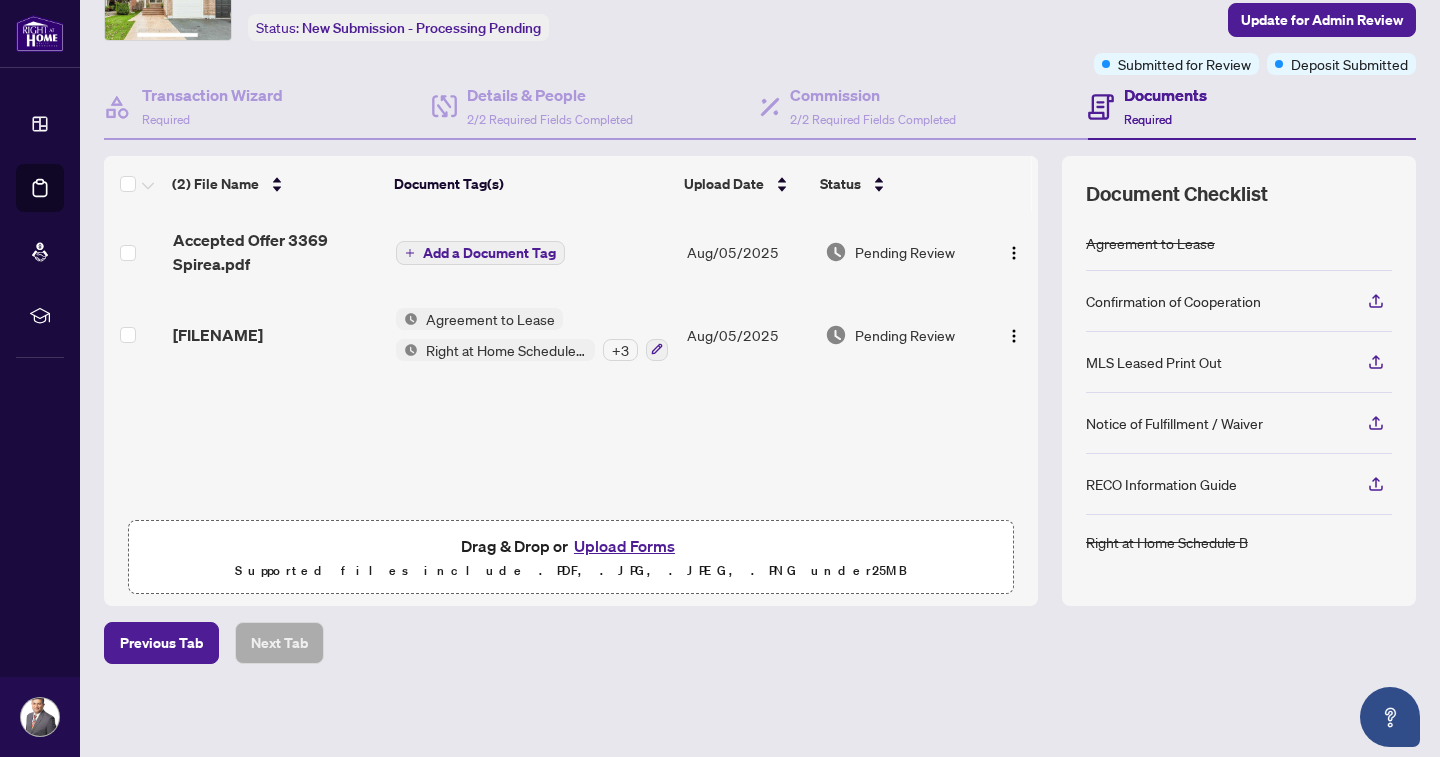 click on "Upload Forms" at bounding box center (624, 546) 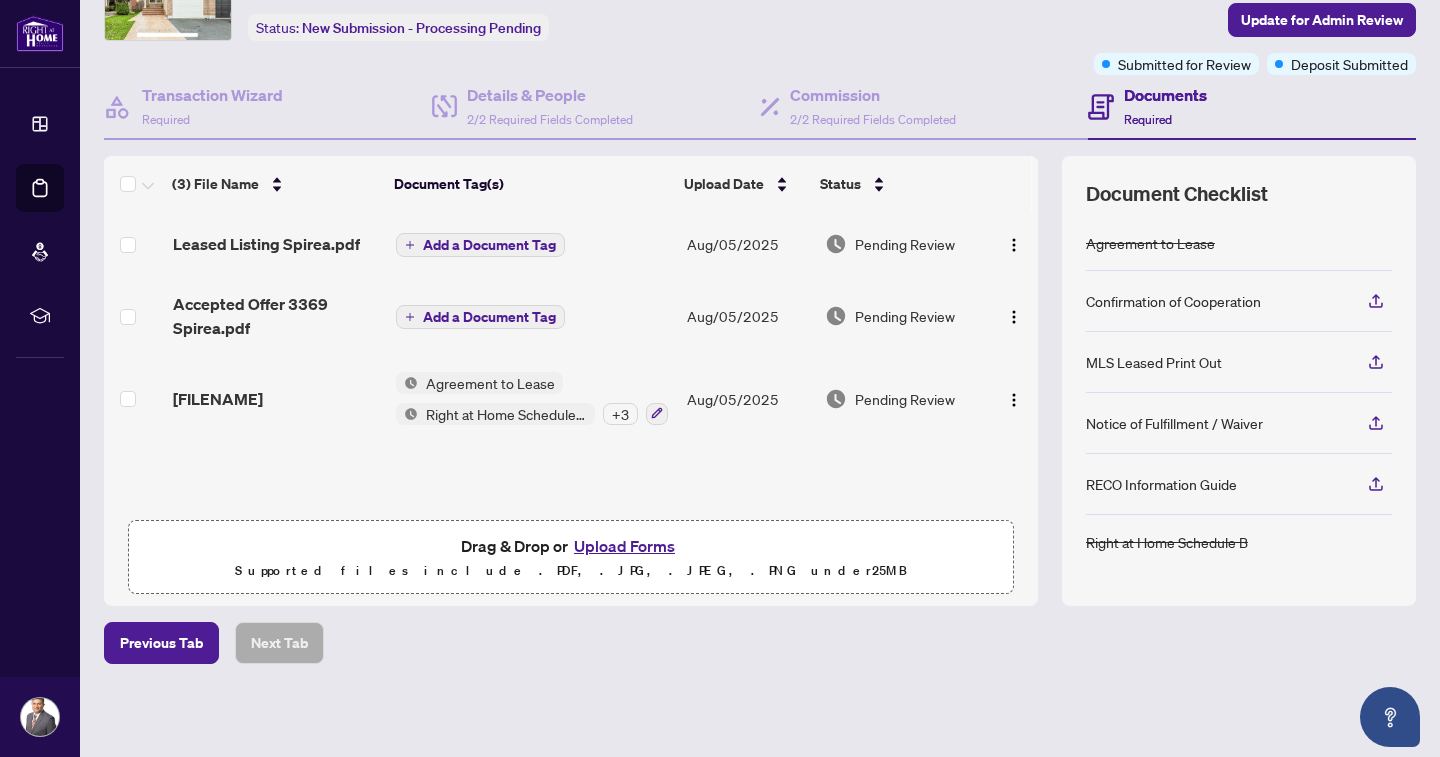 click on "Add a Document Tag" at bounding box center [489, 245] 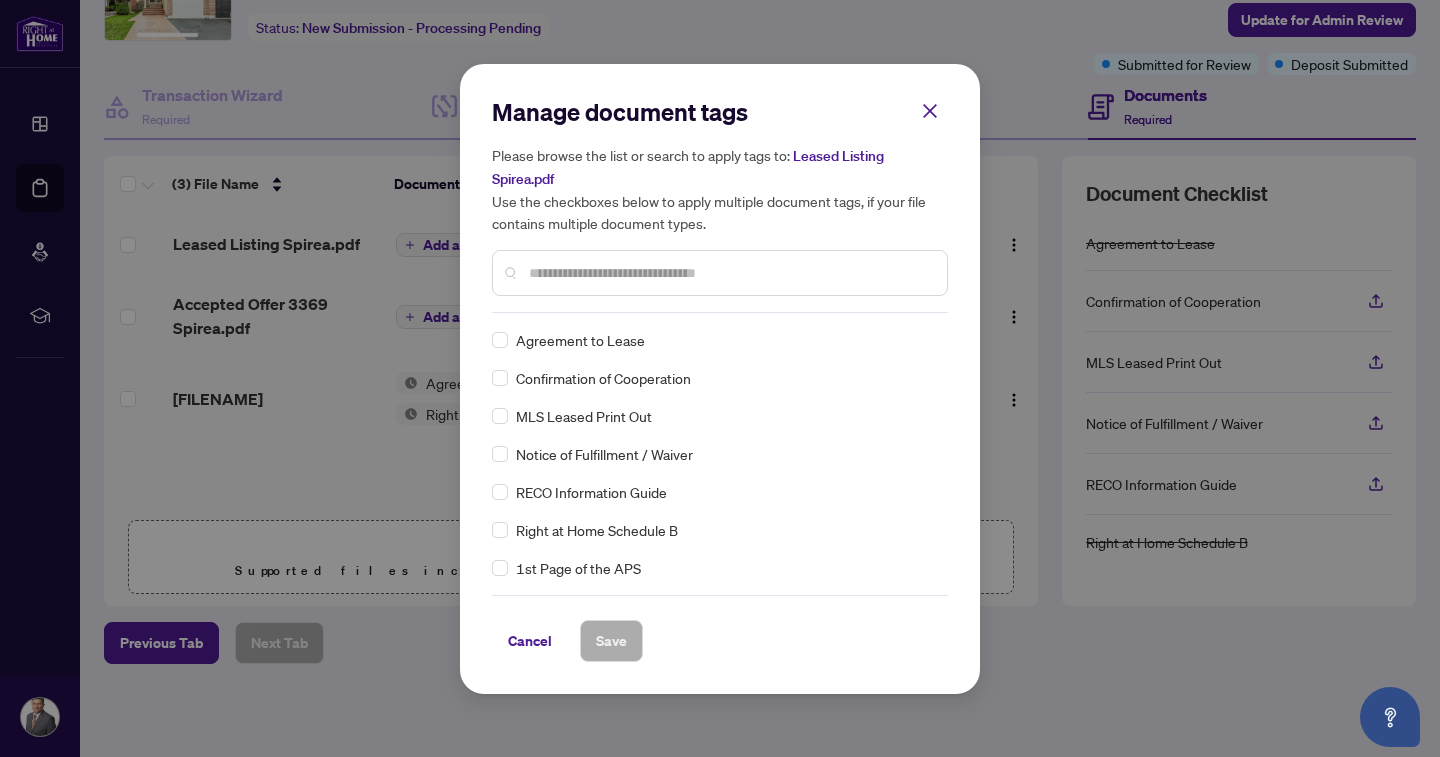 click at bounding box center [730, 273] 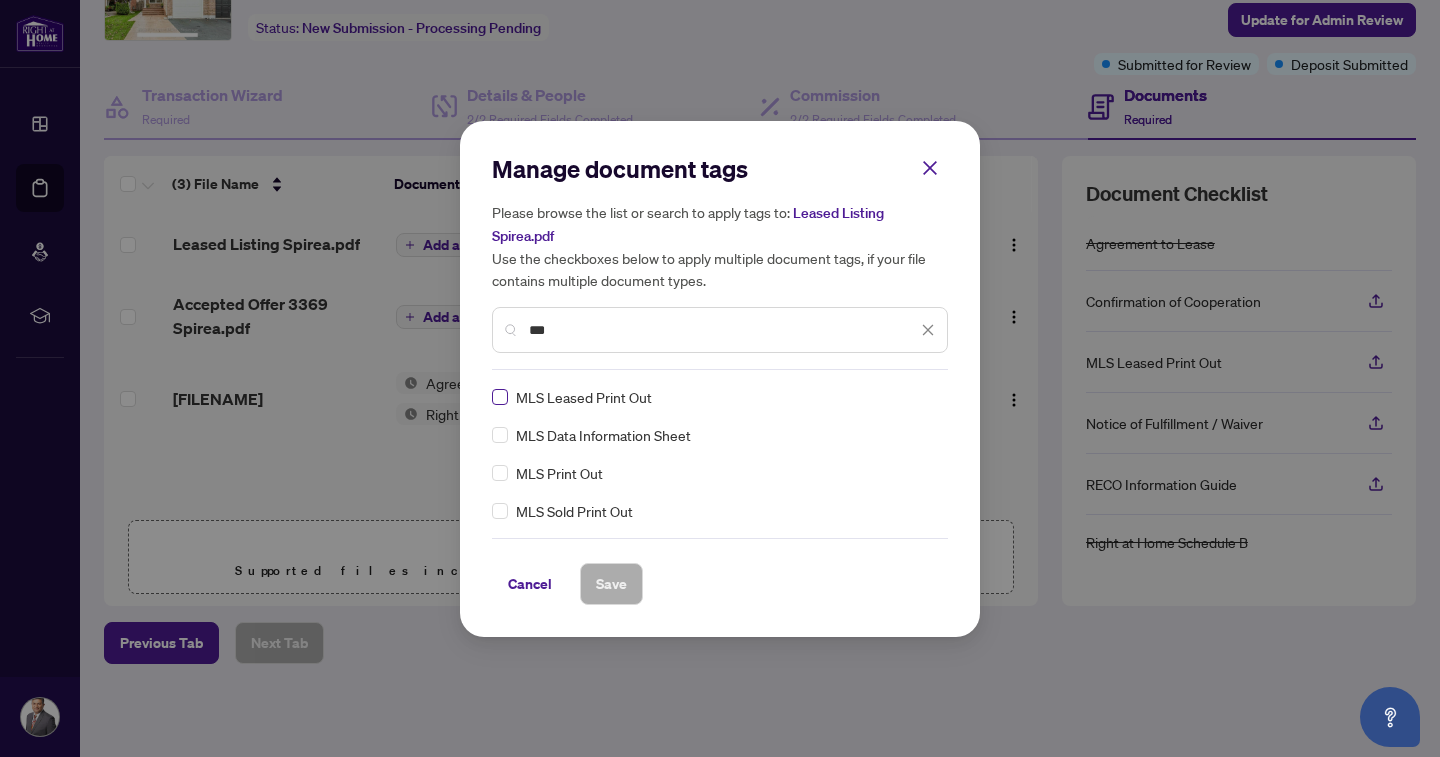 type on "***" 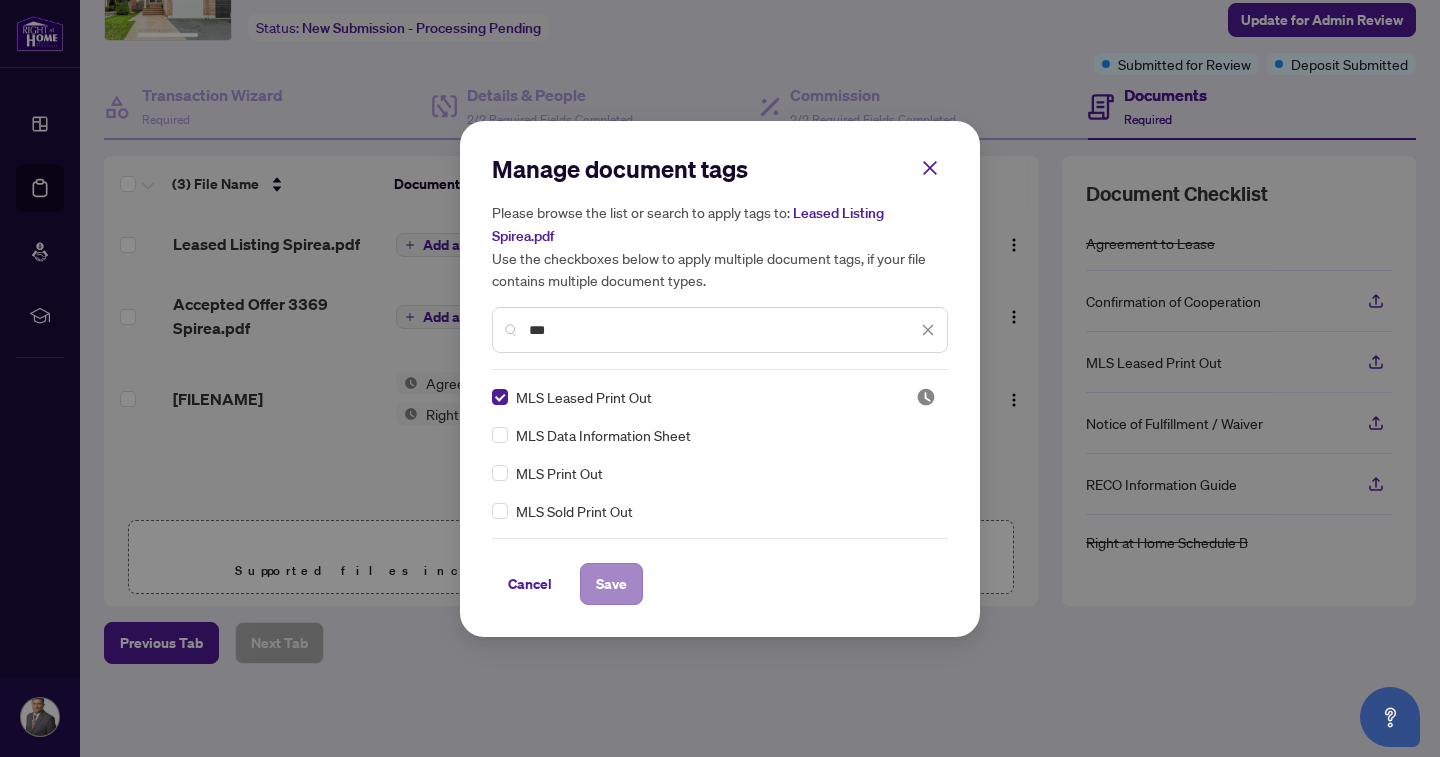 click on "Save" at bounding box center (611, 584) 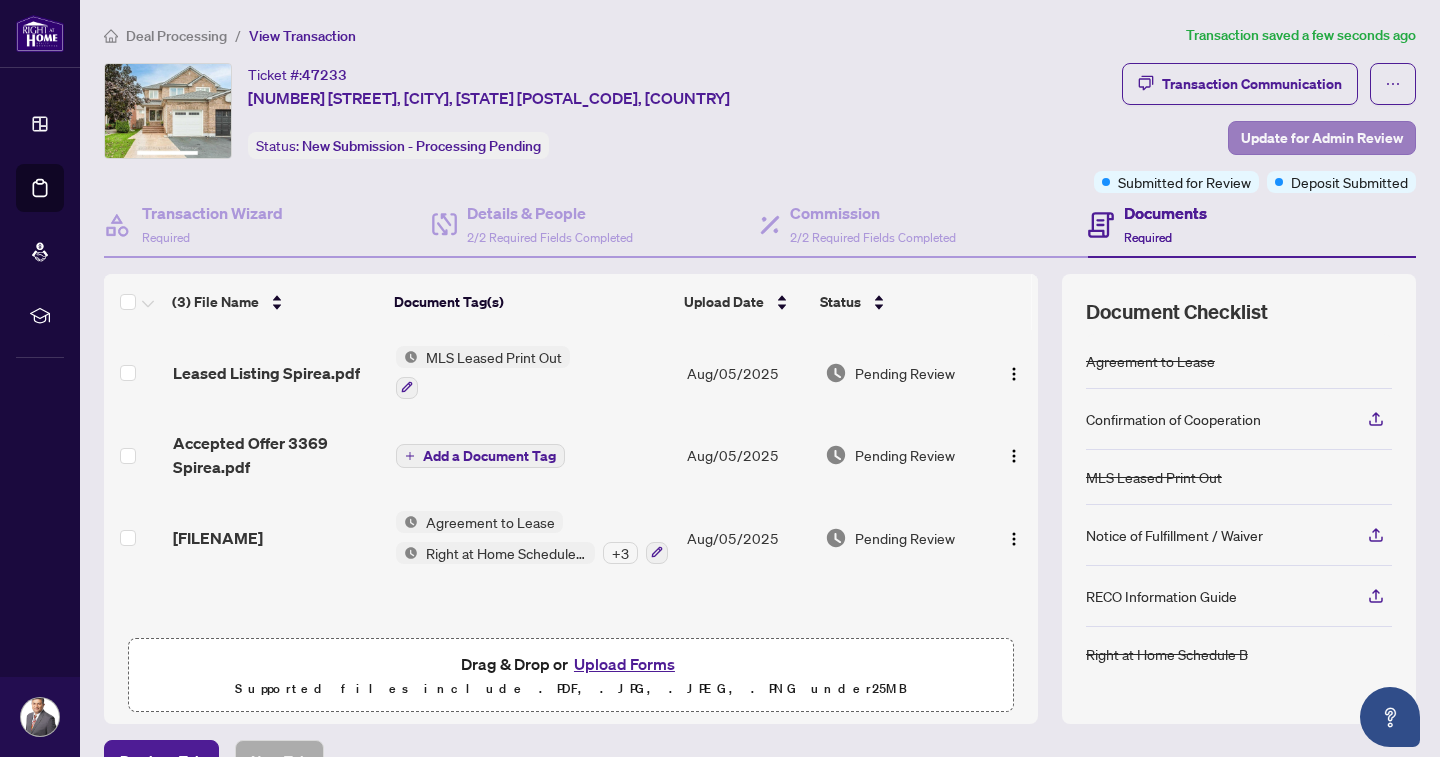 scroll, scrollTop: 0, scrollLeft: 0, axis: both 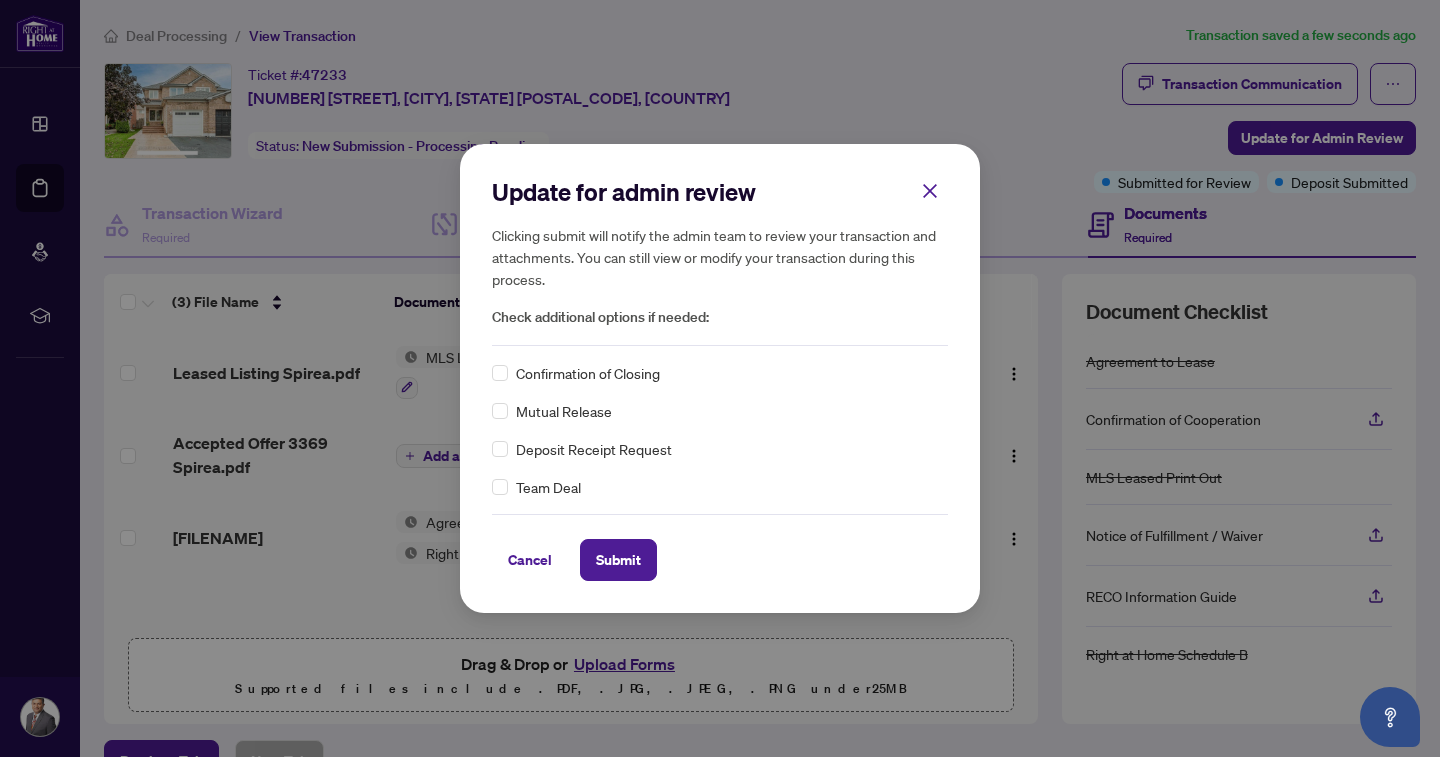 drag, startPoint x: 619, startPoint y: 564, endPoint x: 635, endPoint y: 480, distance: 85.51023 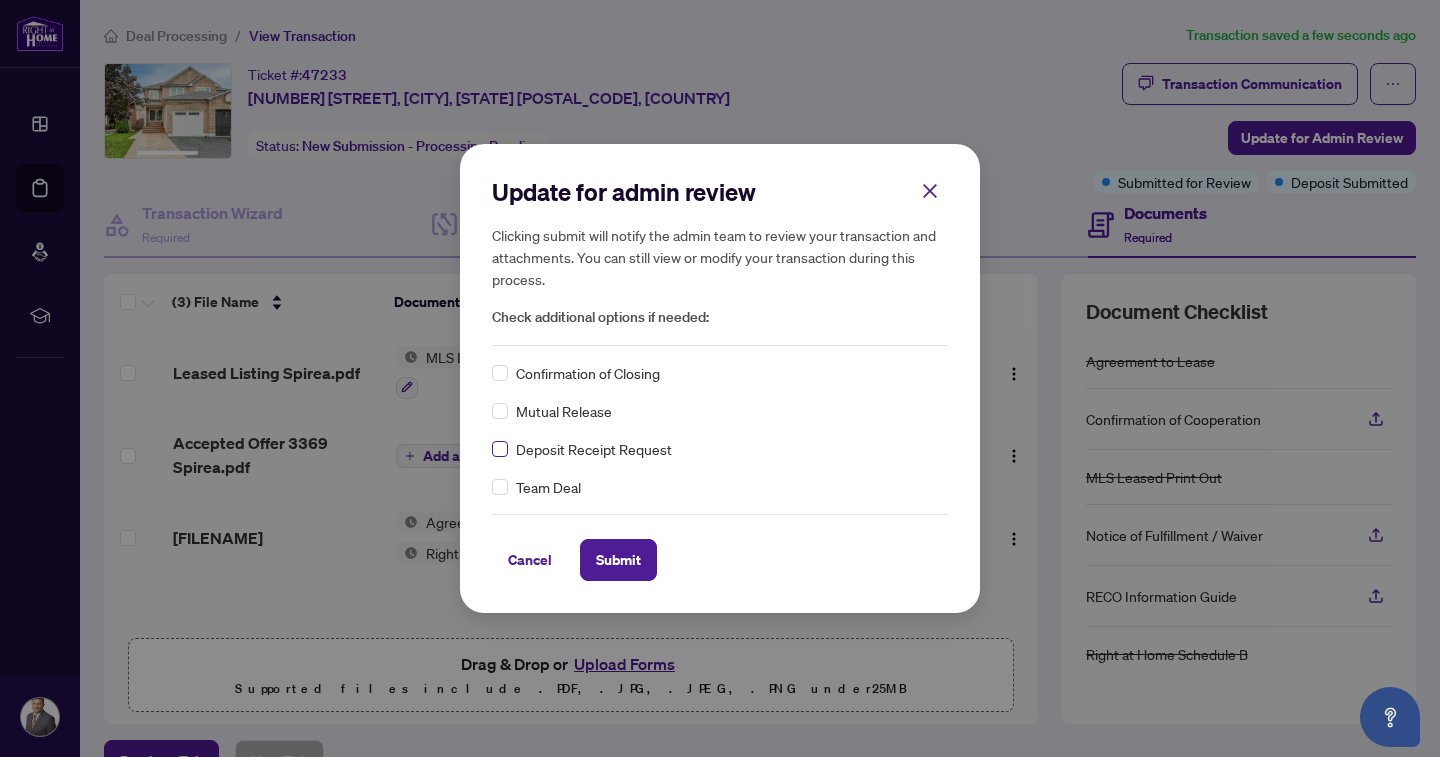 click at bounding box center [500, 449] 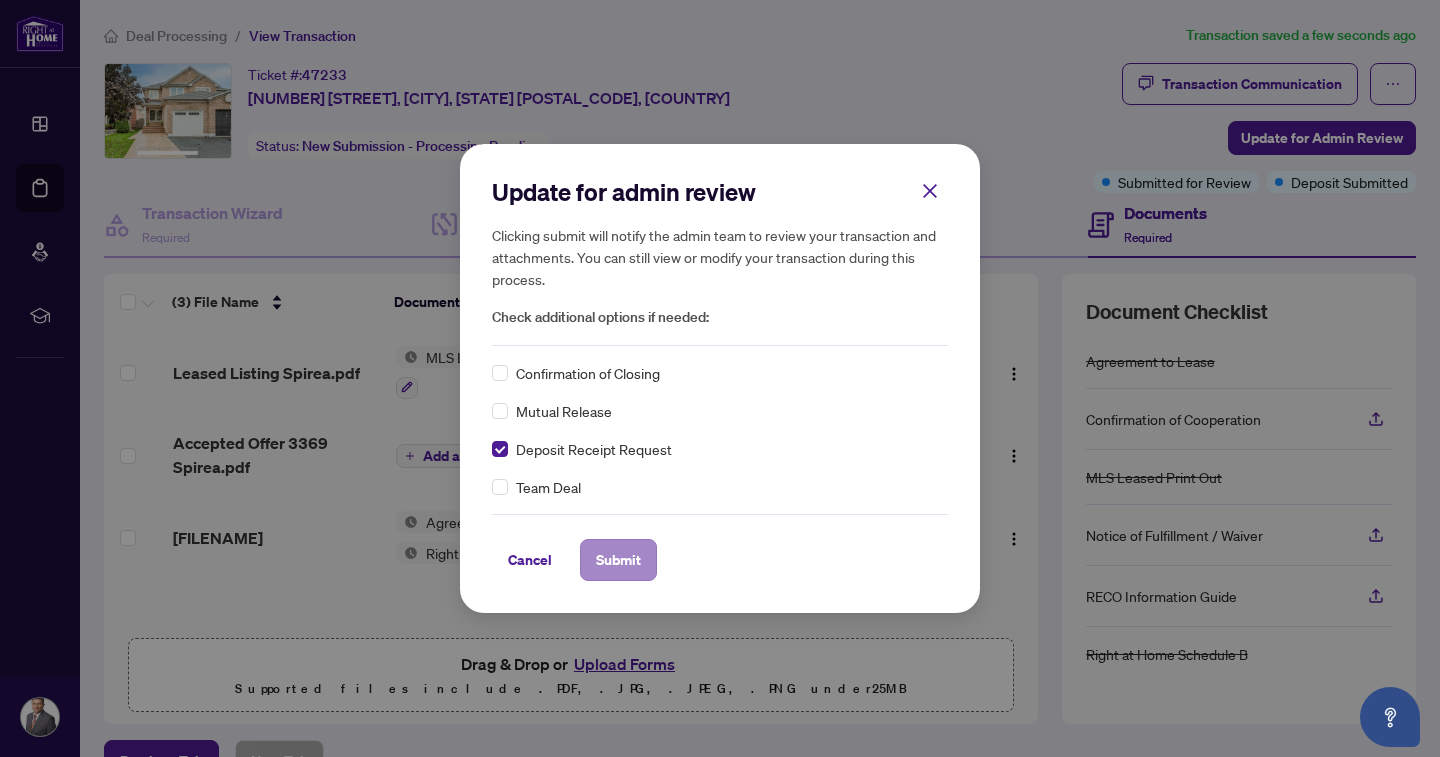 click on "Submit" at bounding box center [618, 560] 